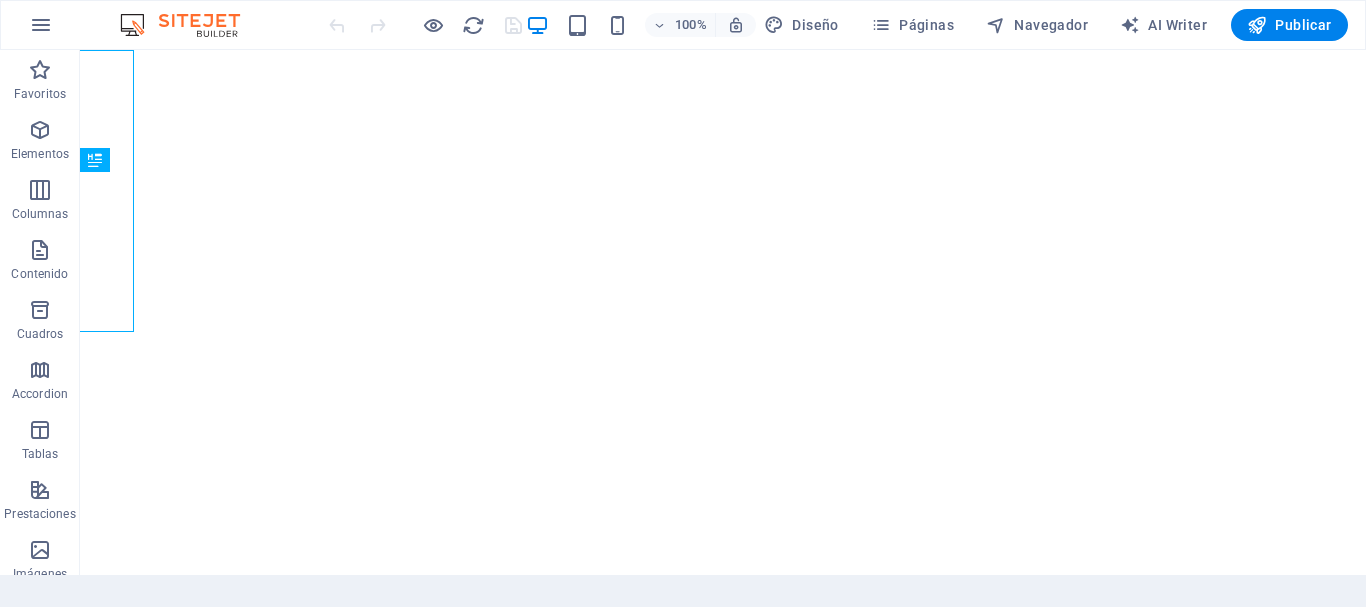 scroll, scrollTop: 0, scrollLeft: 0, axis: both 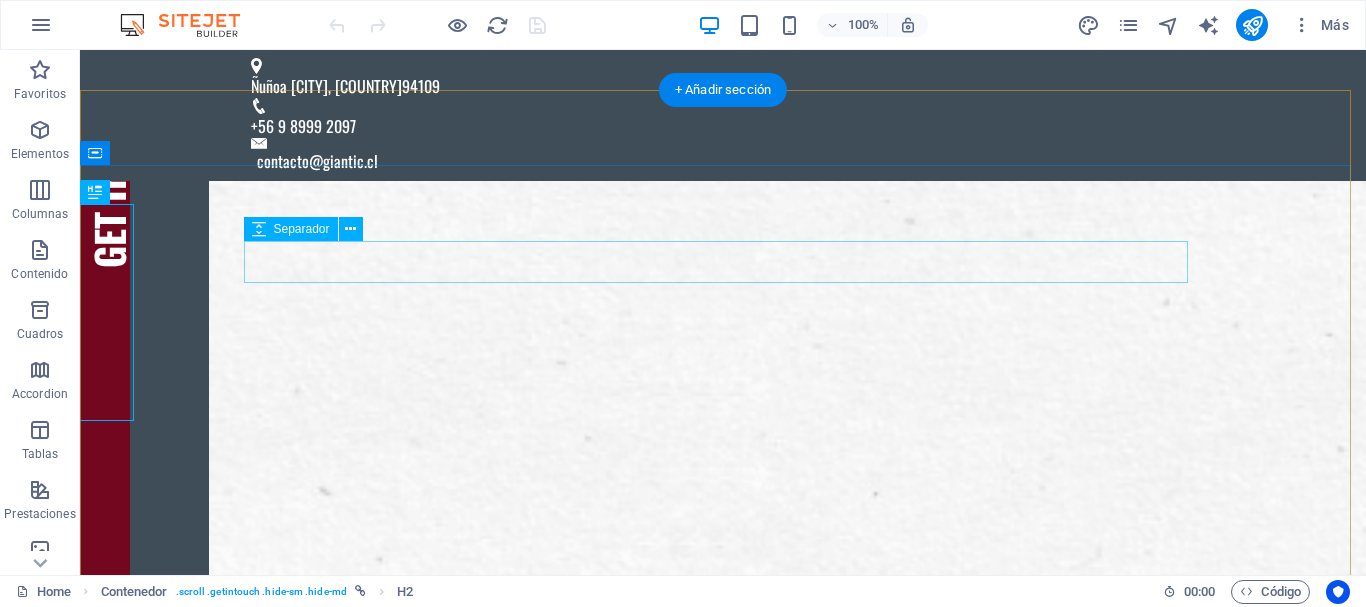 click at bounding box center [723, 1548] 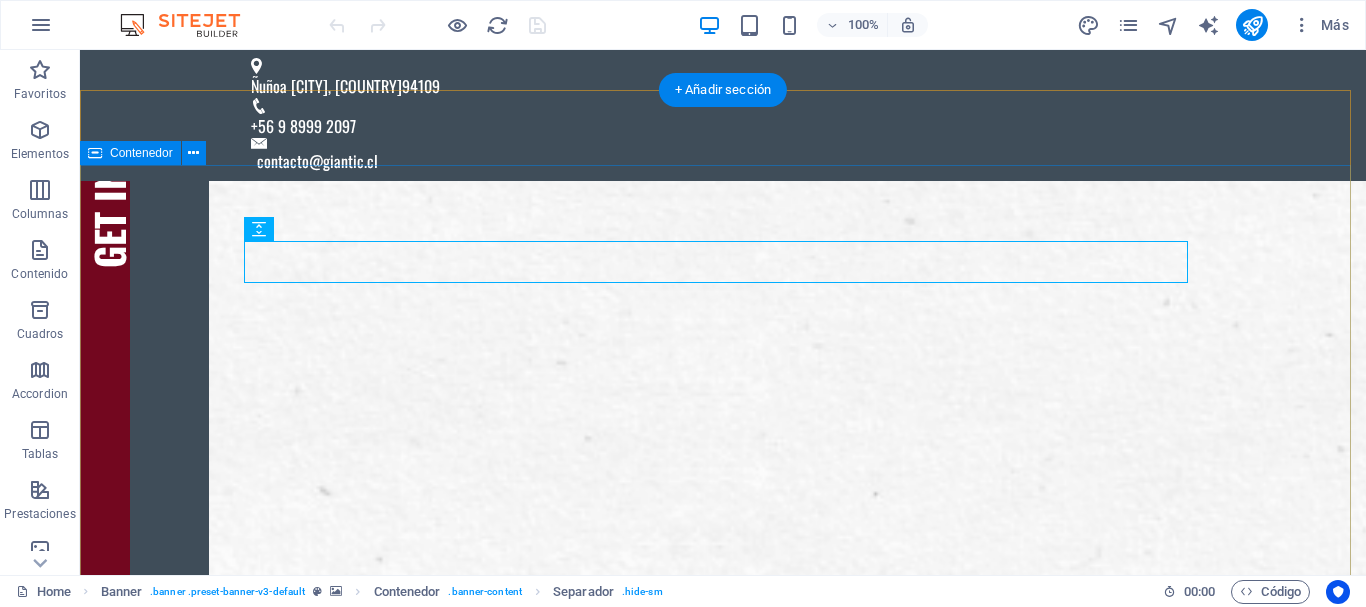 click on "Suelta el contenido aquí o  Añadir elementos  Pegar portapapeles WE PRINT CMYK . WE PRINT YOUR WORK . WE PRINT YOUR ART . What do you want to print today?" at bounding box center [723, 2628] 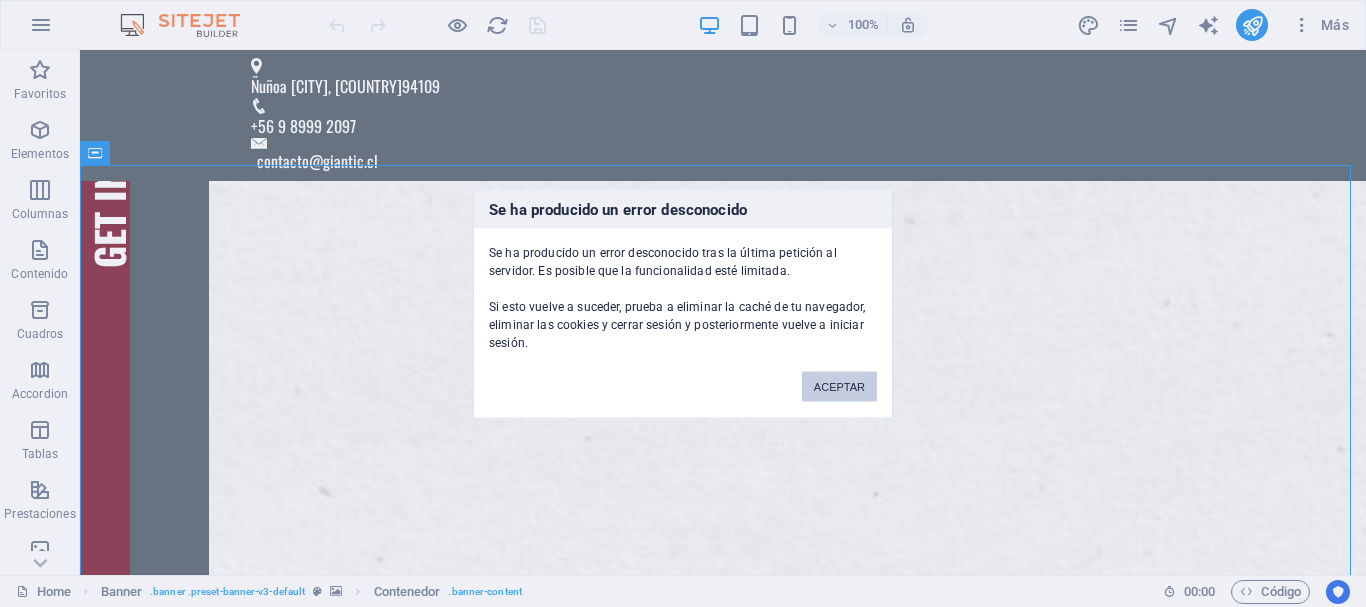 click on "ACEPTAR" at bounding box center [839, 386] 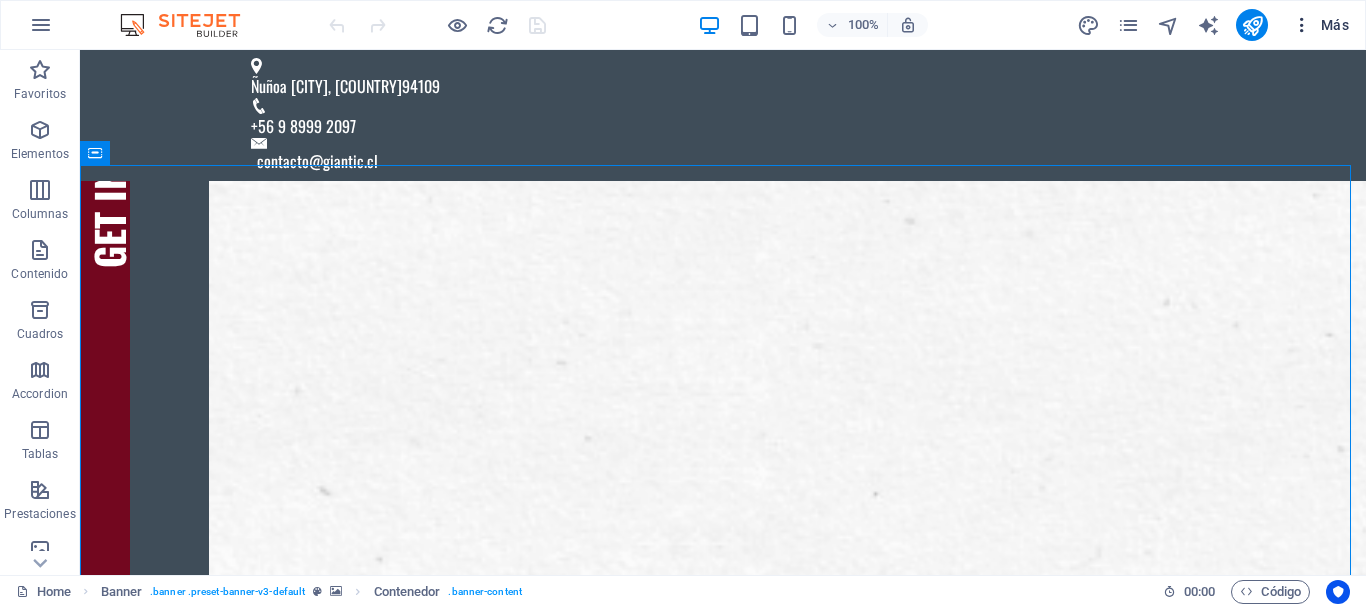 click at bounding box center (1302, 25) 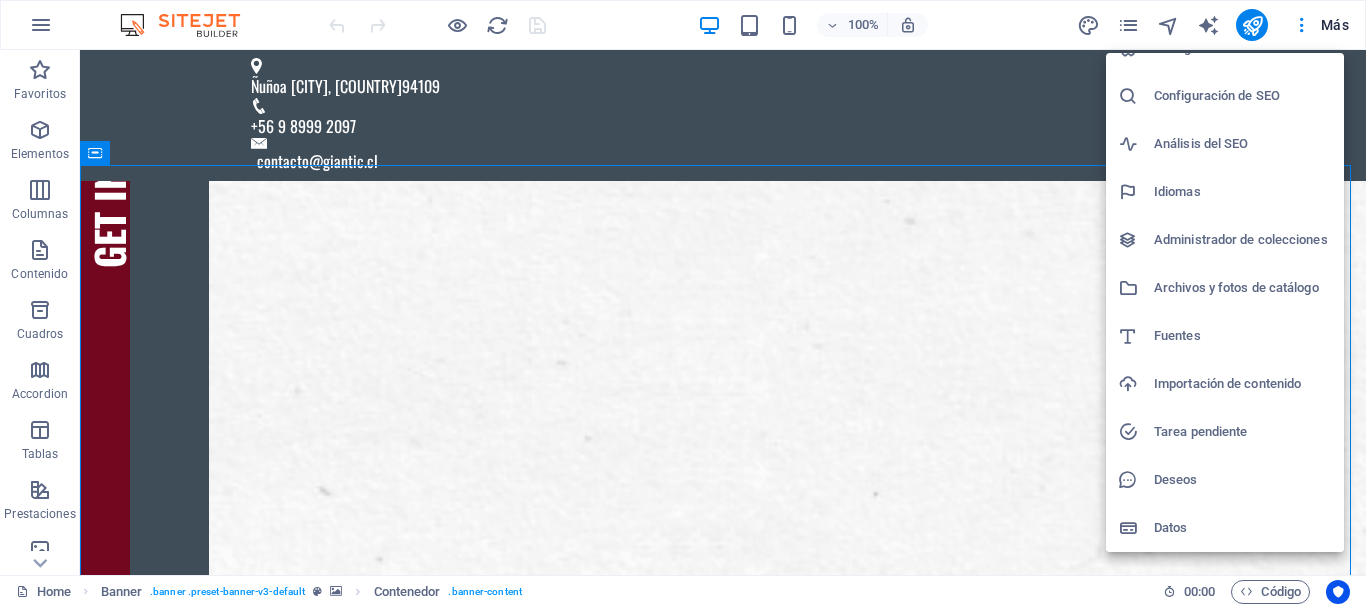 scroll, scrollTop: 0, scrollLeft: 0, axis: both 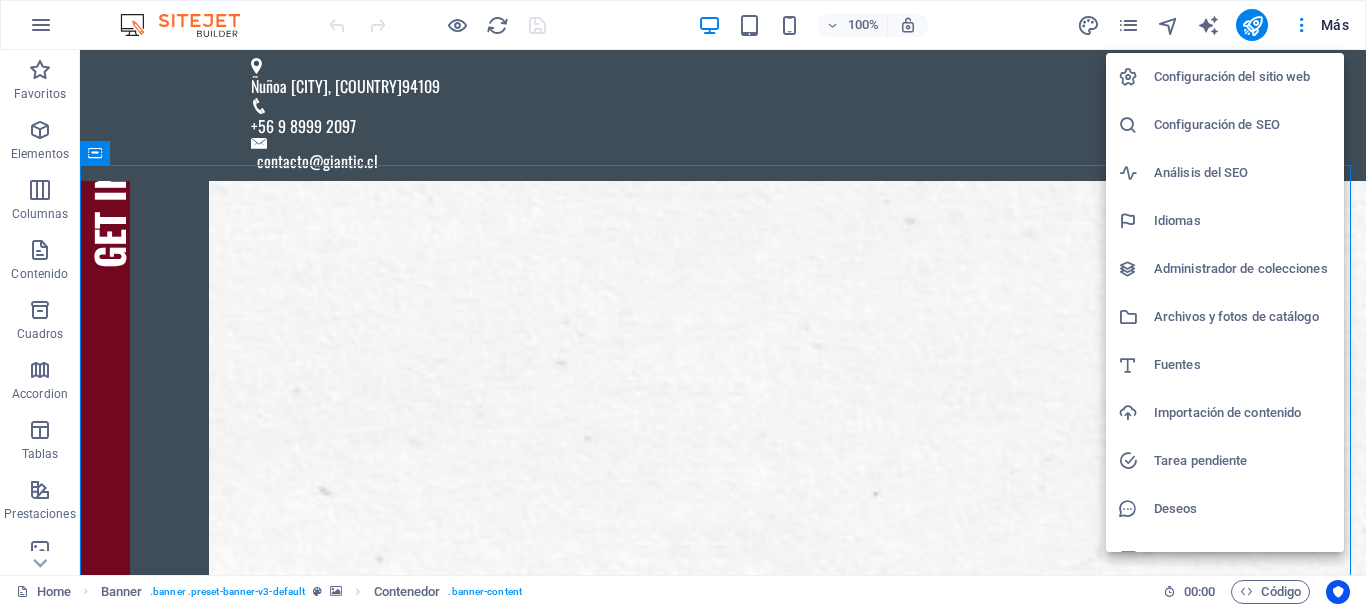 click at bounding box center (683, 303) 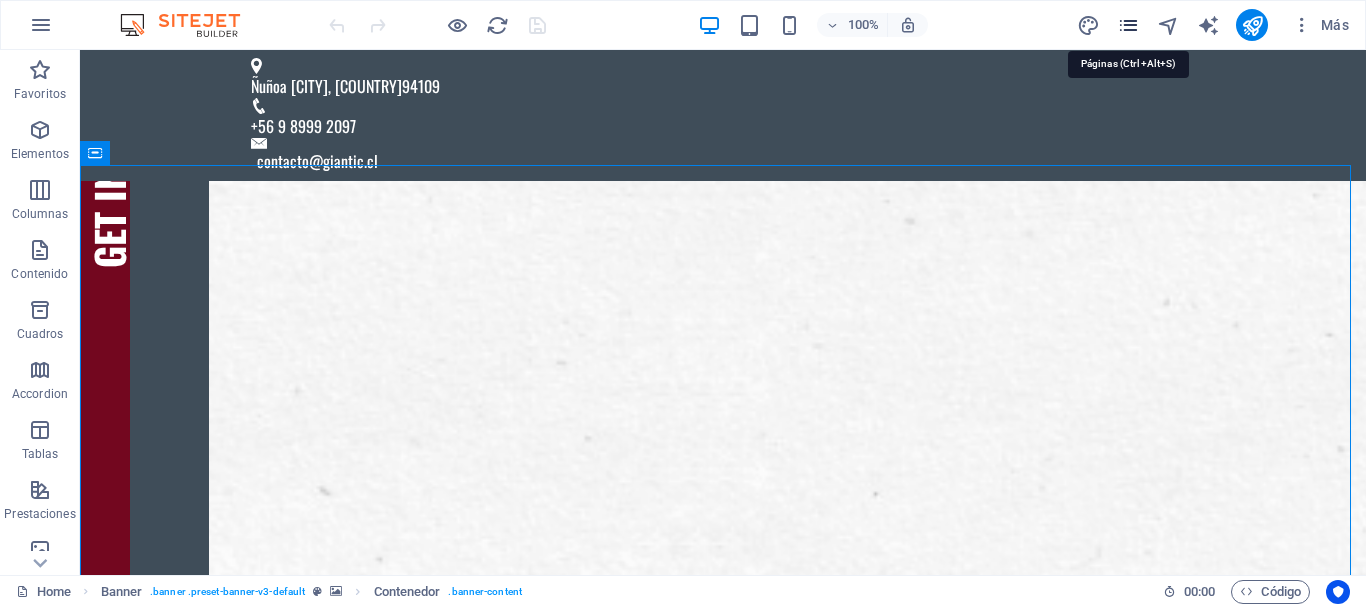click at bounding box center (1128, 25) 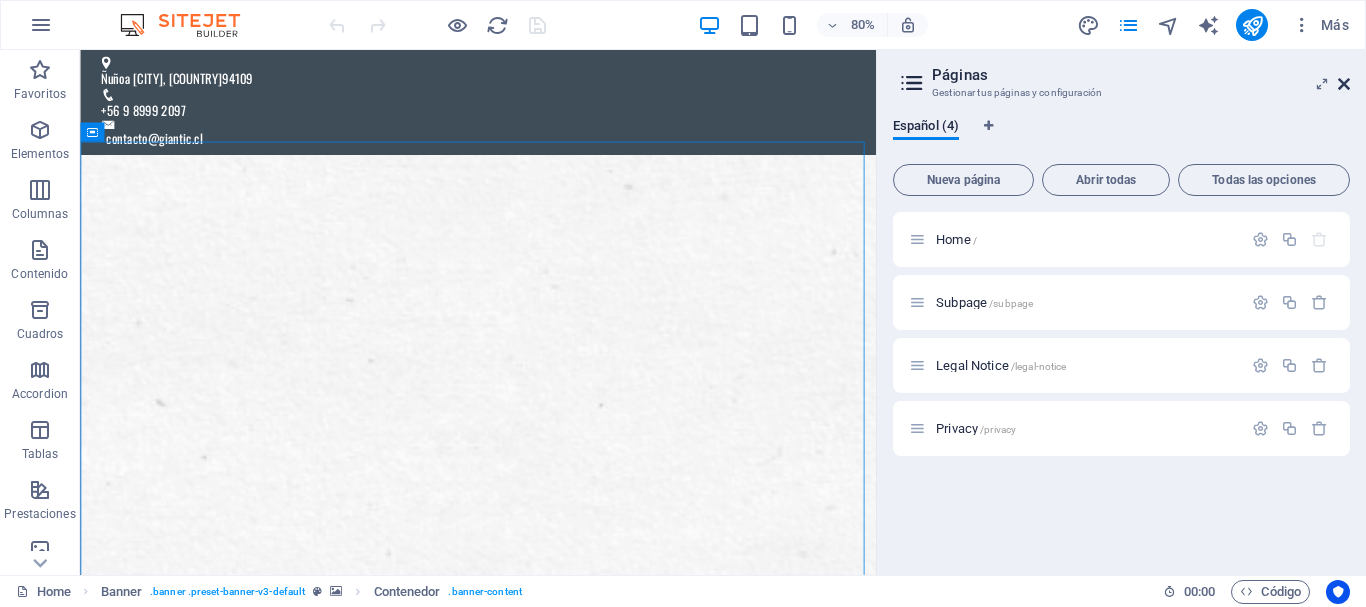 click at bounding box center (1344, 84) 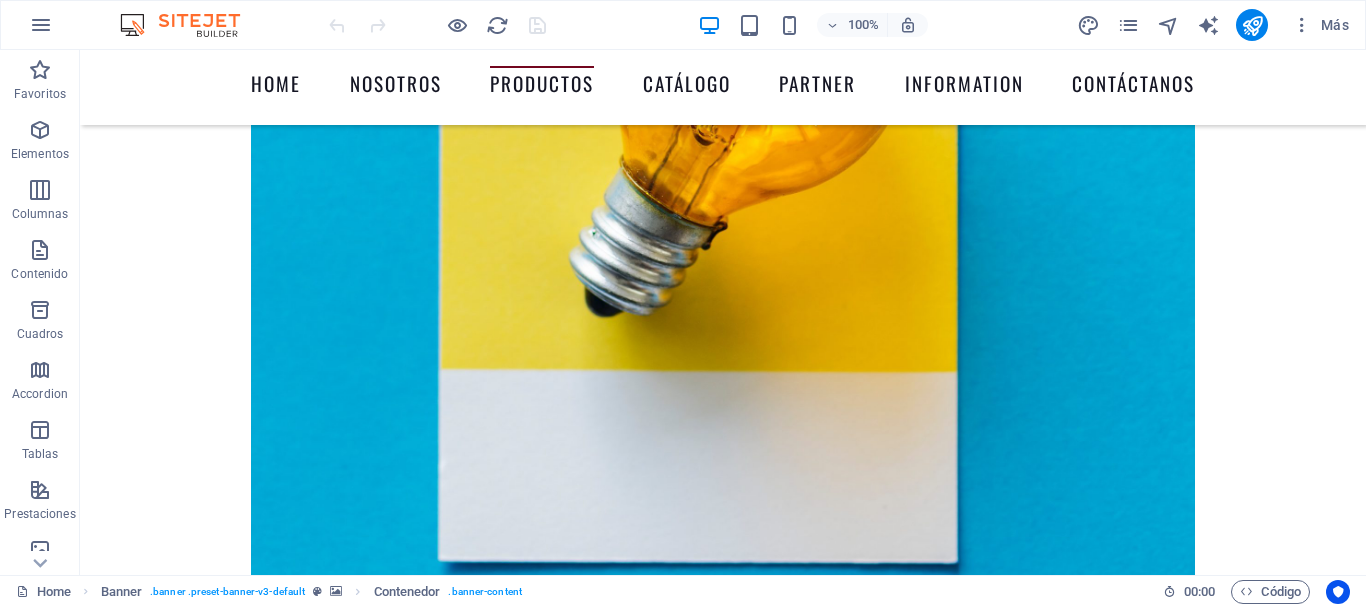 scroll, scrollTop: 2754, scrollLeft: 0, axis: vertical 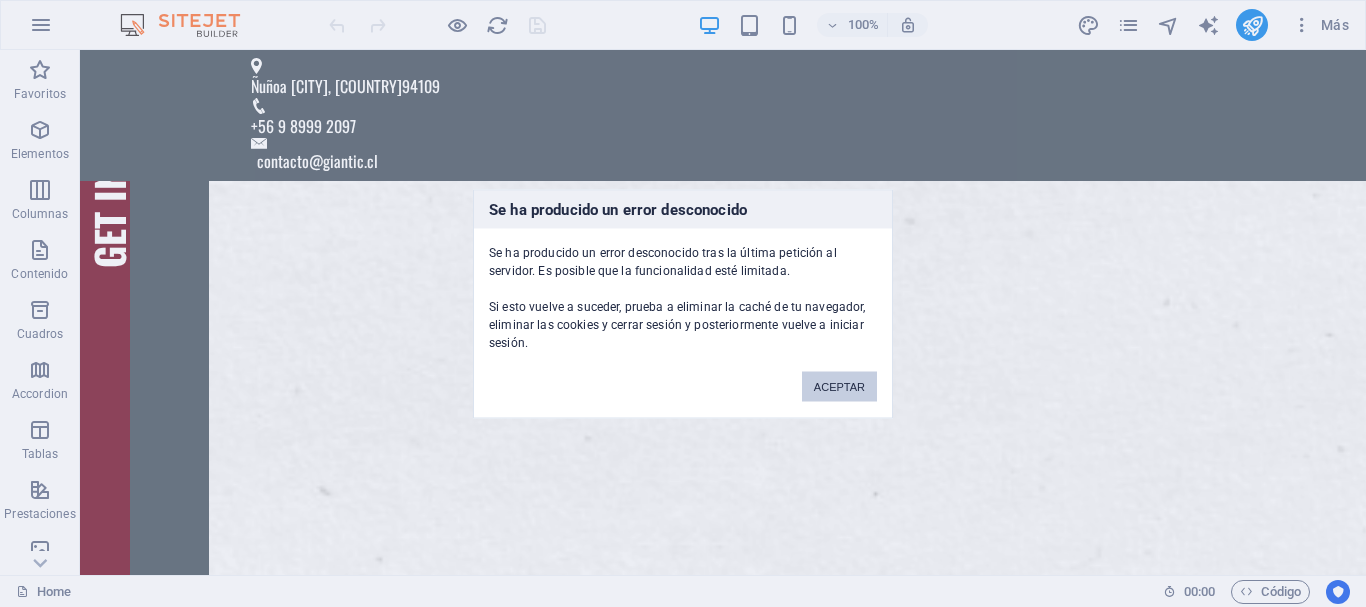 click on "ACEPTAR" at bounding box center [839, 386] 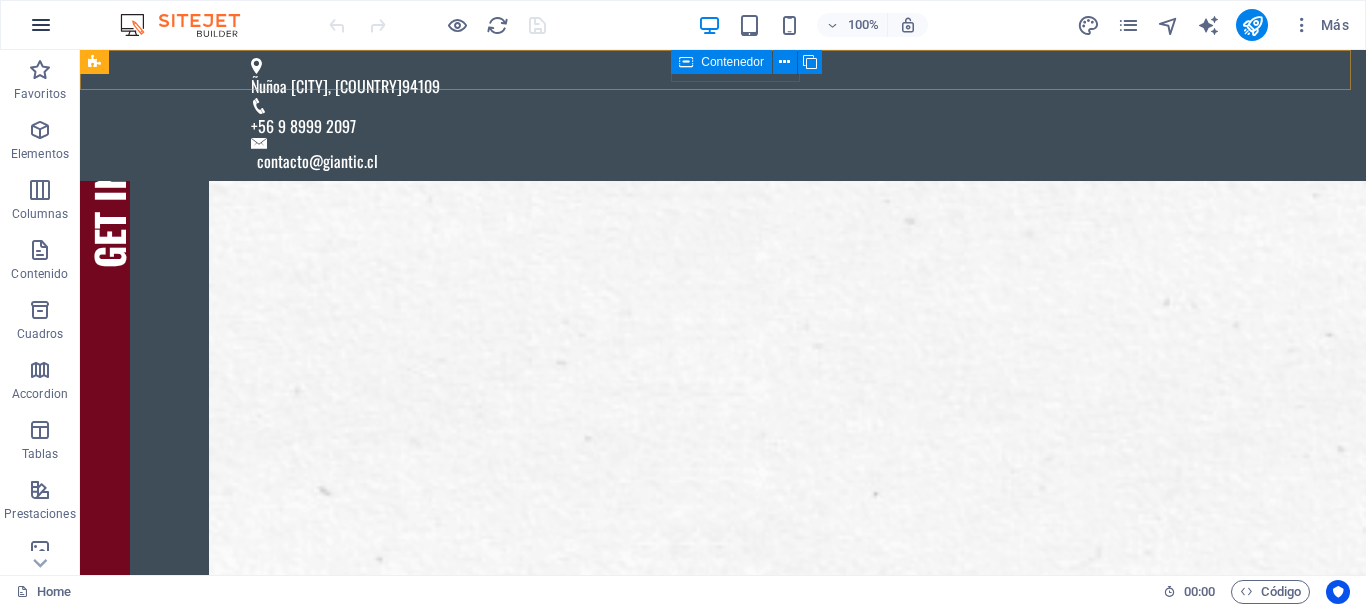 click at bounding box center [41, 25] 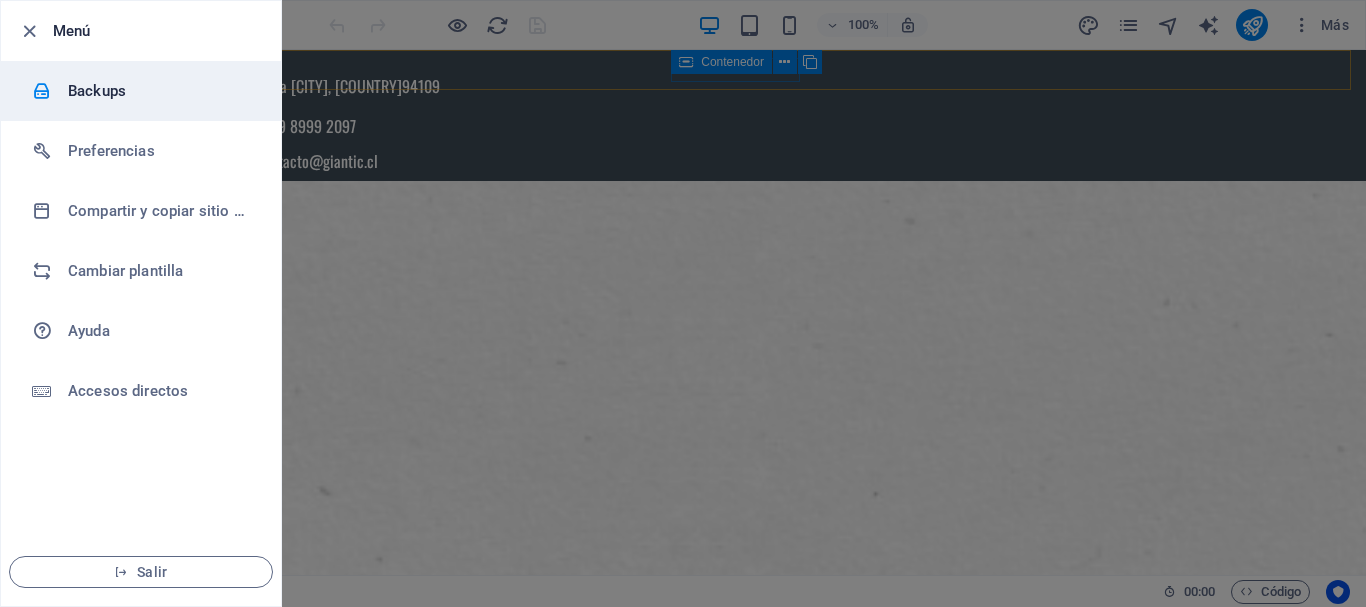 click on "Backups" at bounding box center (160, 91) 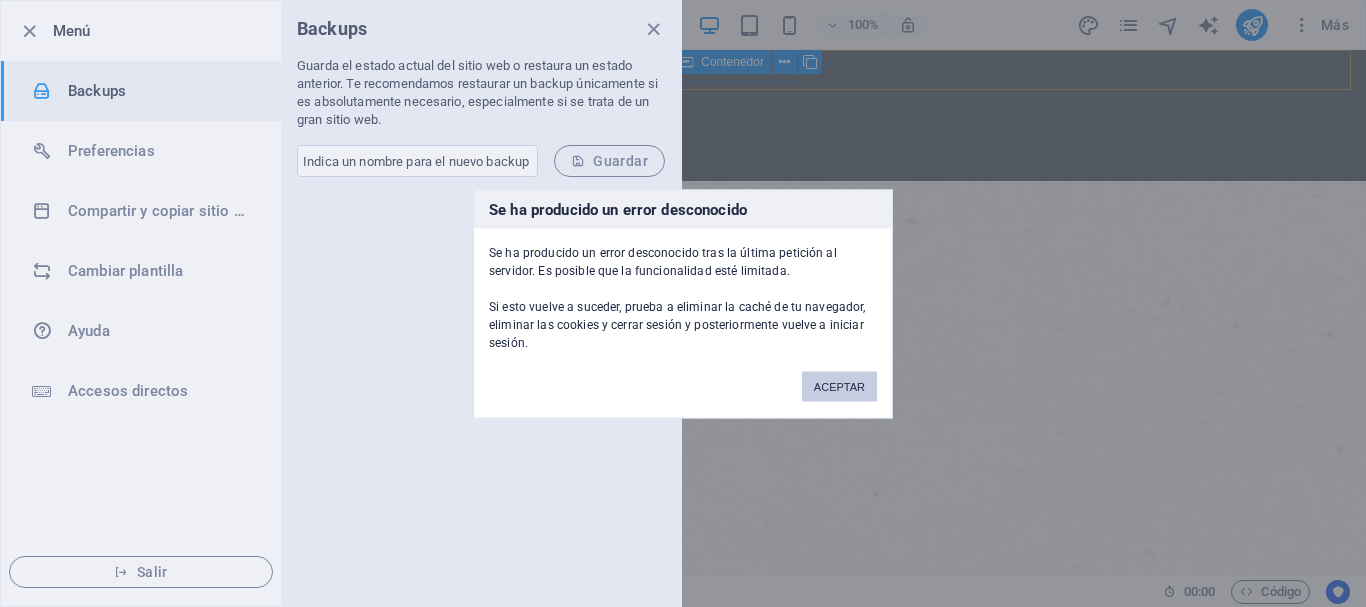 click on "ACEPTAR" at bounding box center [839, 386] 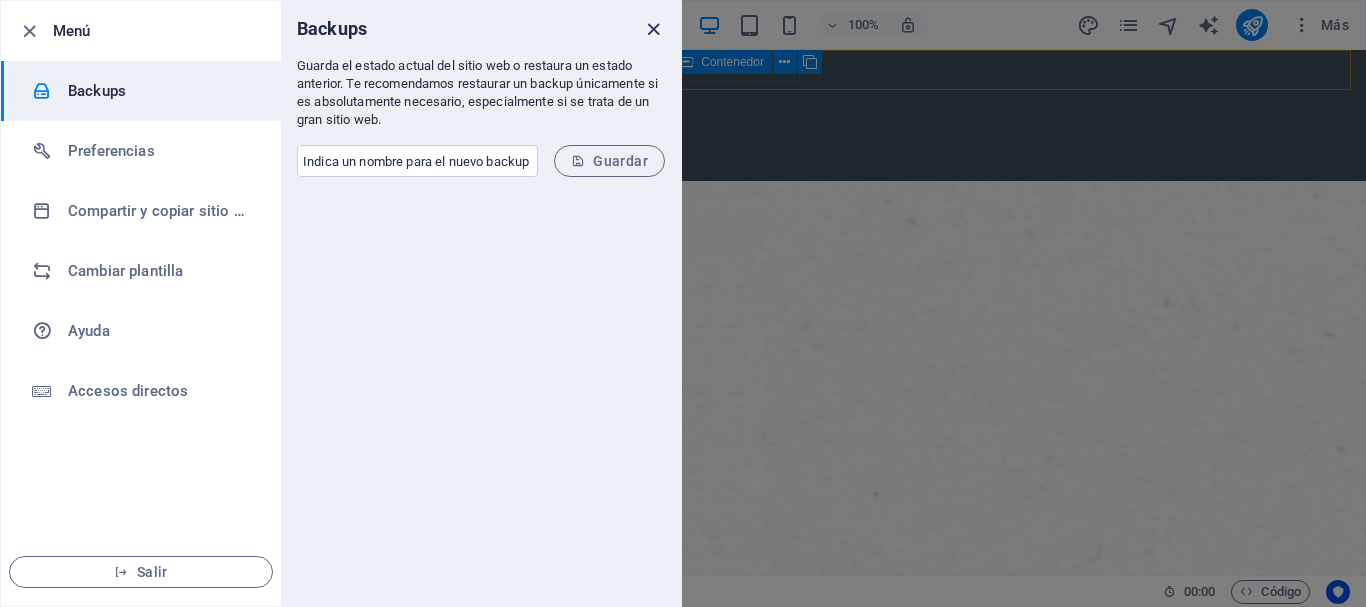 click at bounding box center (653, 29) 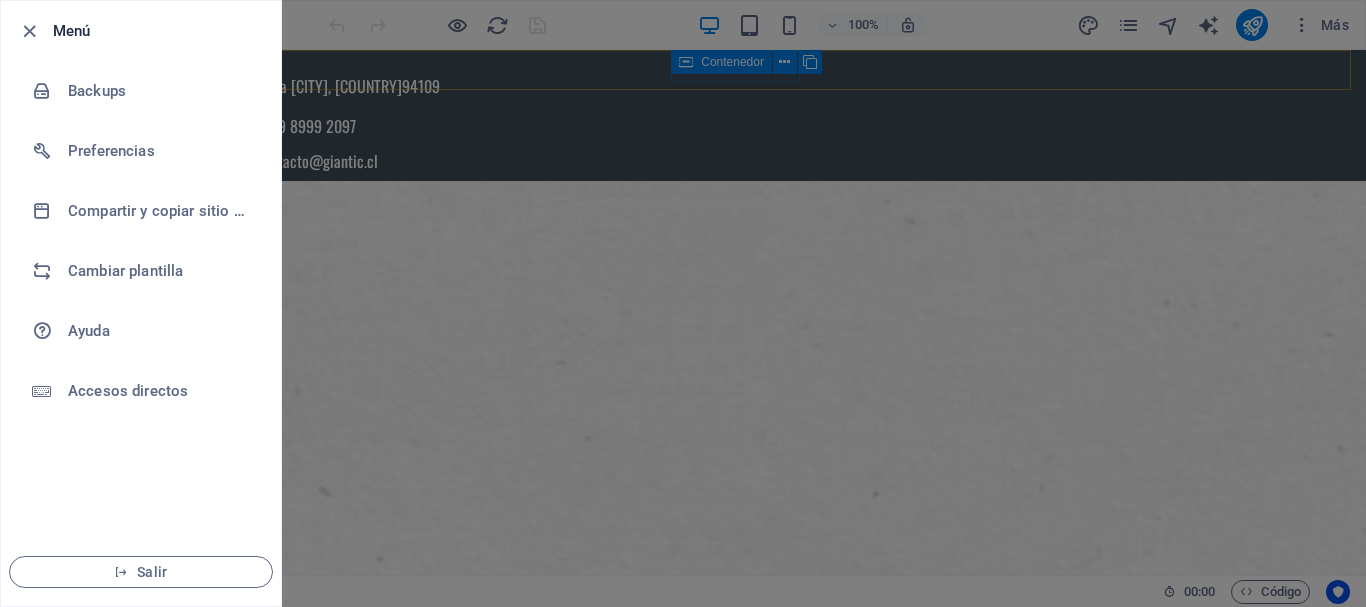 click at bounding box center [683, 303] 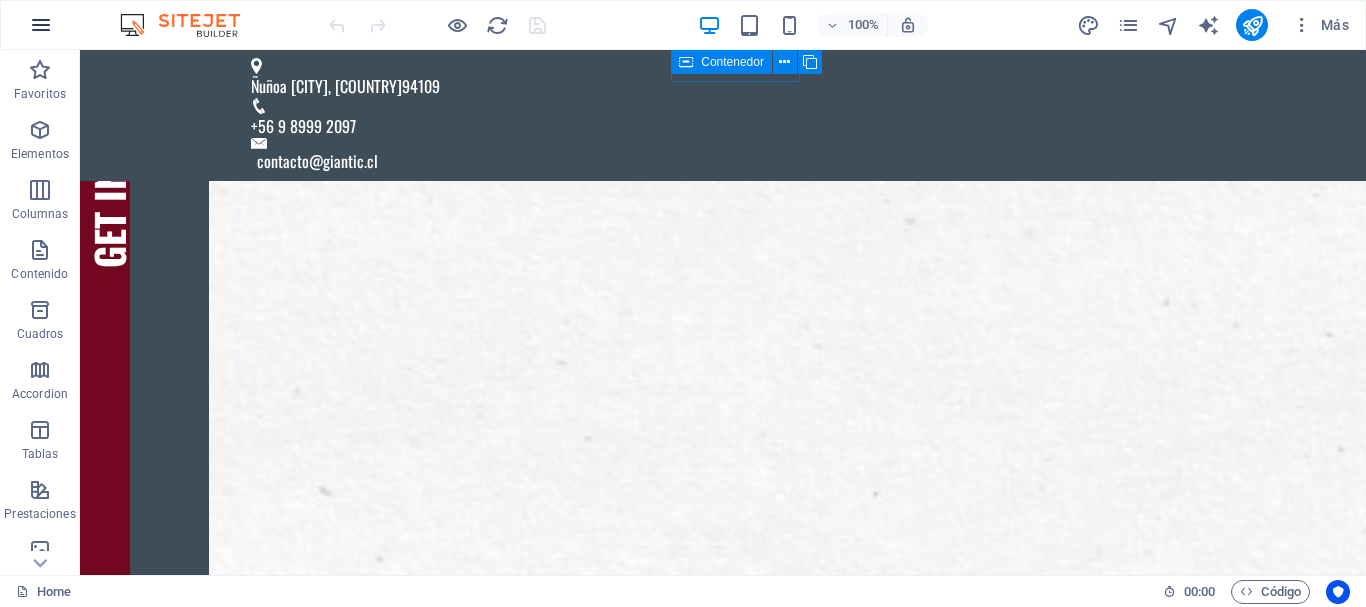 click at bounding box center (41, 25) 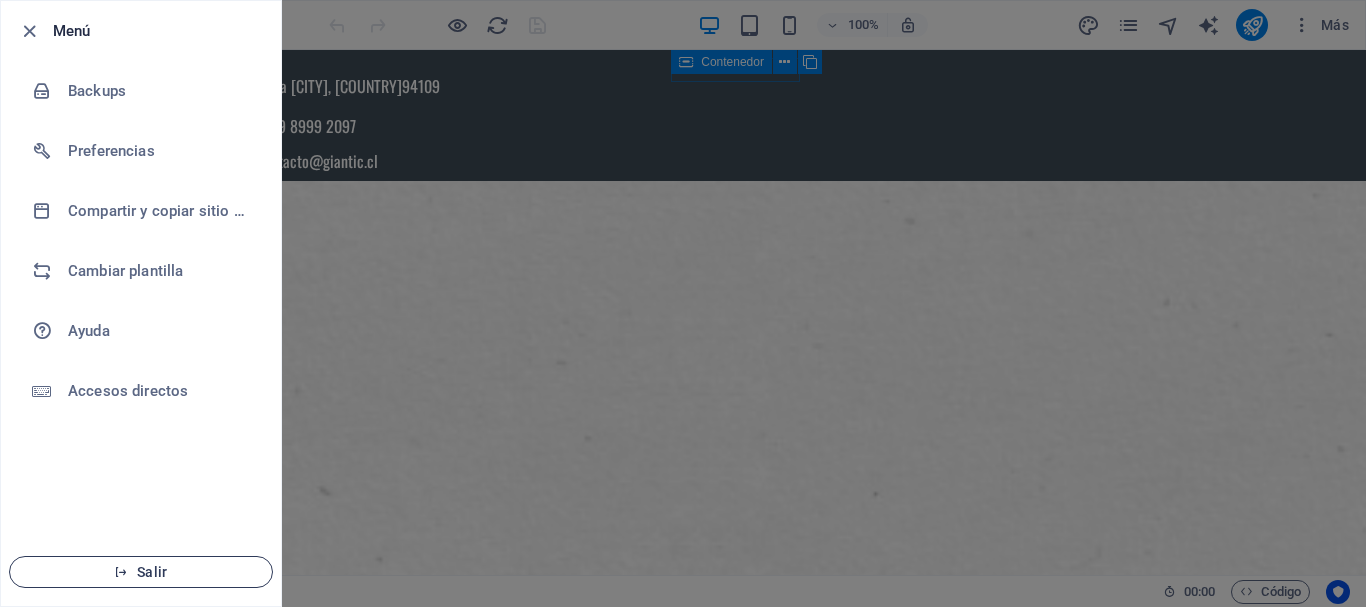 click on "Salir" at bounding box center [141, 572] 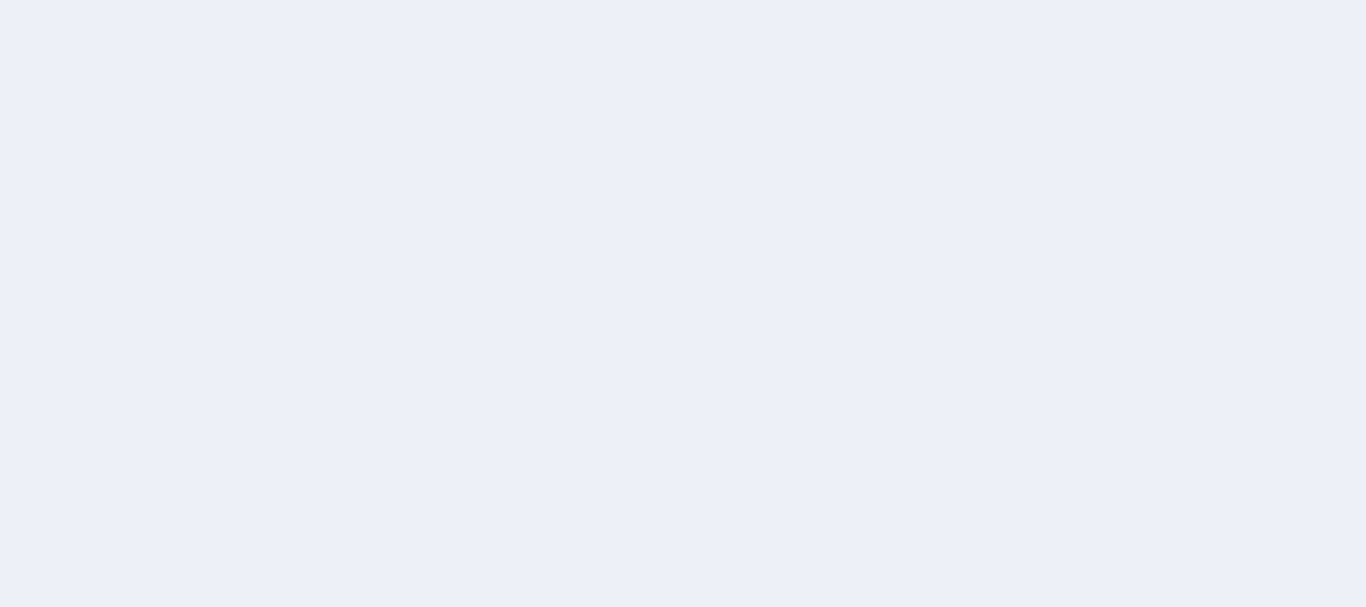scroll, scrollTop: 0, scrollLeft: 0, axis: both 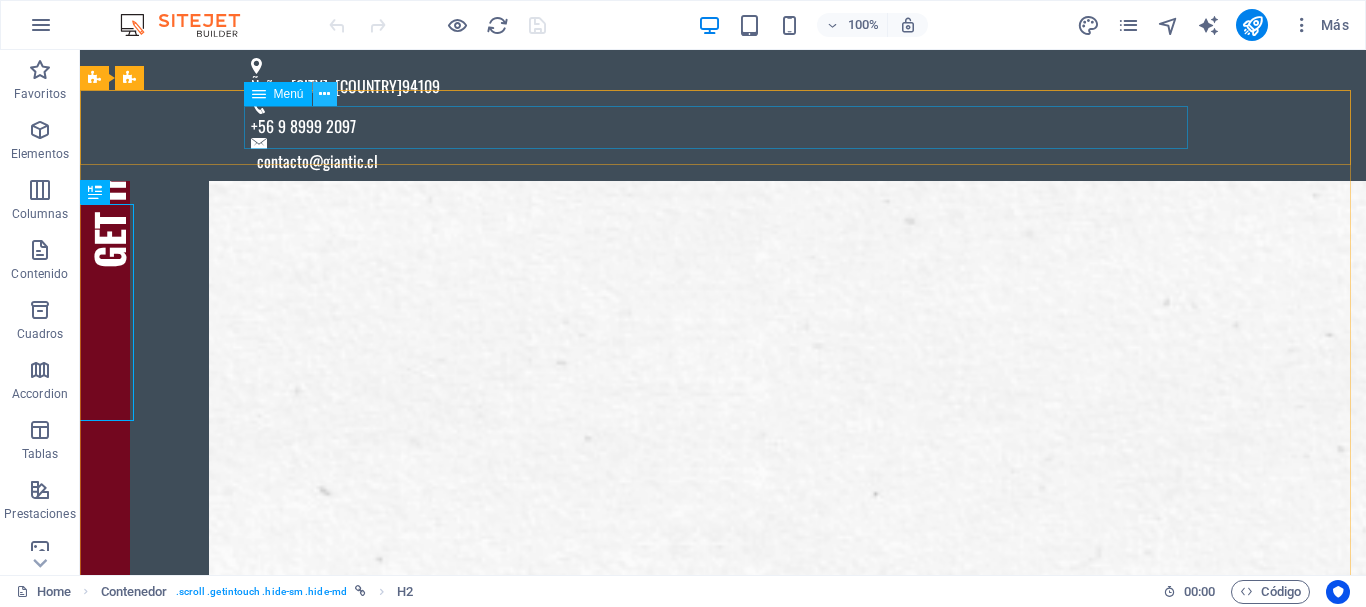 click at bounding box center [324, 94] 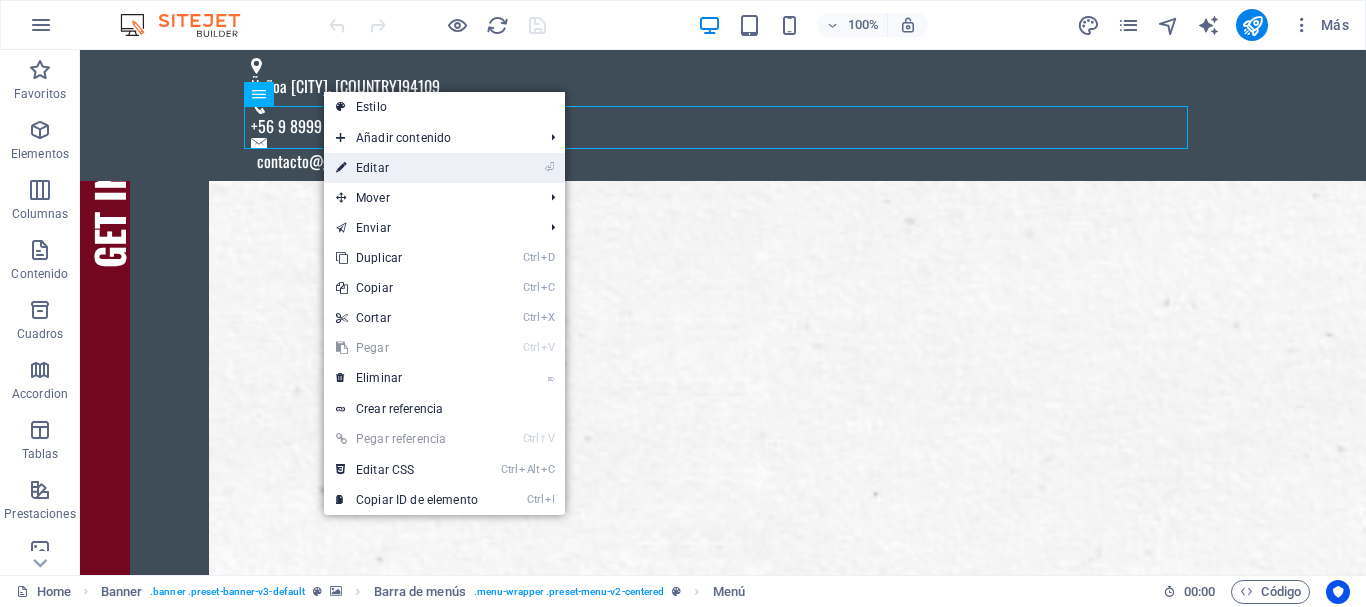 click on "⏎  Editar" at bounding box center [407, 168] 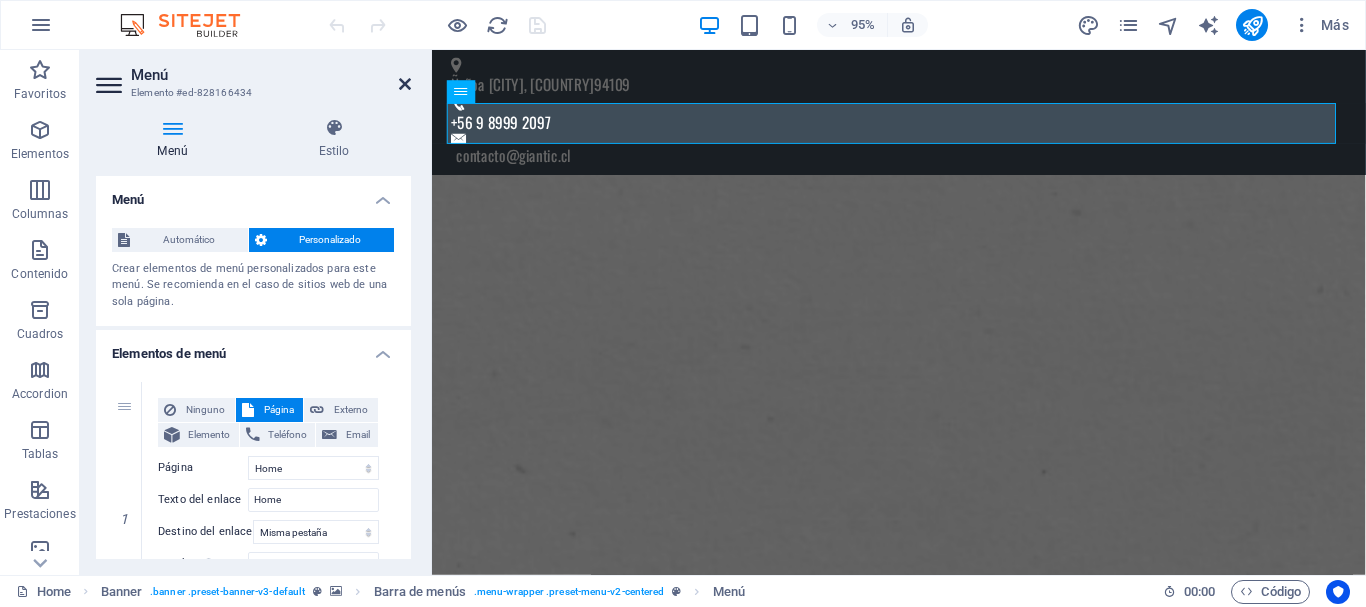 click at bounding box center (405, 84) 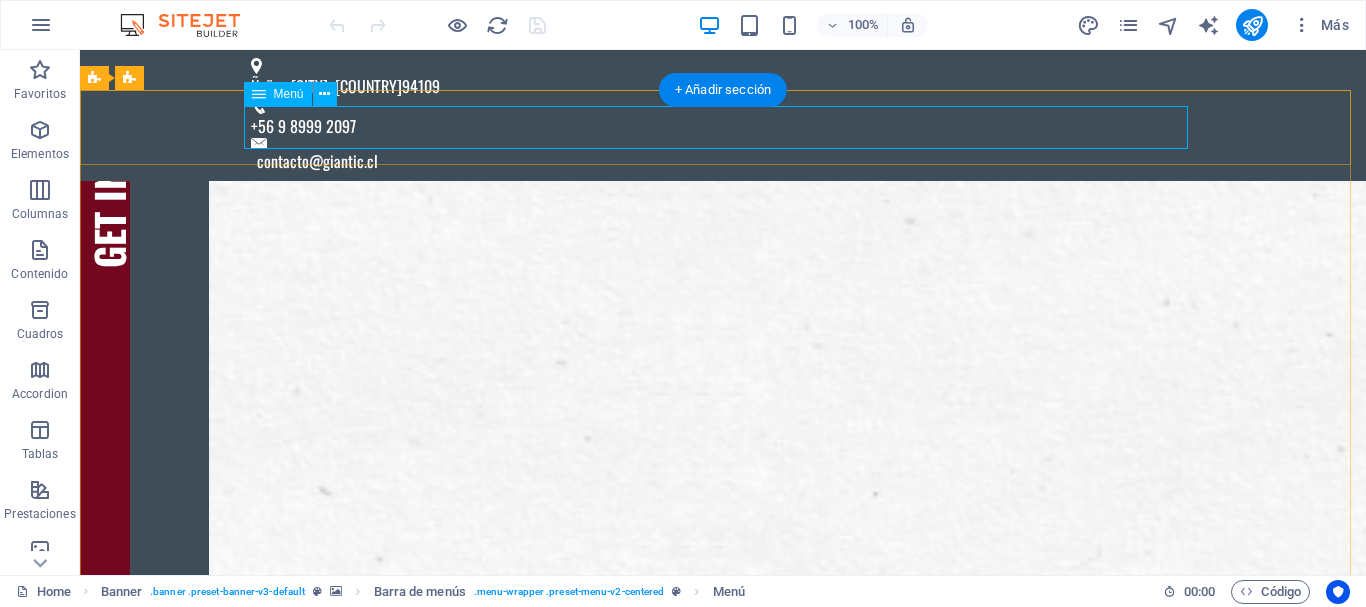 click on "Home Nosotros Productos Catálogo Partner Information Contáctanos" at bounding box center (723, 1413) 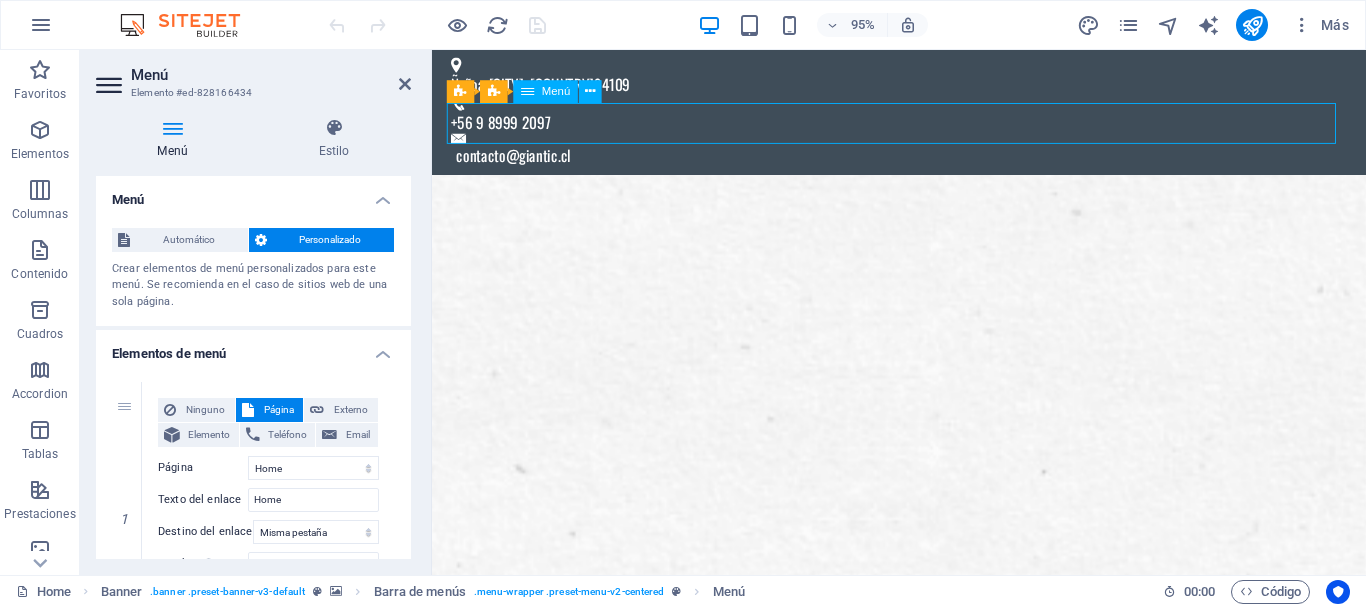 click on "Home Nosotros Productos Catálogo Partner Information Contáctanos" at bounding box center [924, 1413] 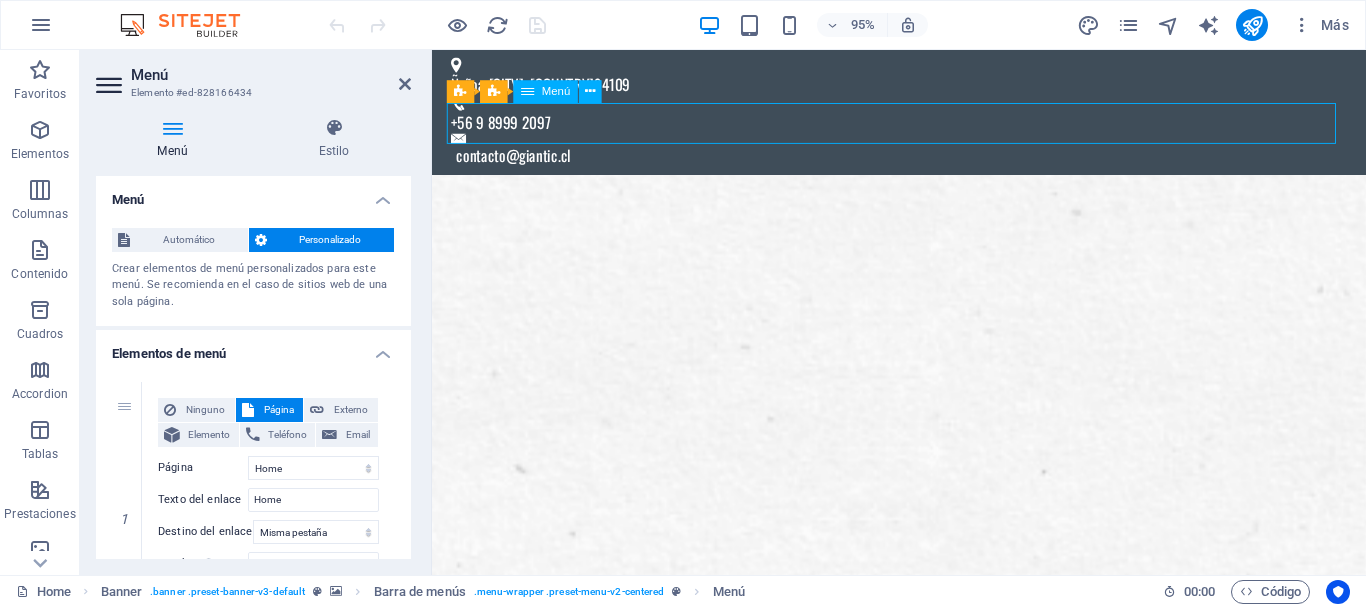 click on "Home Nosotros Productos Catálogo Partner Information Contáctanos" at bounding box center (924, 1413) 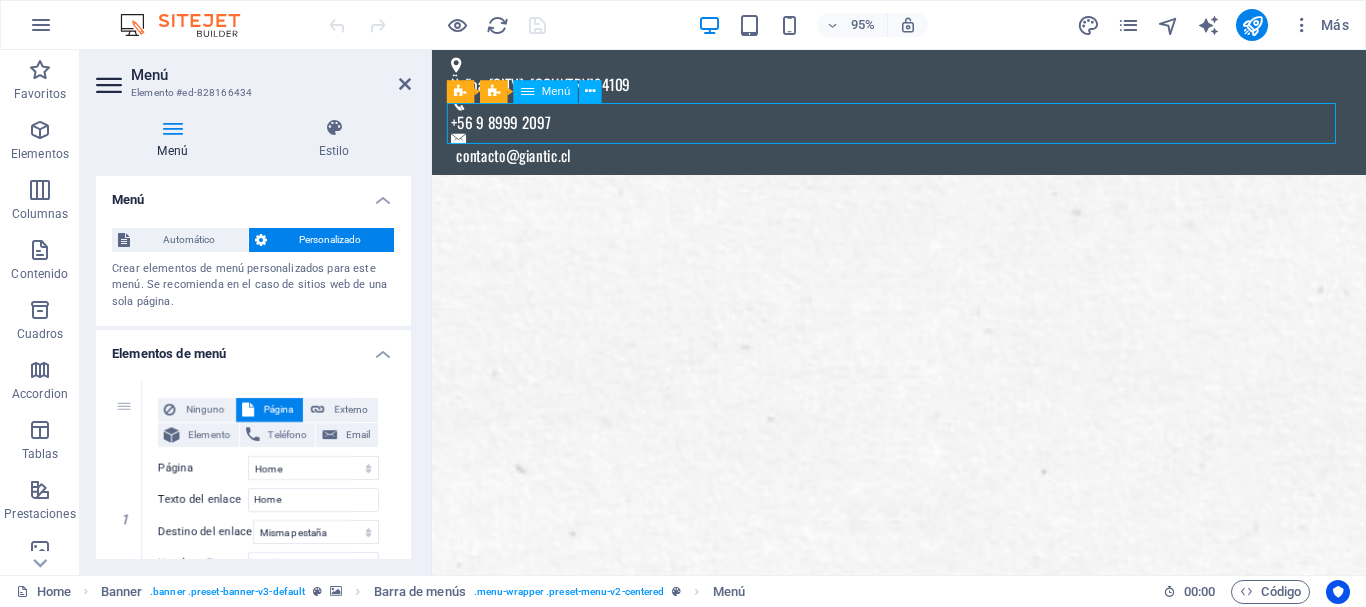 click on "Home Nosotros Productos Catálogo Partner Information Contáctanos" at bounding box center [924, 1413] 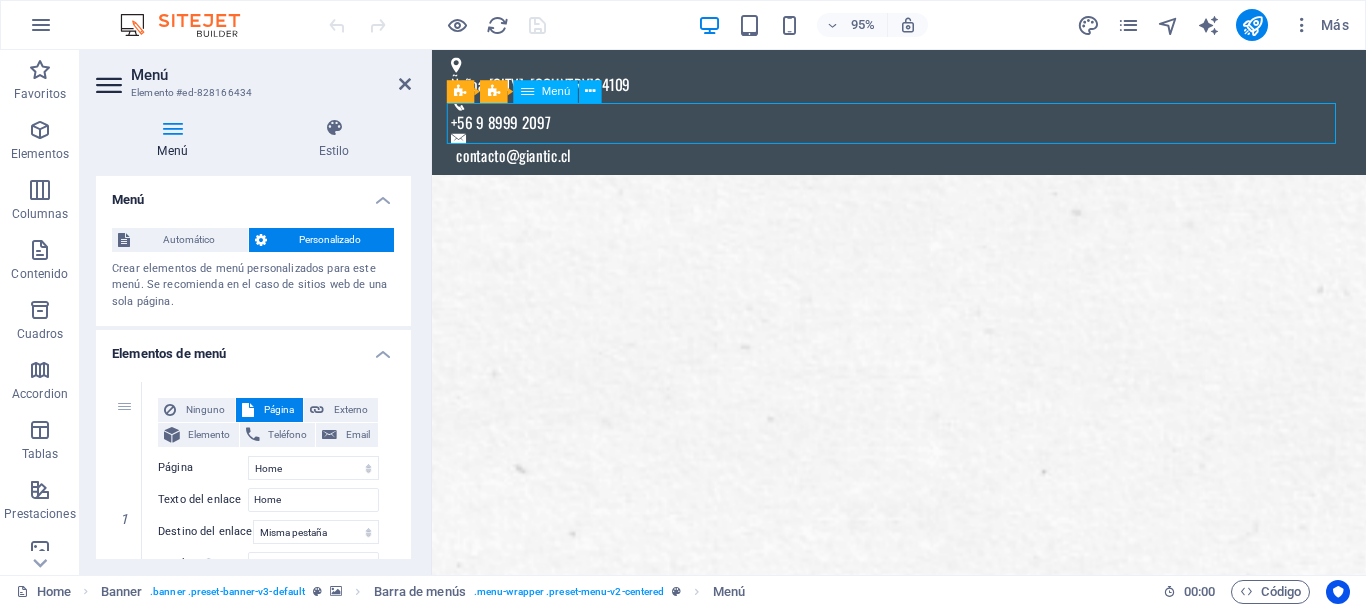 click on "Home Nosotros Productos Catálogo Partner Information Contáctanos" at bounding box center (924, 1413) 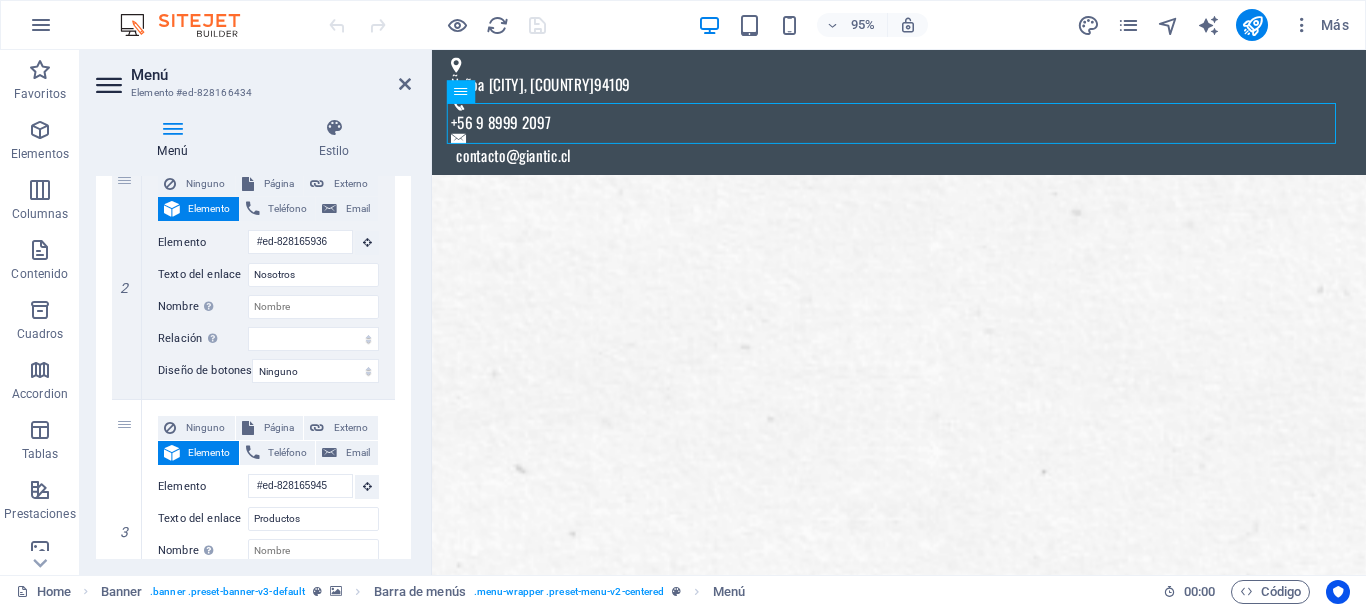 scroll, scrollTop: 502, scrollLeft: 0, axis: vertical 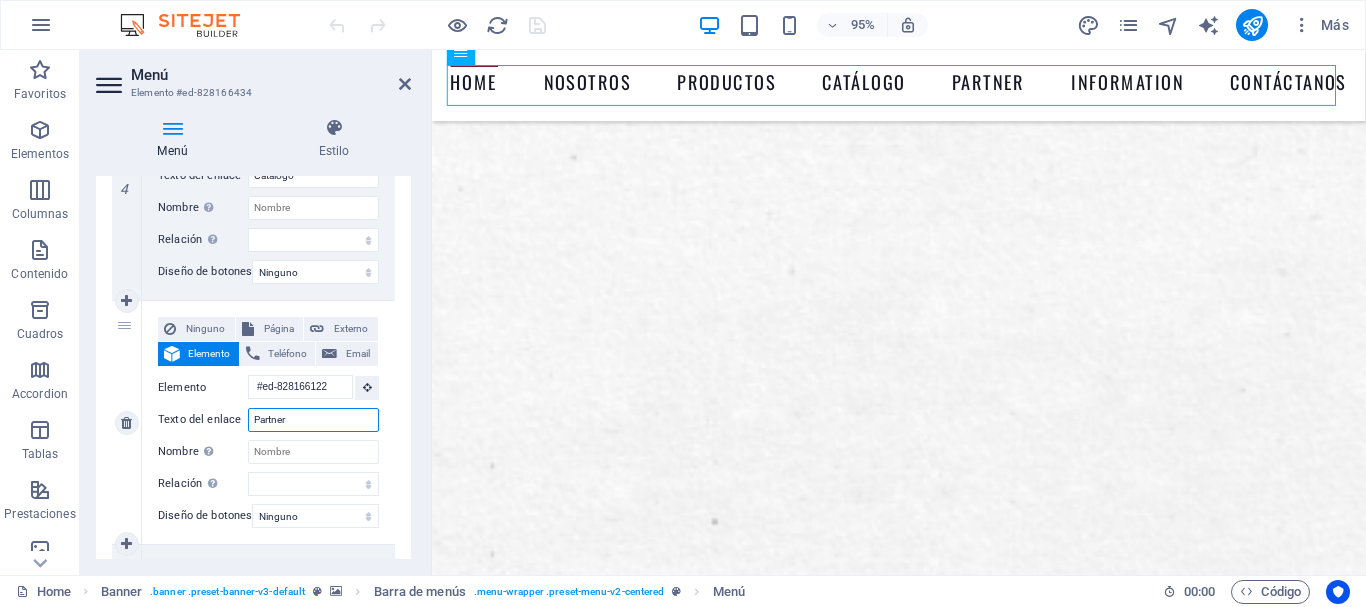 click on "Partner" at bounding box center (313, 420) 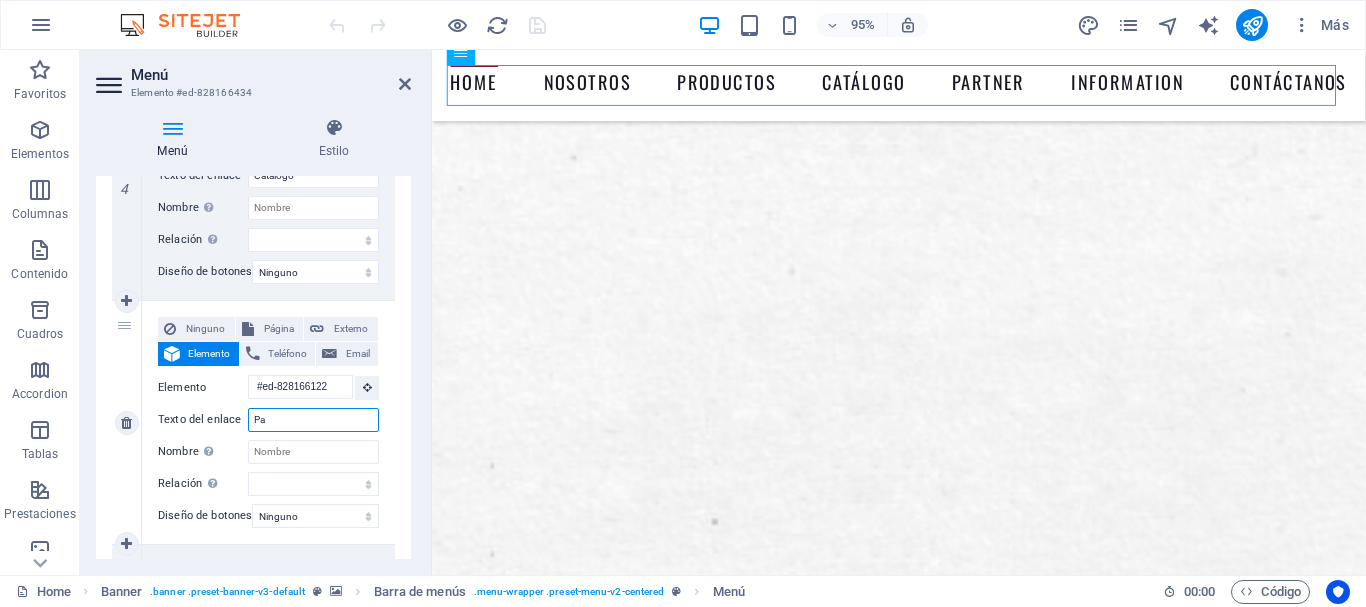 type on "P" 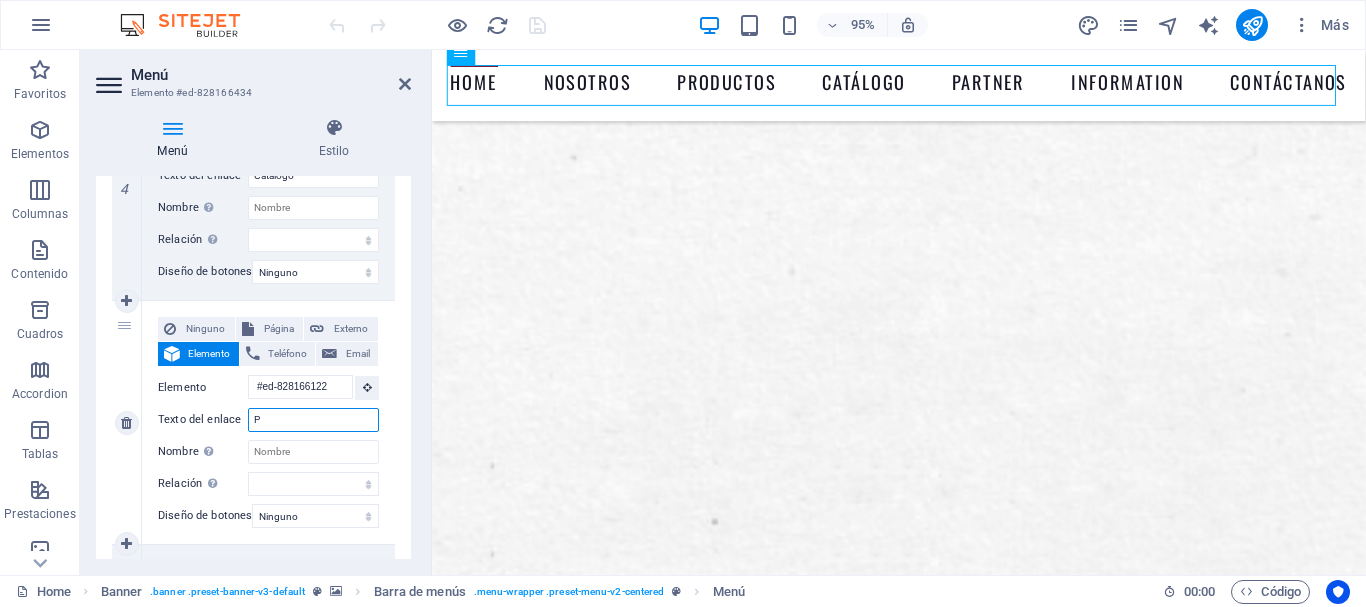 type 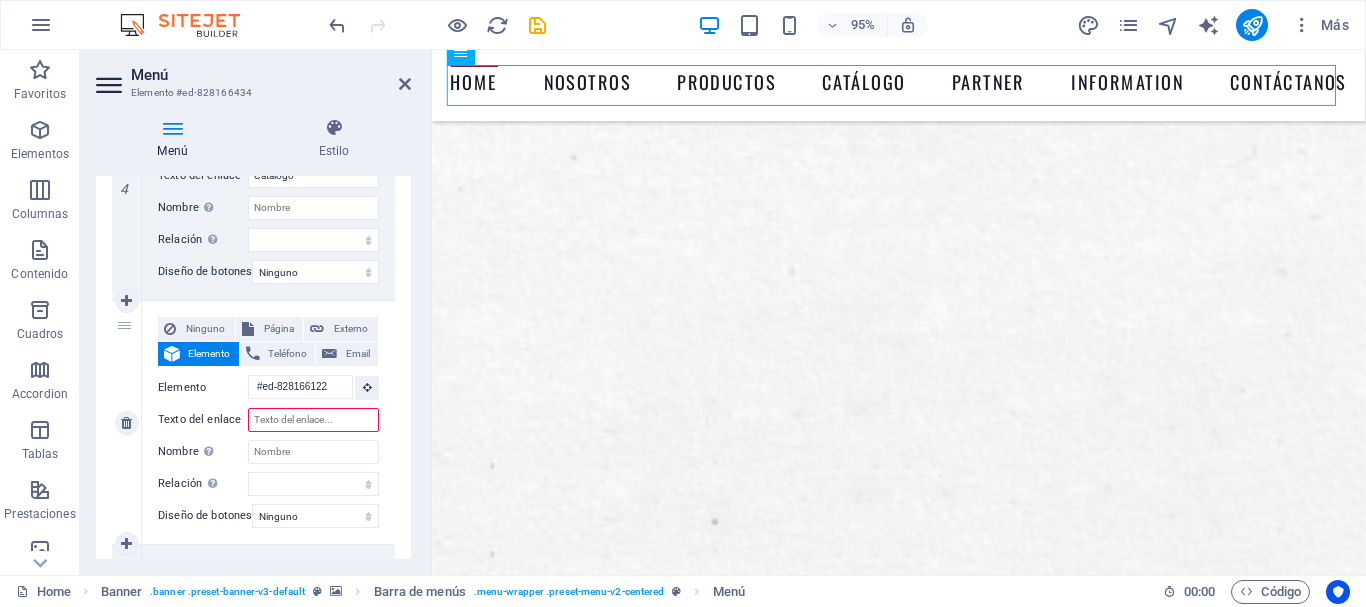 select 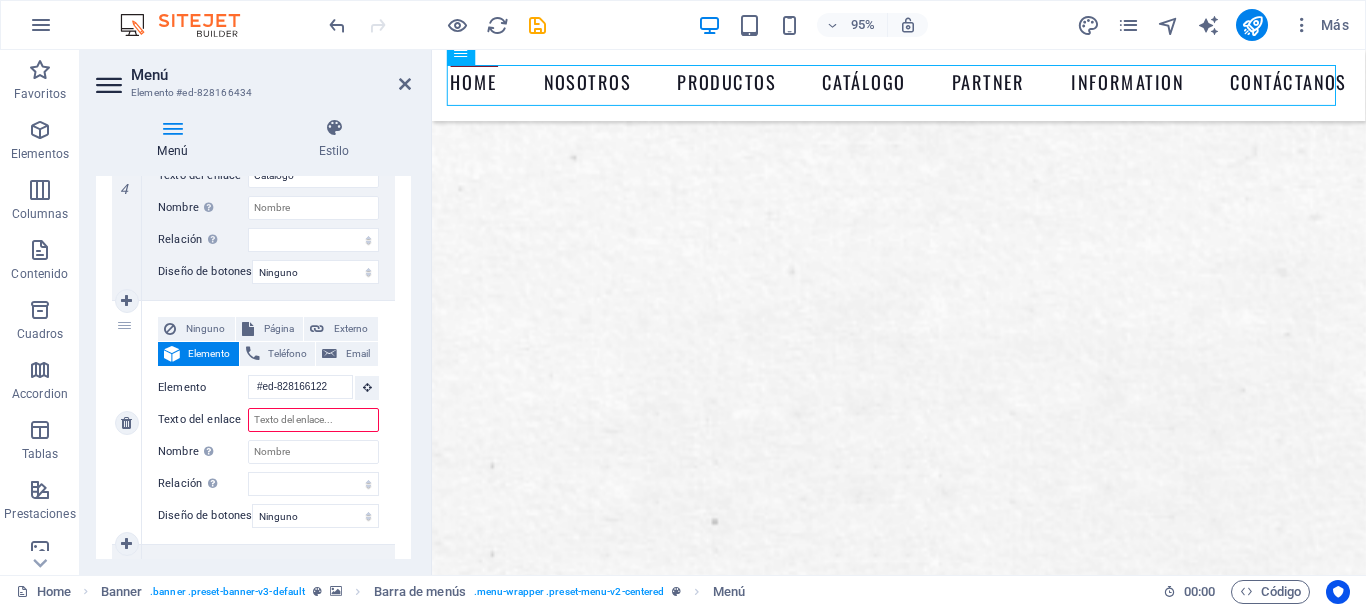 select 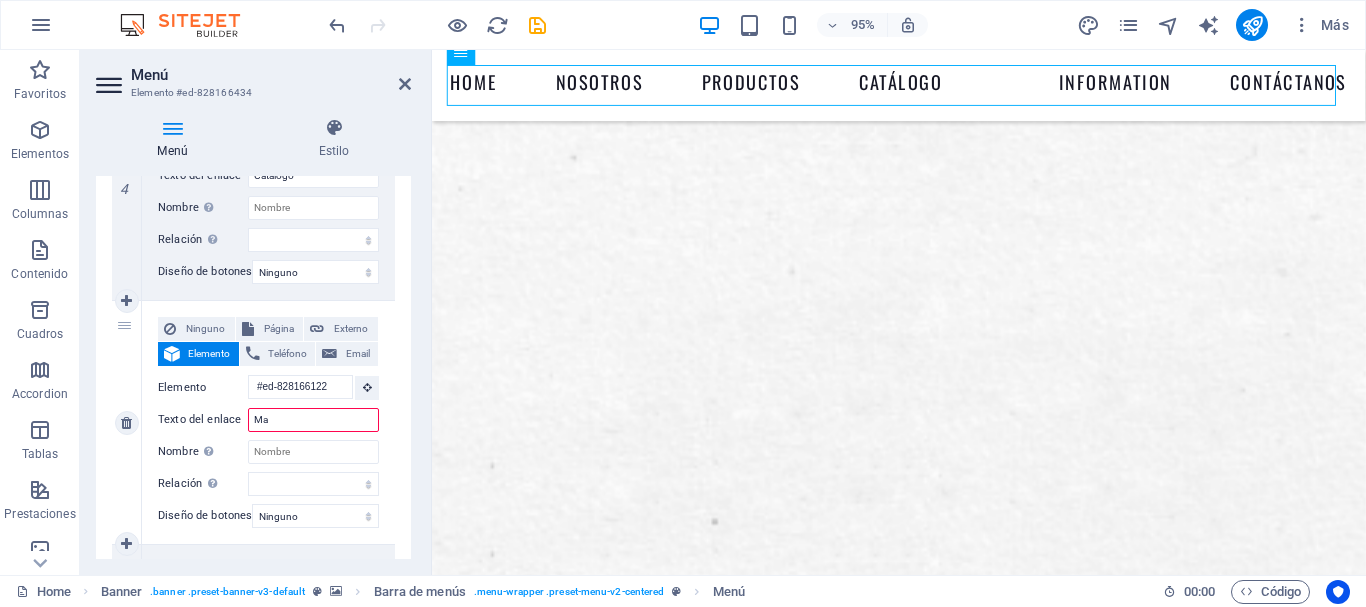 type on "Mar" 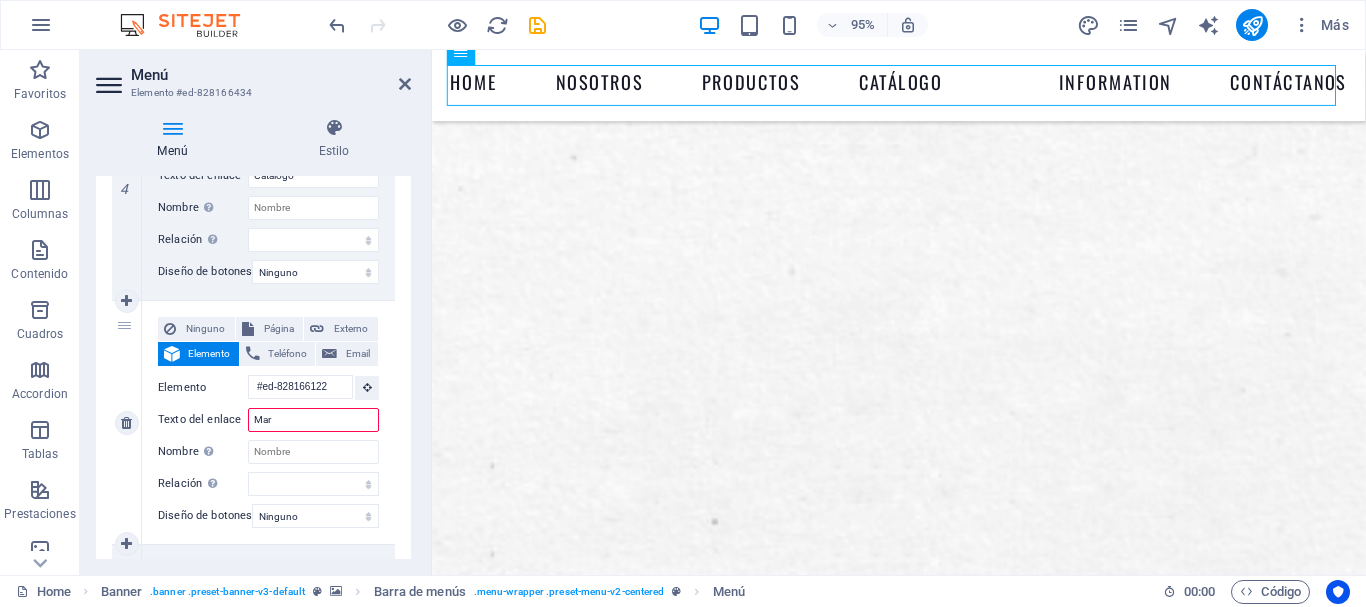 select 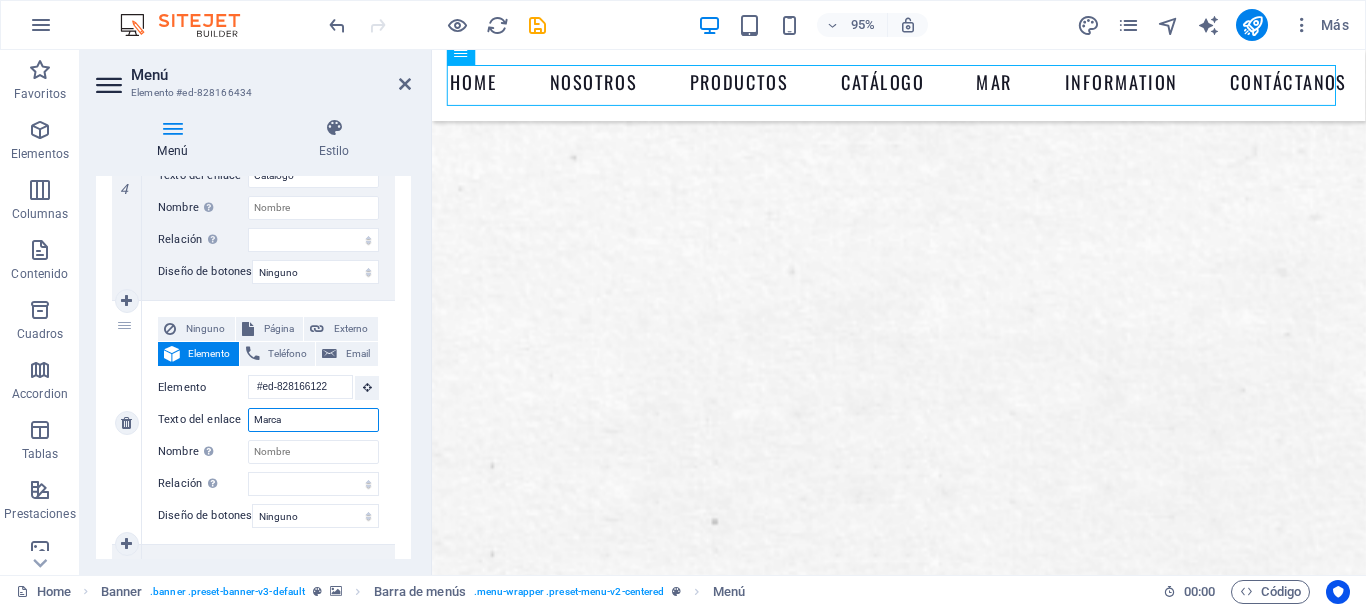 type on "Marcas" 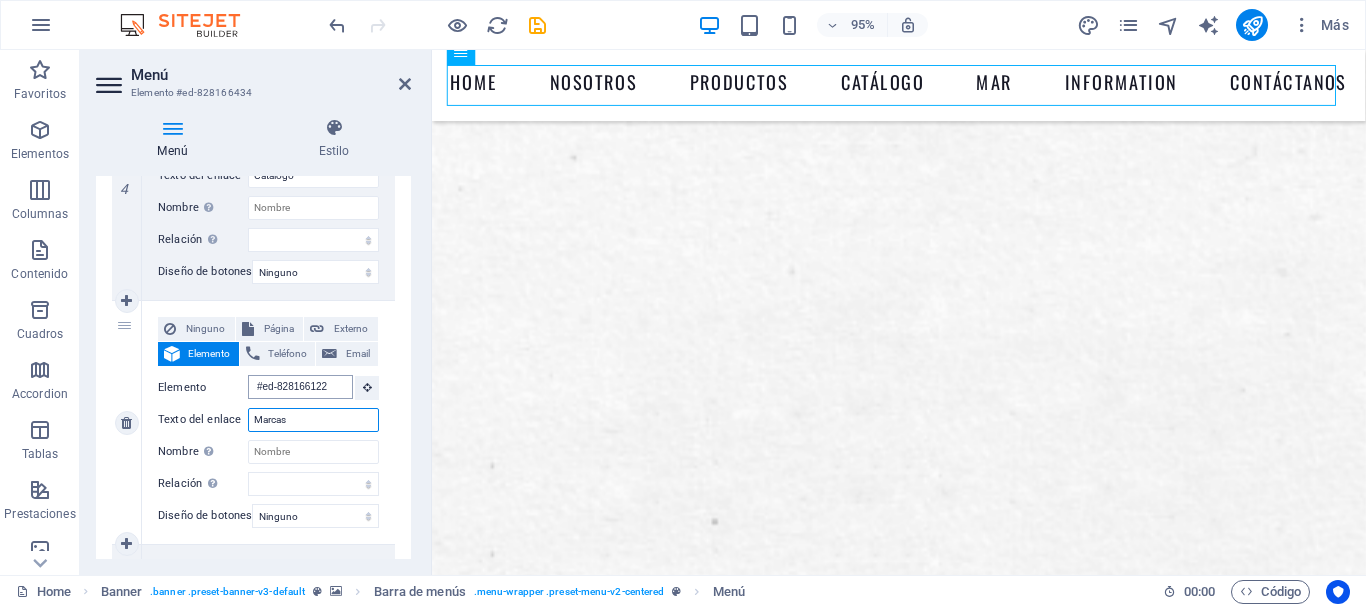 select 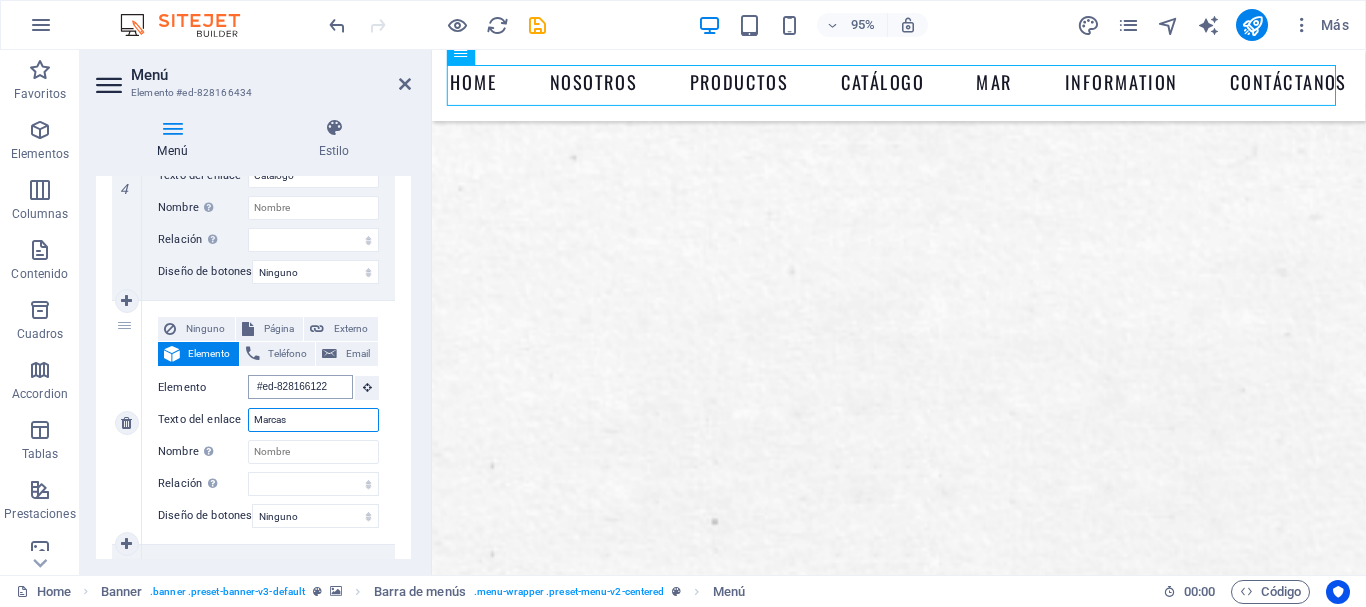 select 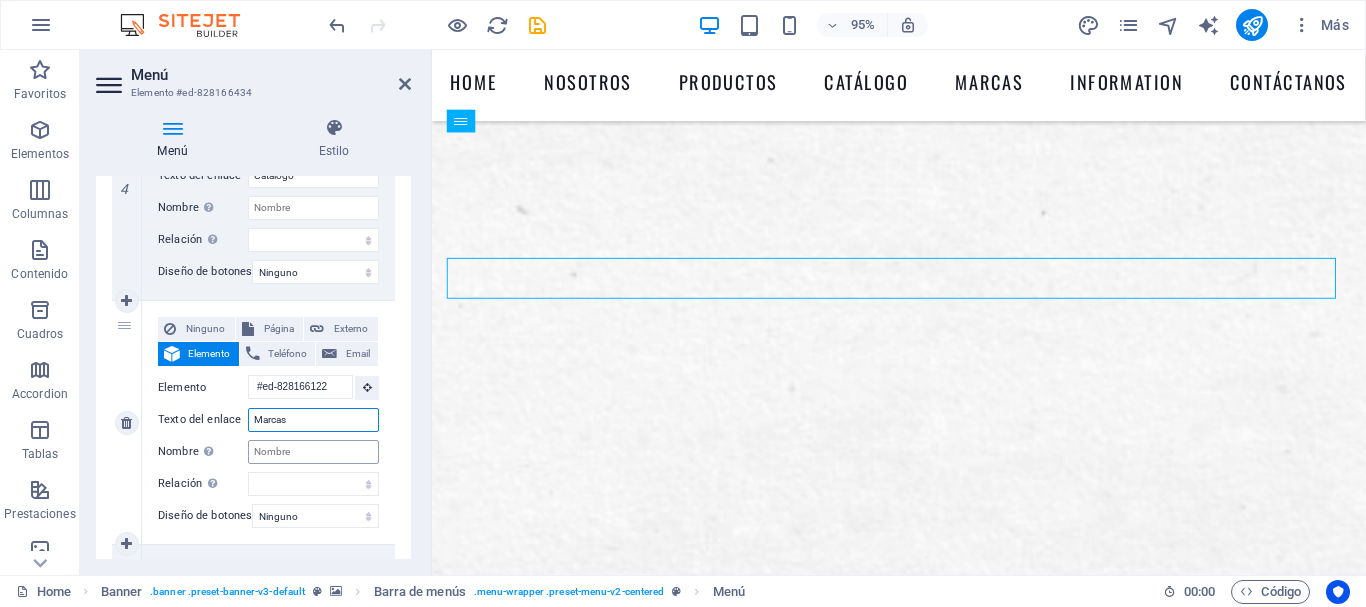 scroll, scrollTop: 245, scrollLeft: 0, axis: vertical 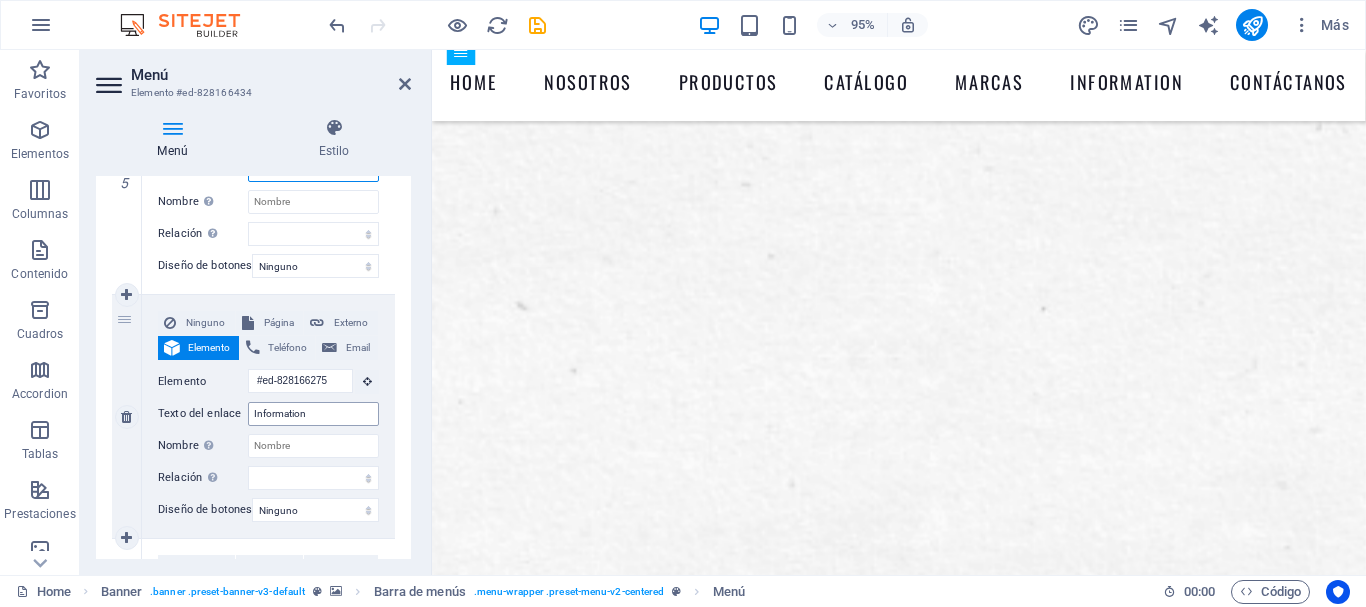 type on "Marcas" 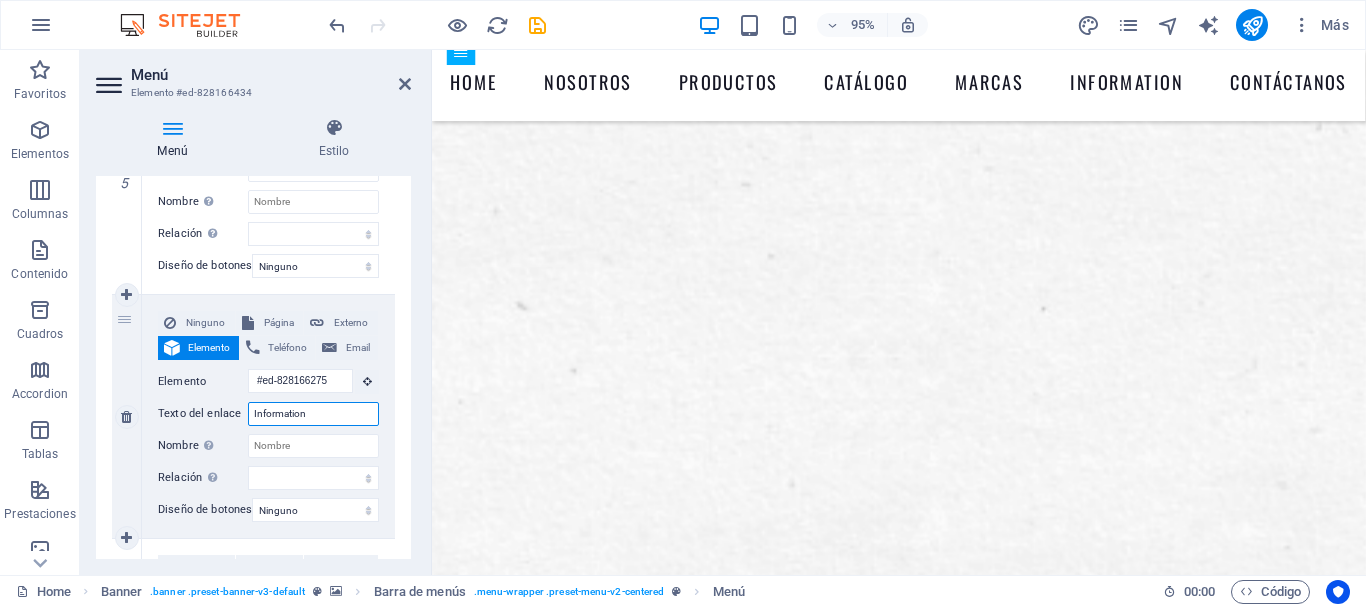 click on "Information" at bounding box center [313, 414] 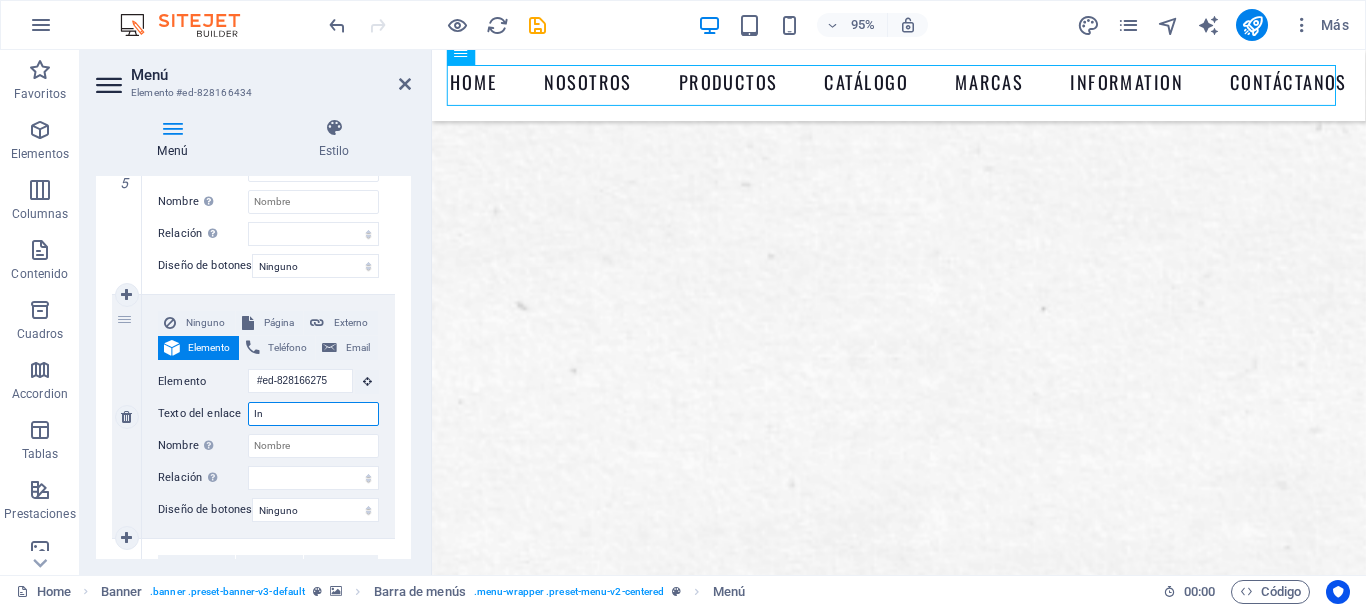 type on "I" 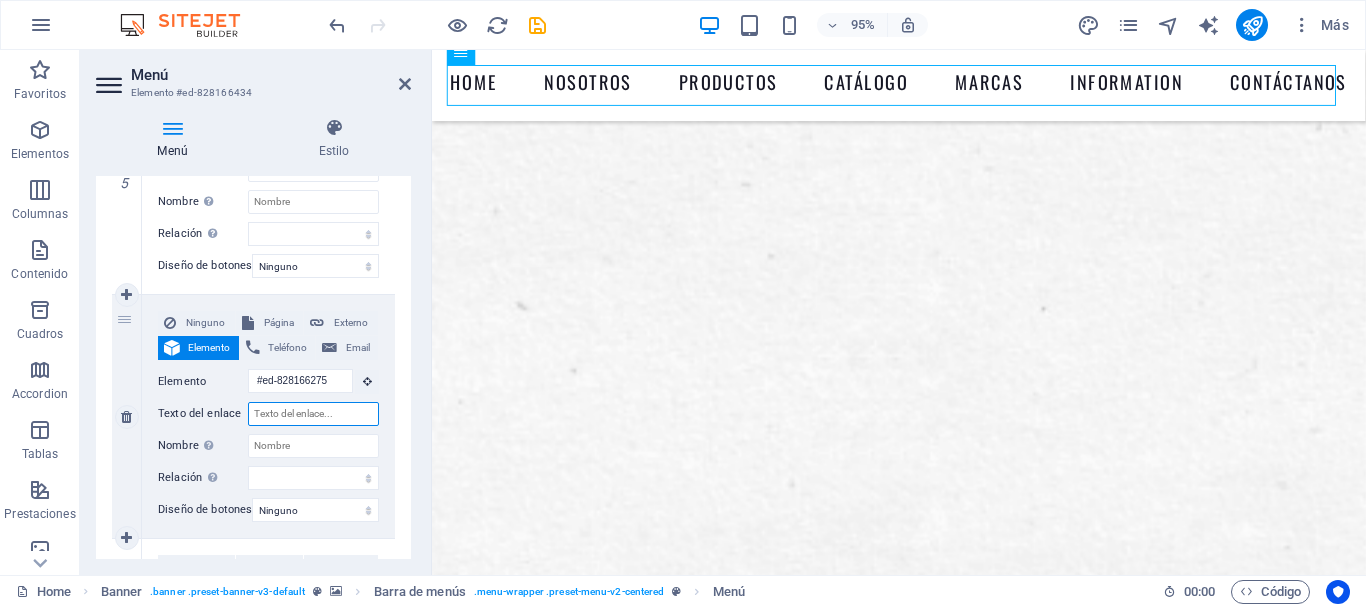 type on "C" 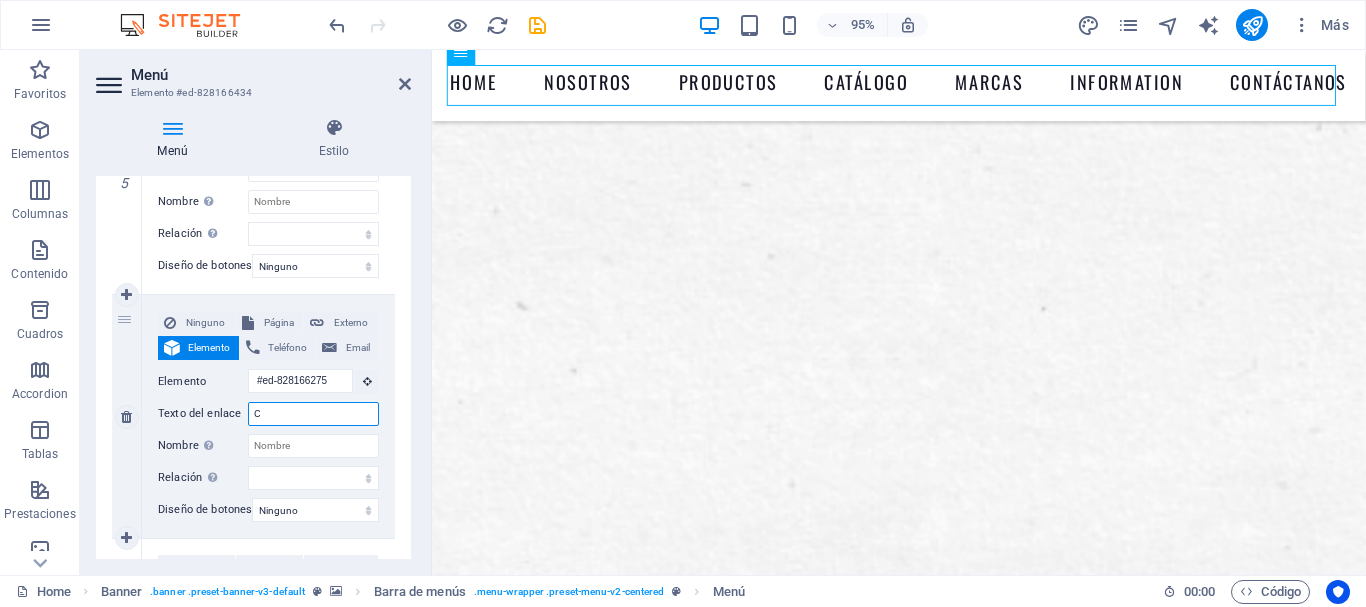 select 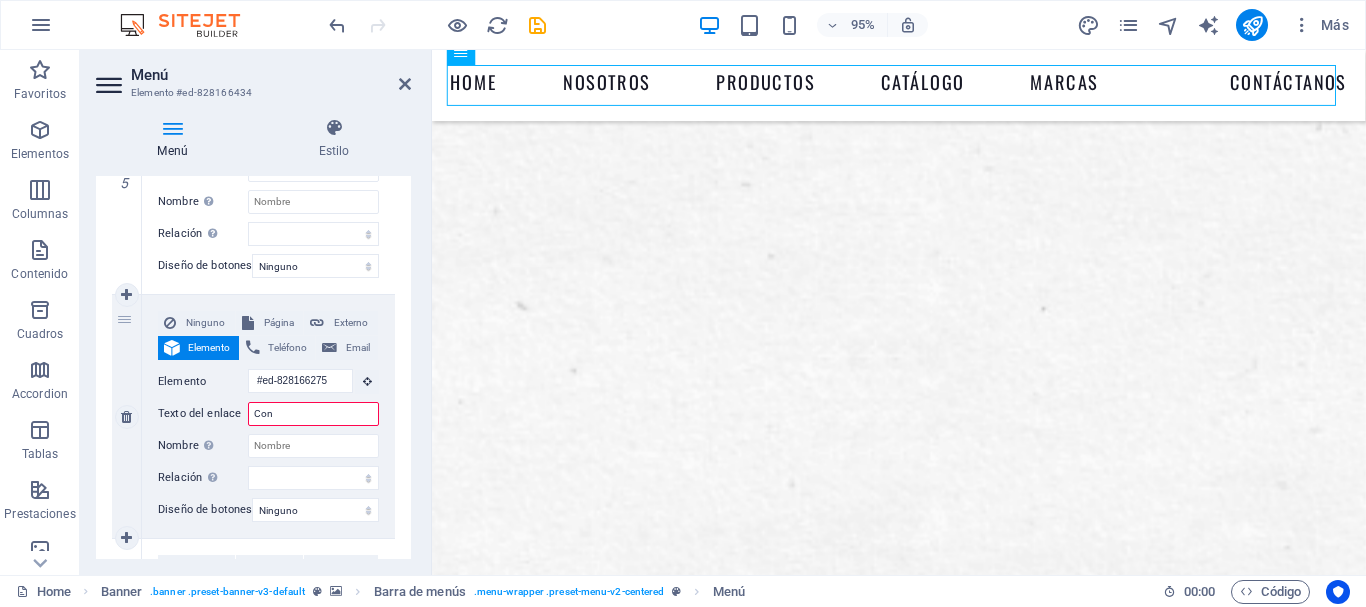 type on "Cont" 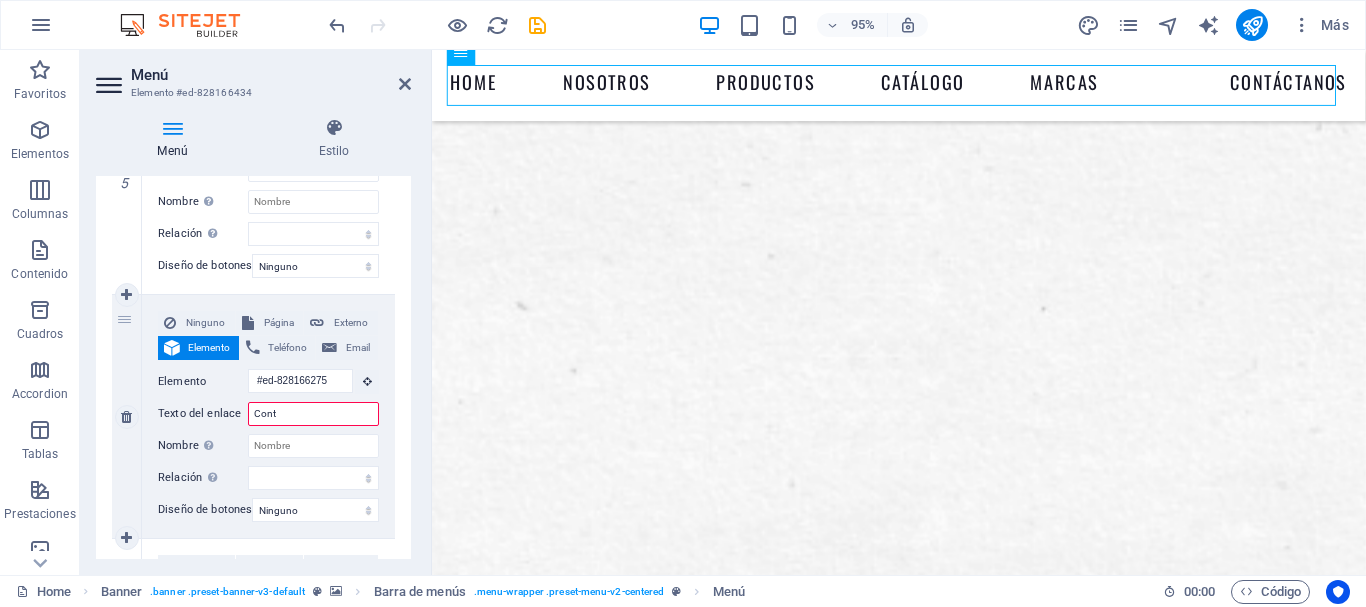select 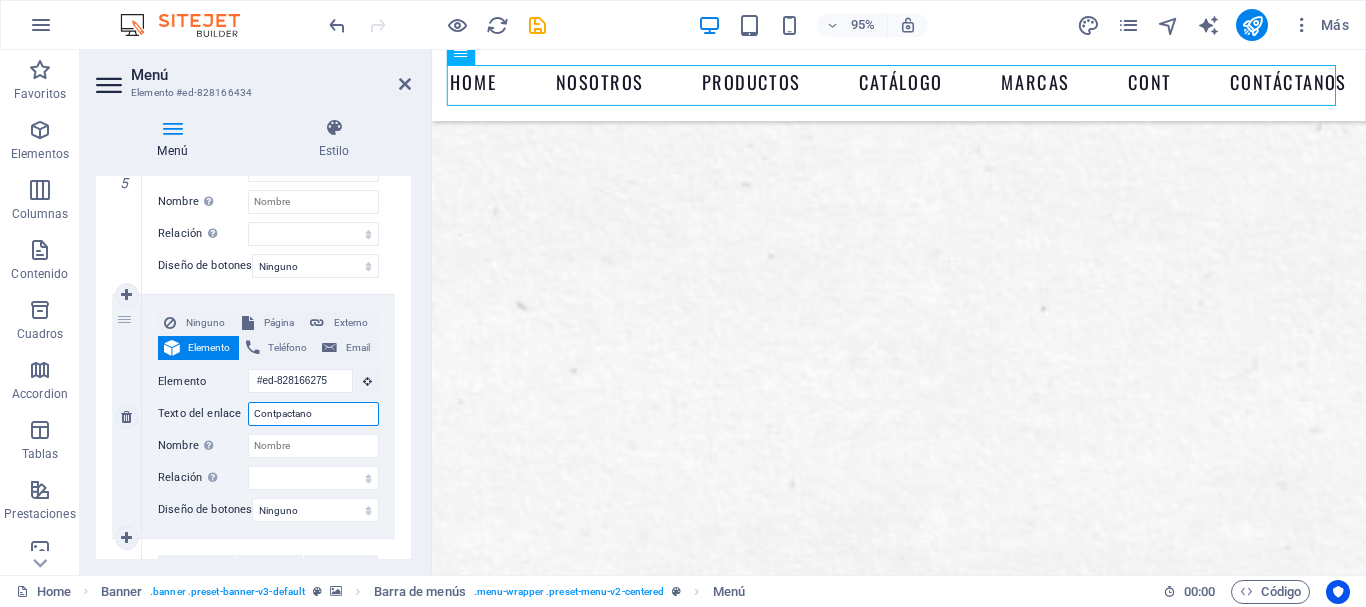type on "Contpactanos" 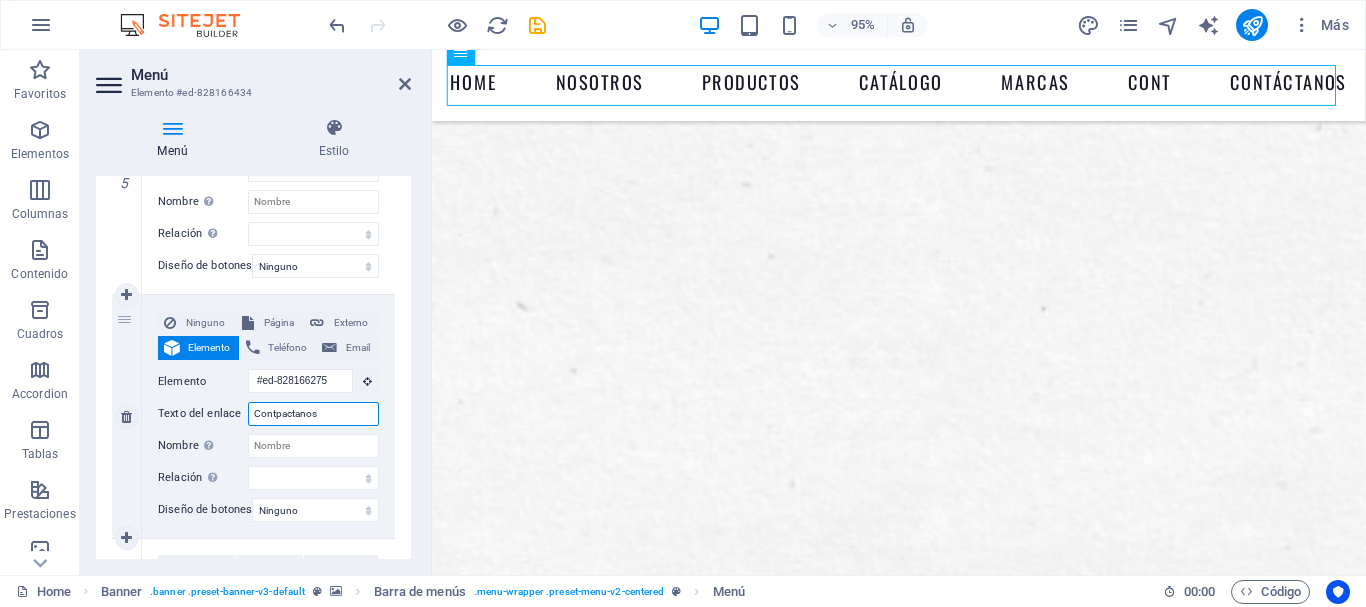 select 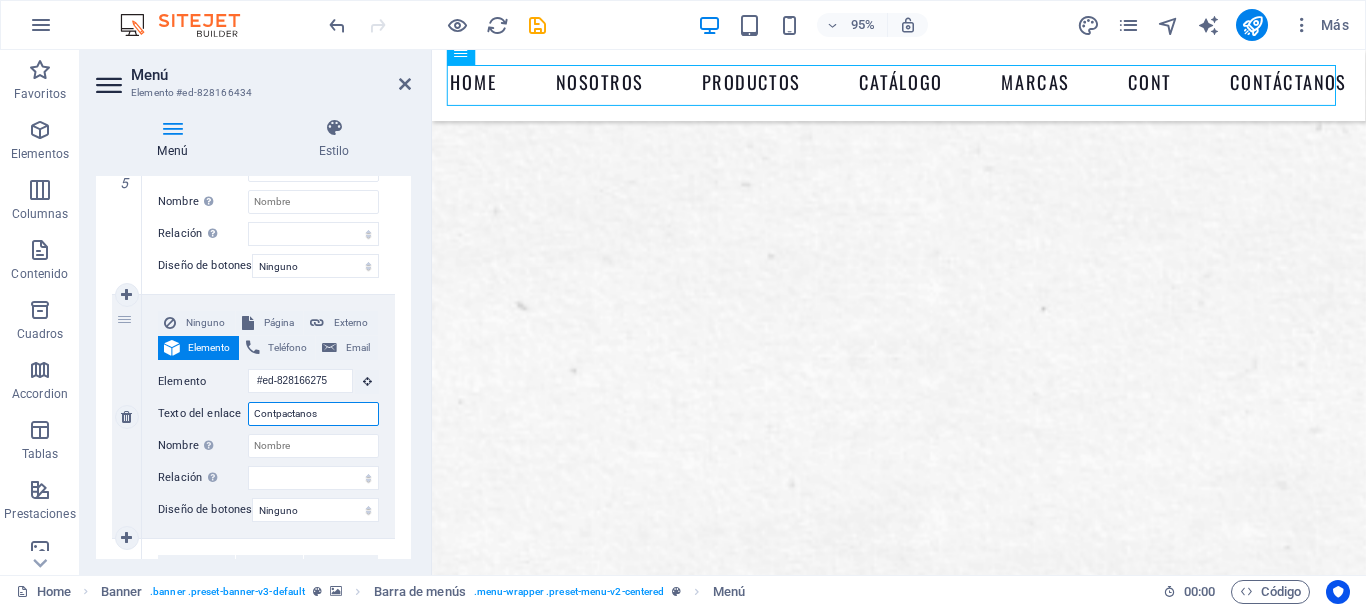 select 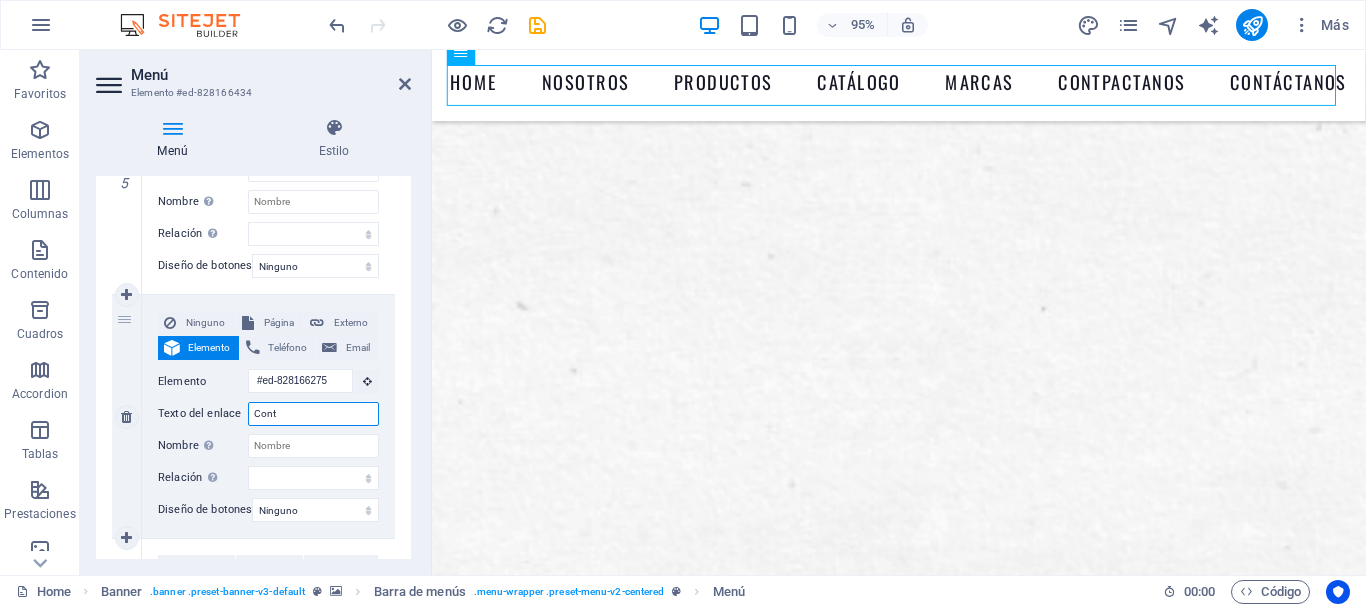 type on "Contá" 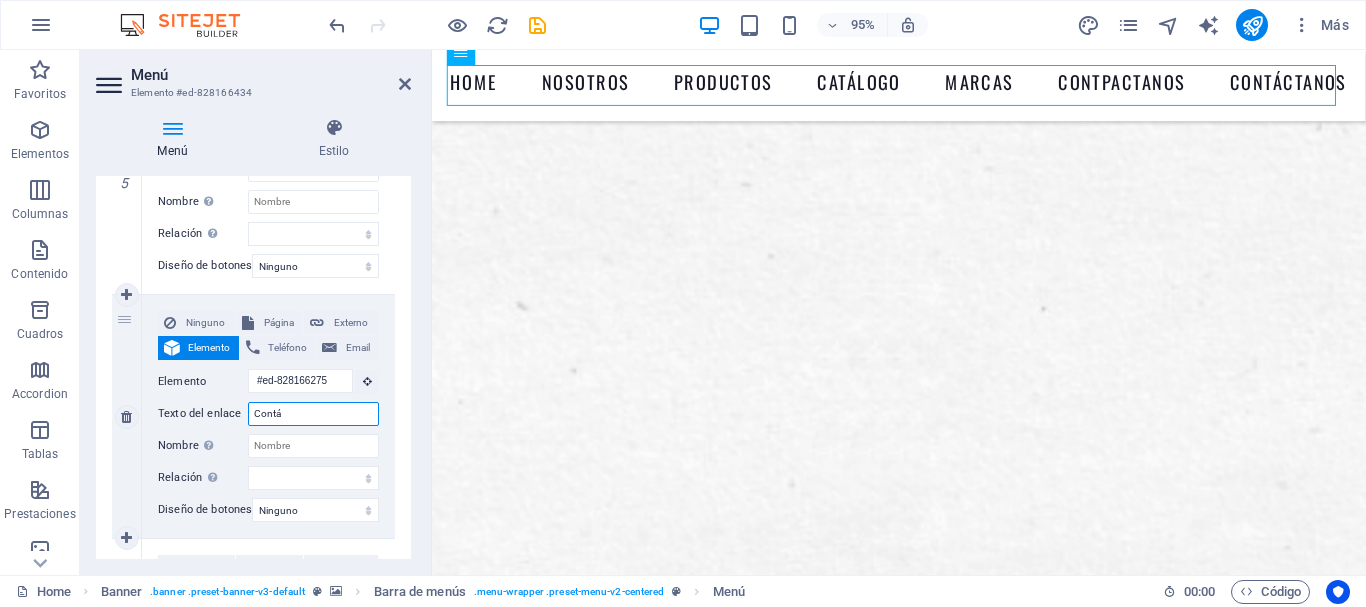select 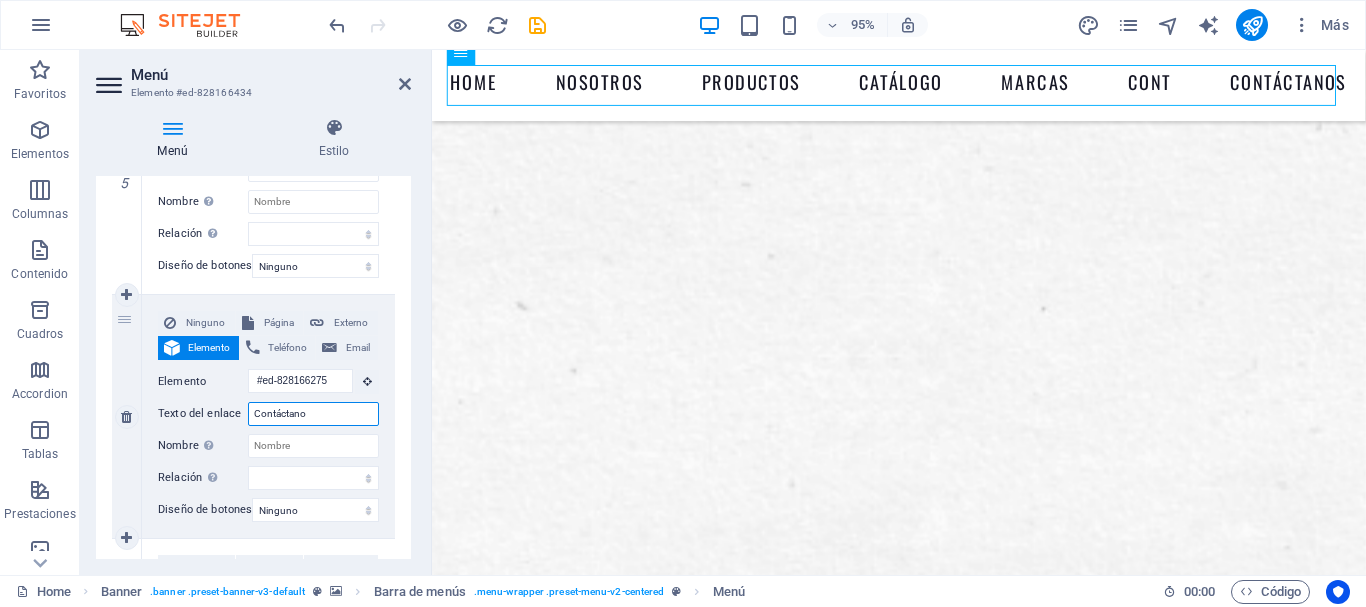 type on "Contáctanos" 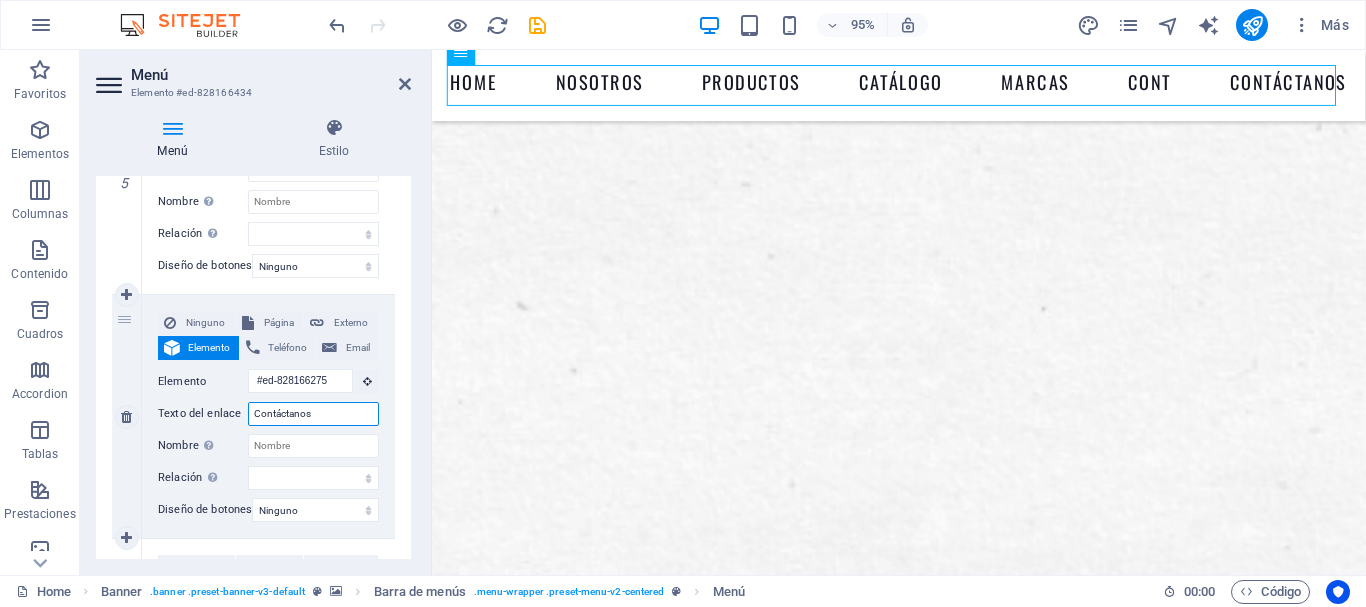 select 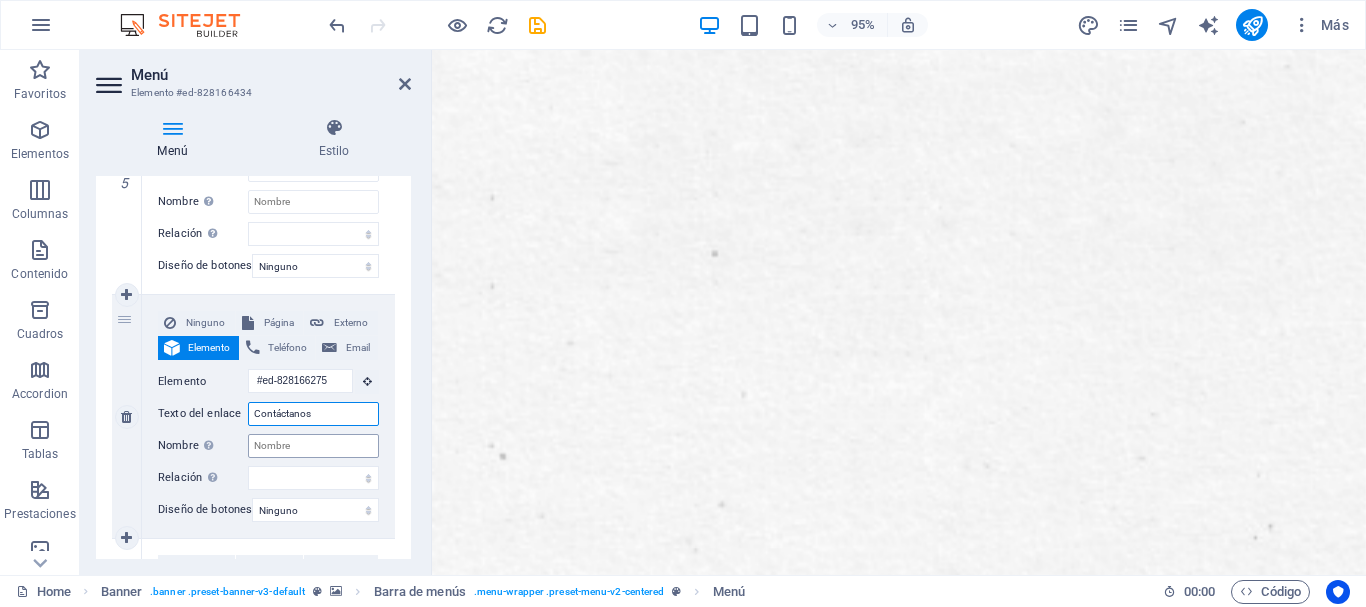 scroll, scrollTop: 95, scrollLeft: 0, axis: vertical 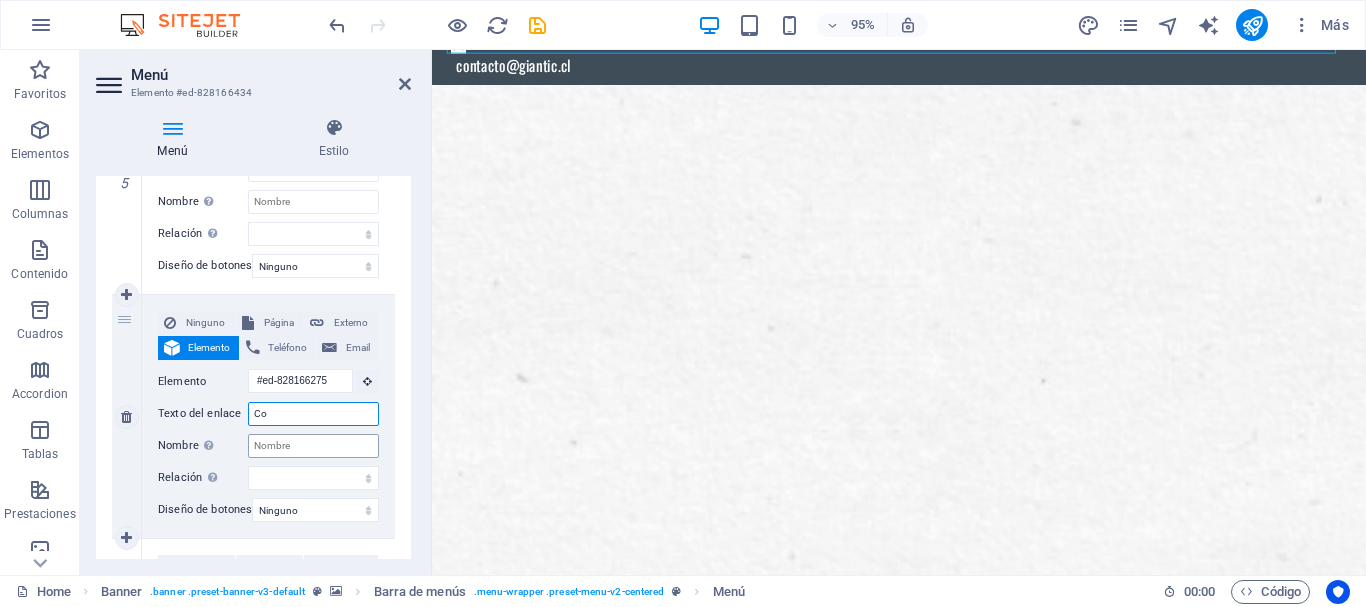 type on "C" 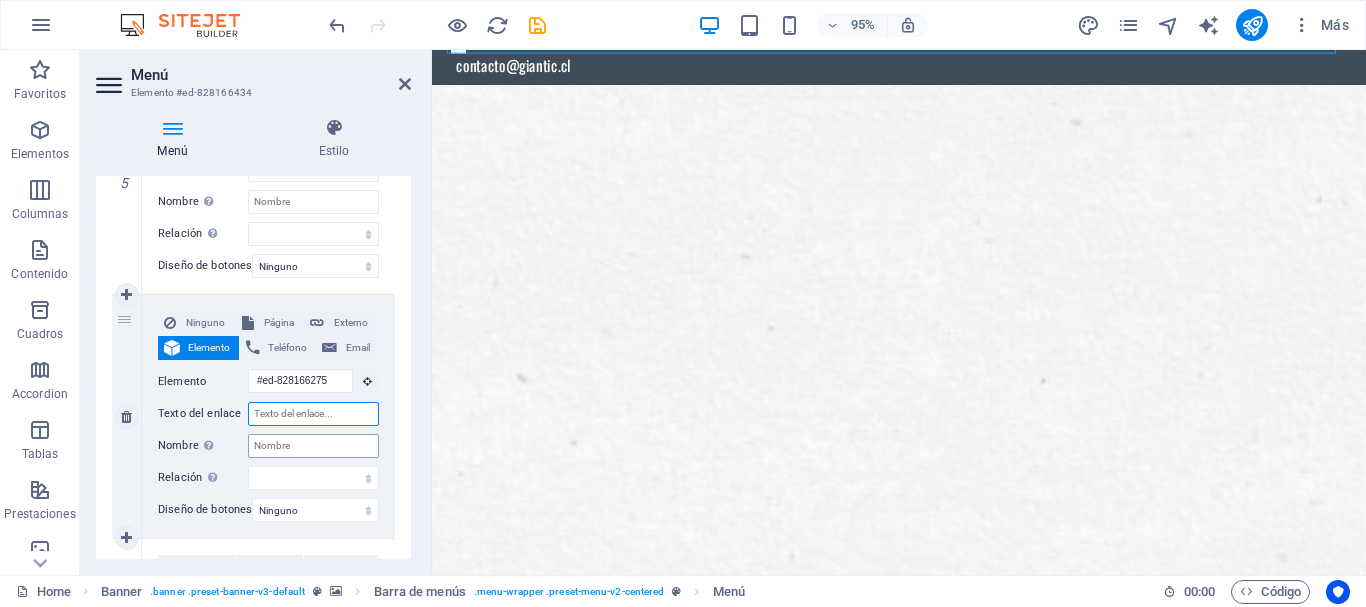 type on "F" 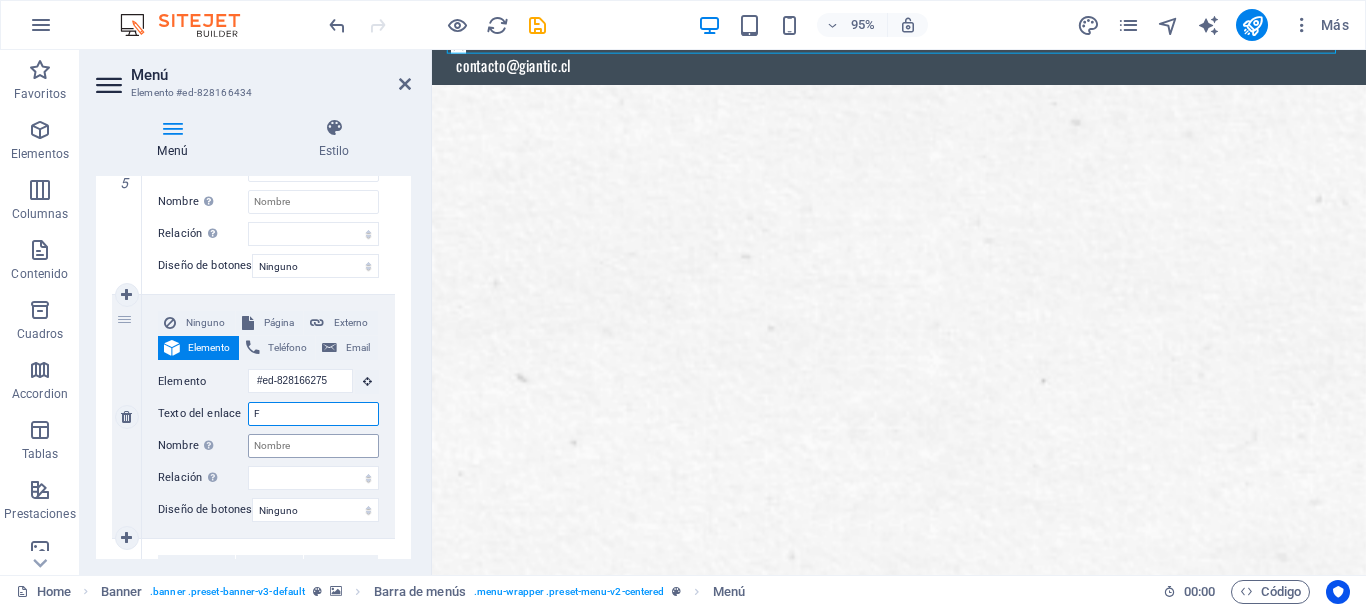 select 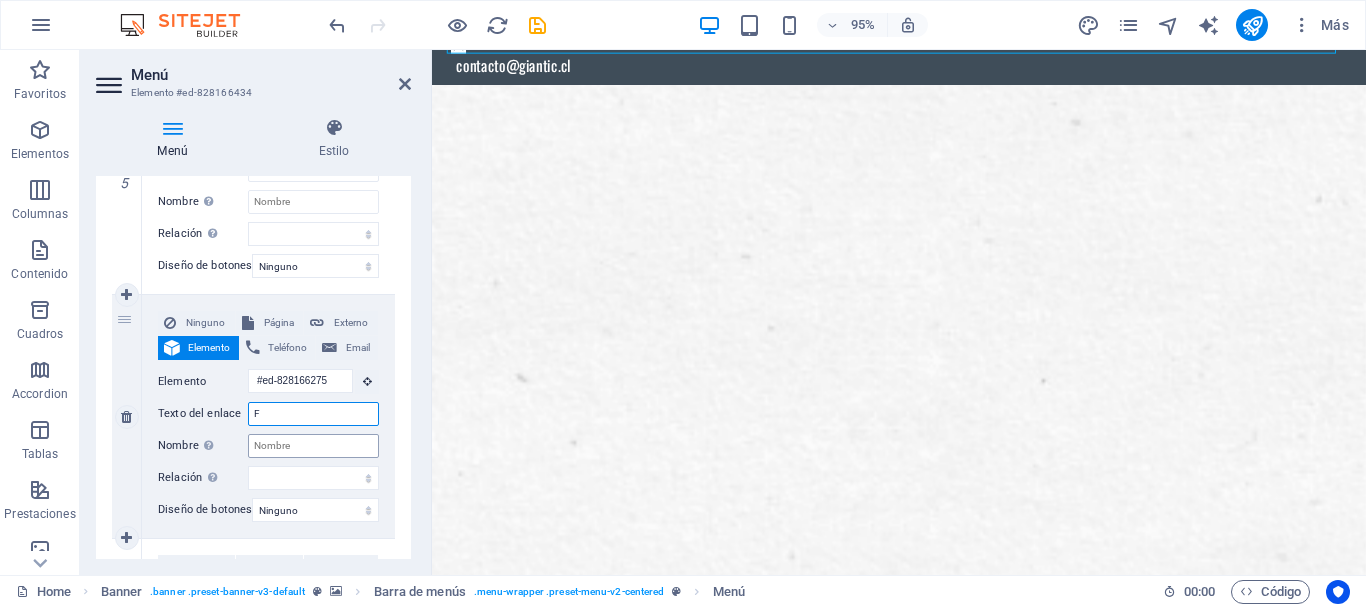 select 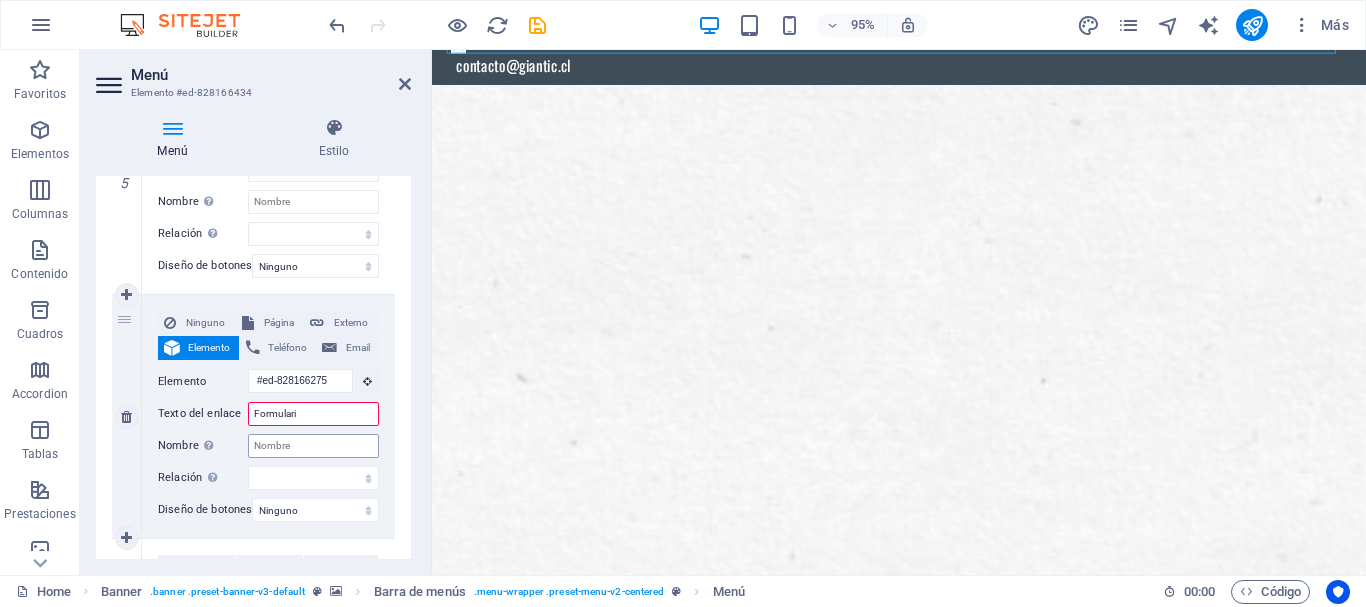 type on "Formulario" 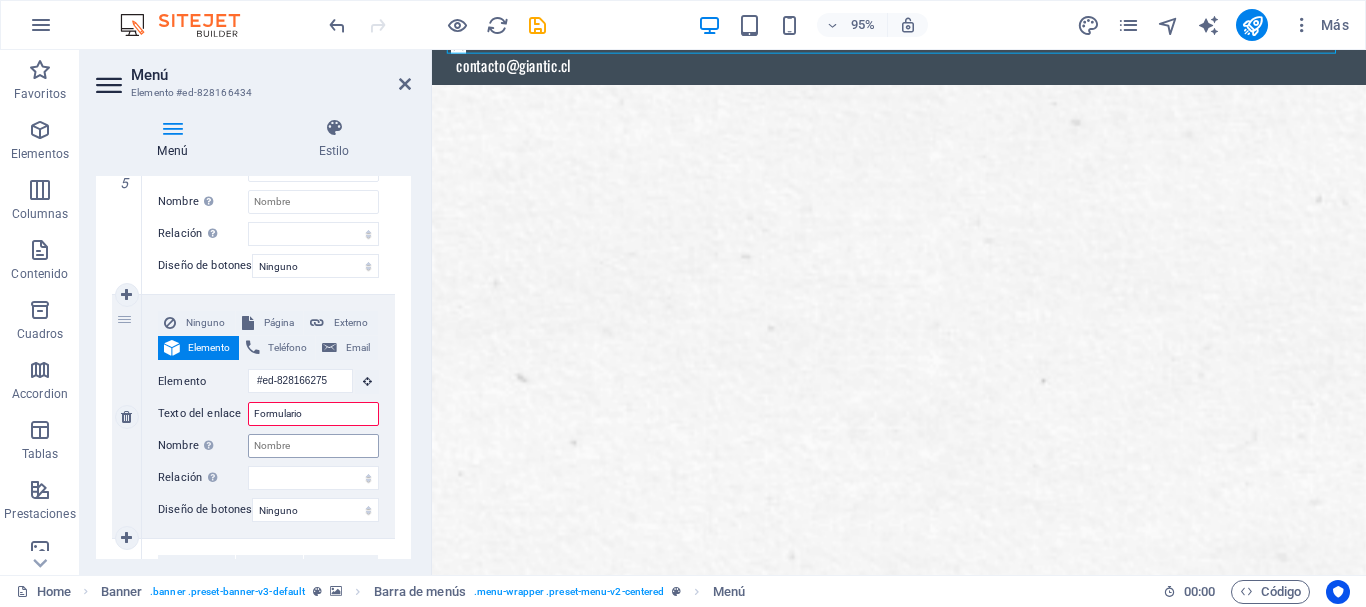 select 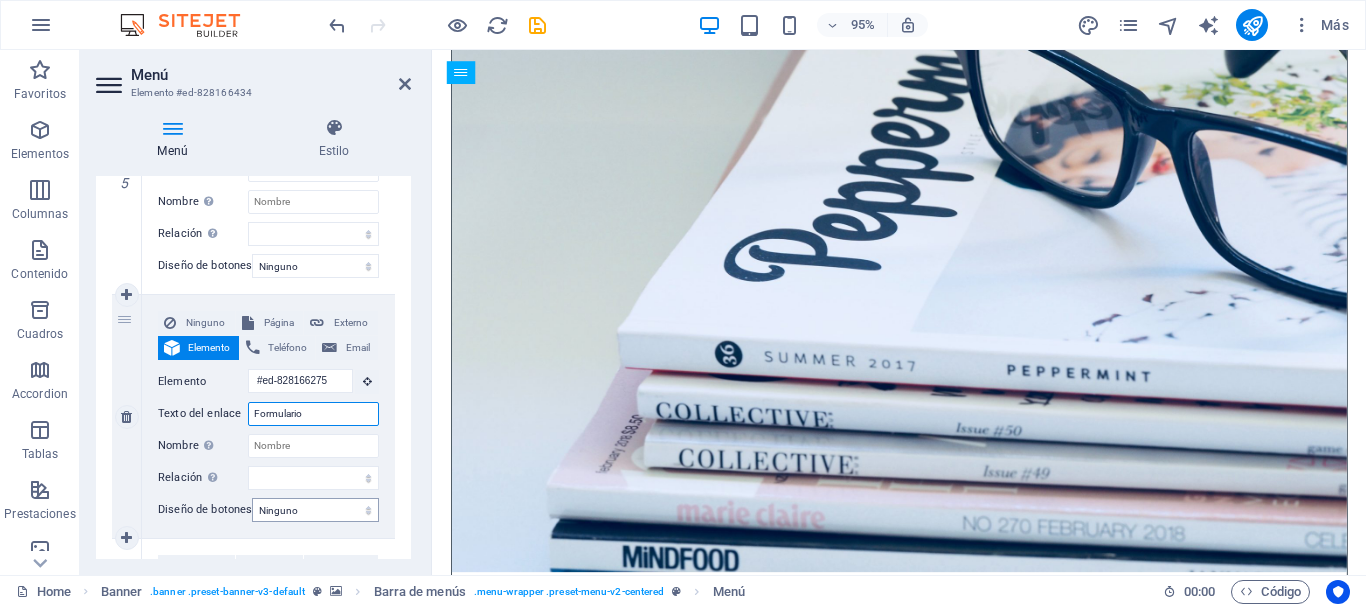 scroll, scrollTop: 20, scrollLeft: 0, axis: vertical 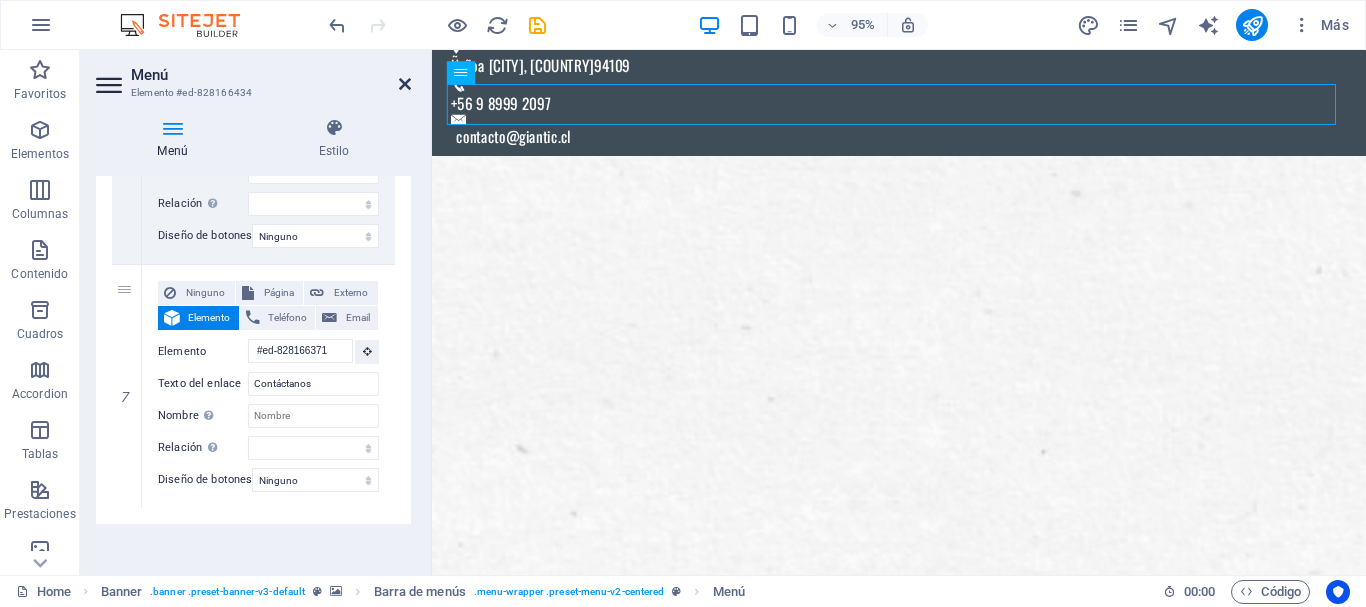 type on "Formulario" 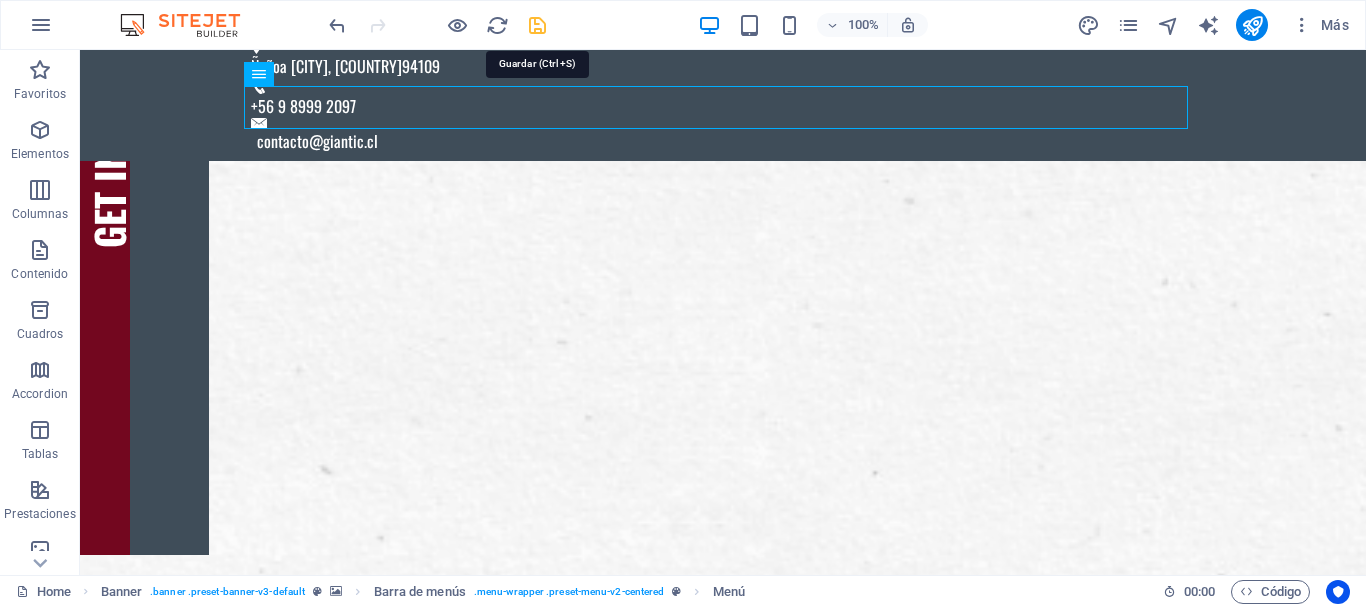 click at bounding box center [537, 25] 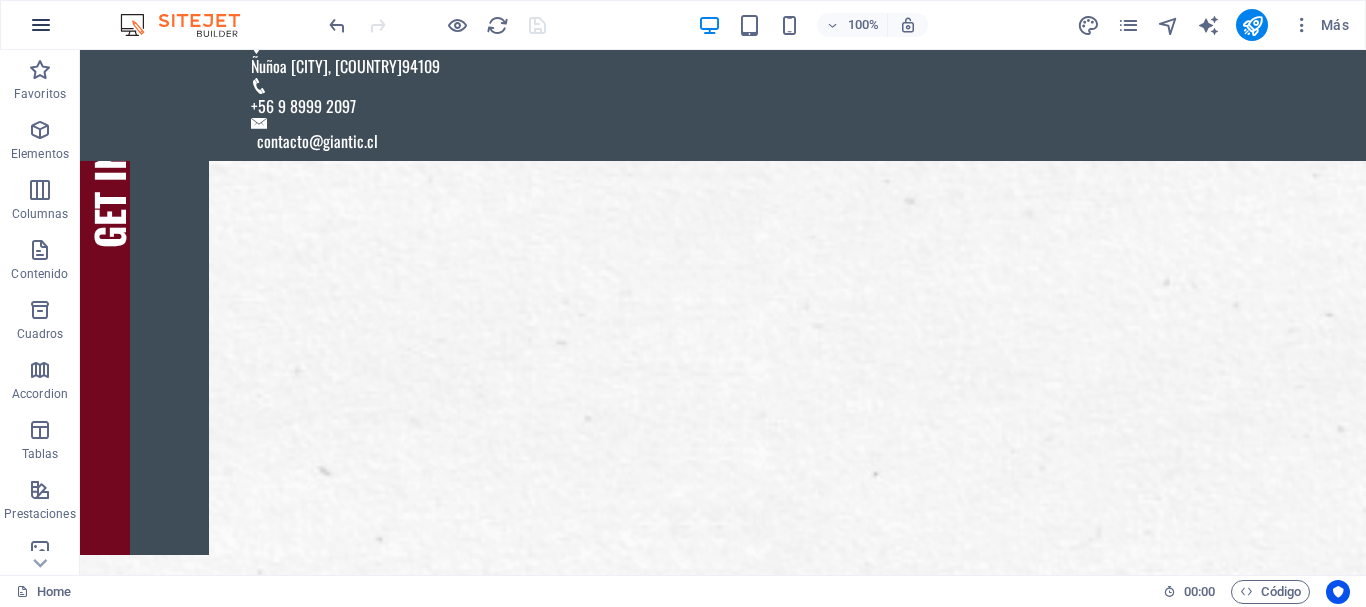 click at bounding box center (41, 25) 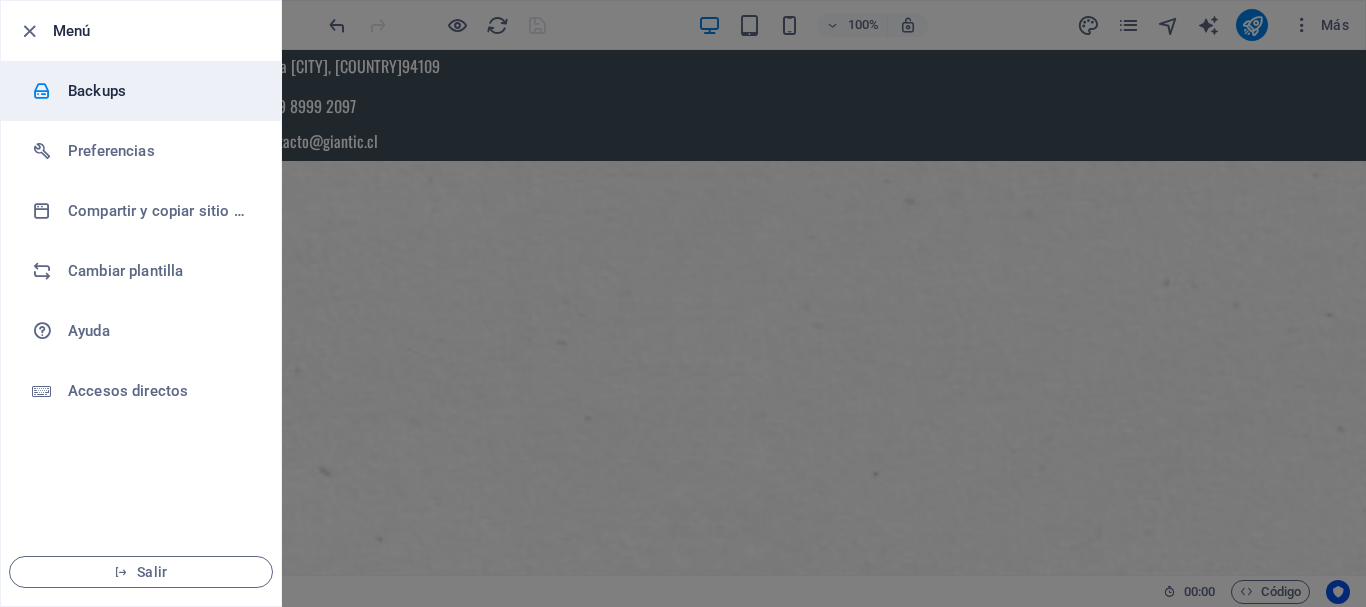 click on "Backups" at bounding box center [160, 91] 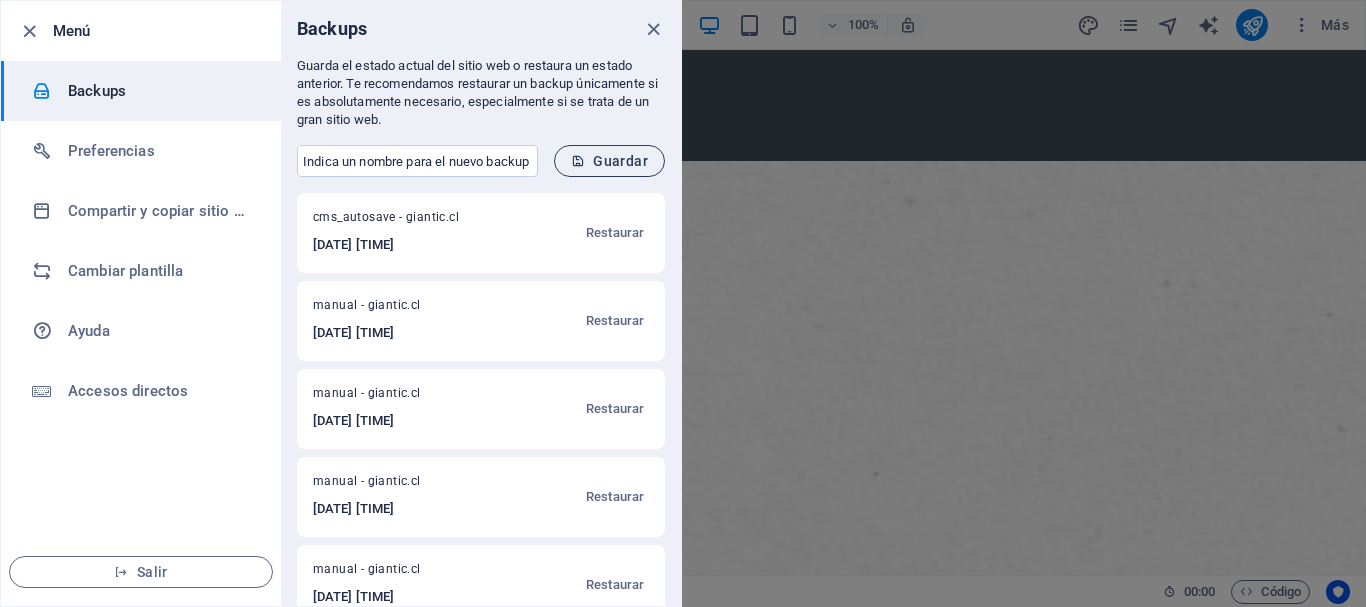 click on "Guardar" at bounding box center (609, 161) 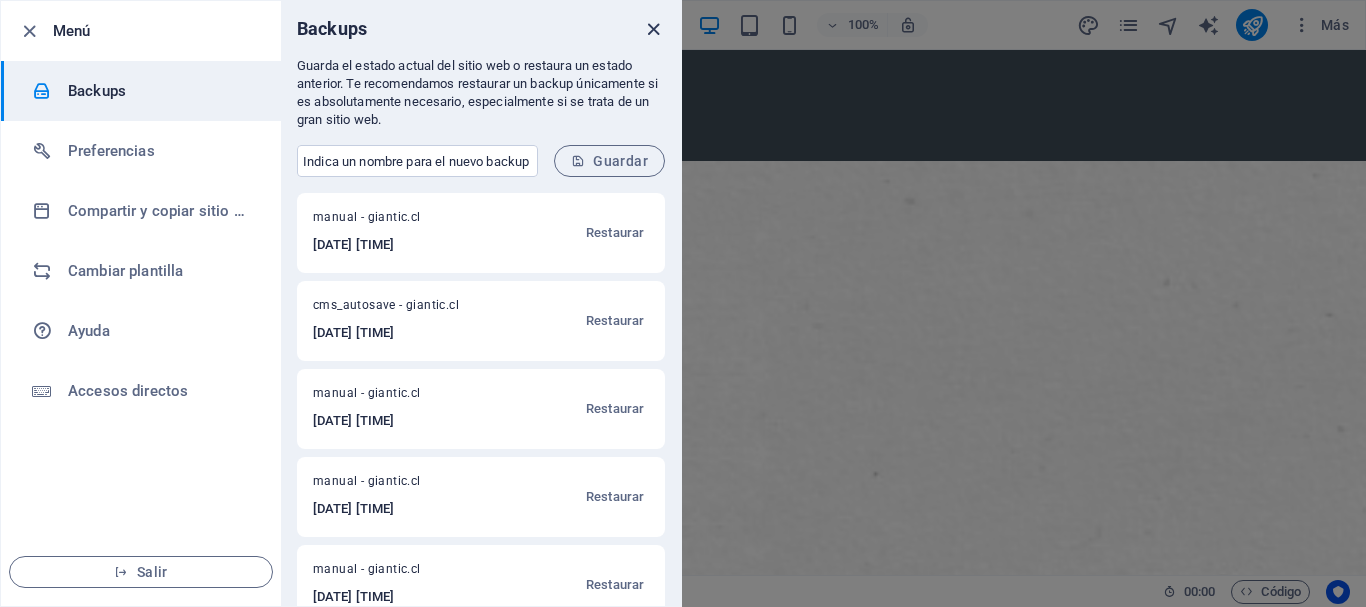 click at bounding box center (653, 29) 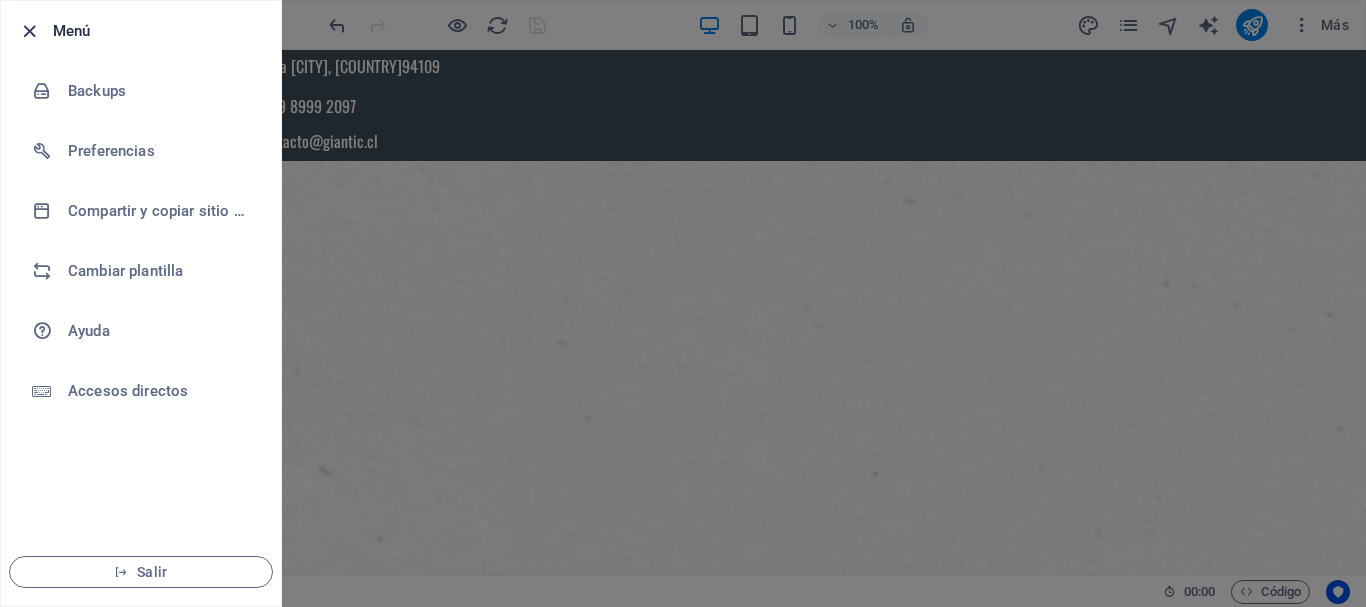 click at bounding box center [29, 31] 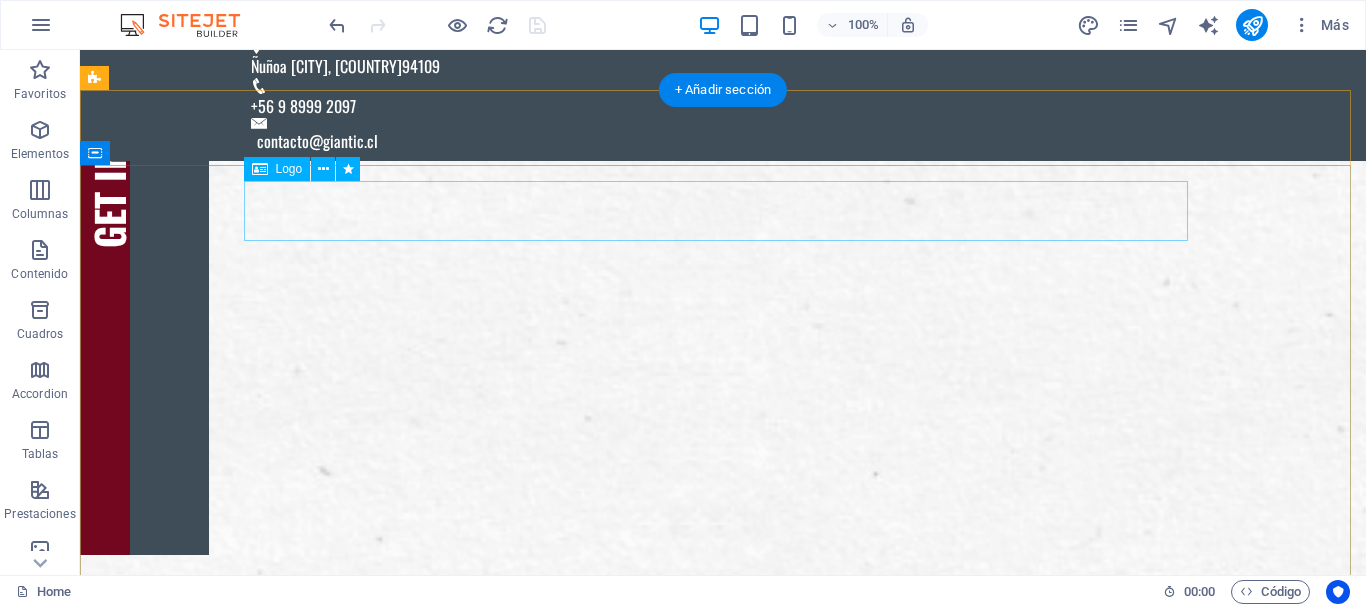 scroll, scrollTop: 0, scrollLeft: 0, axis: both 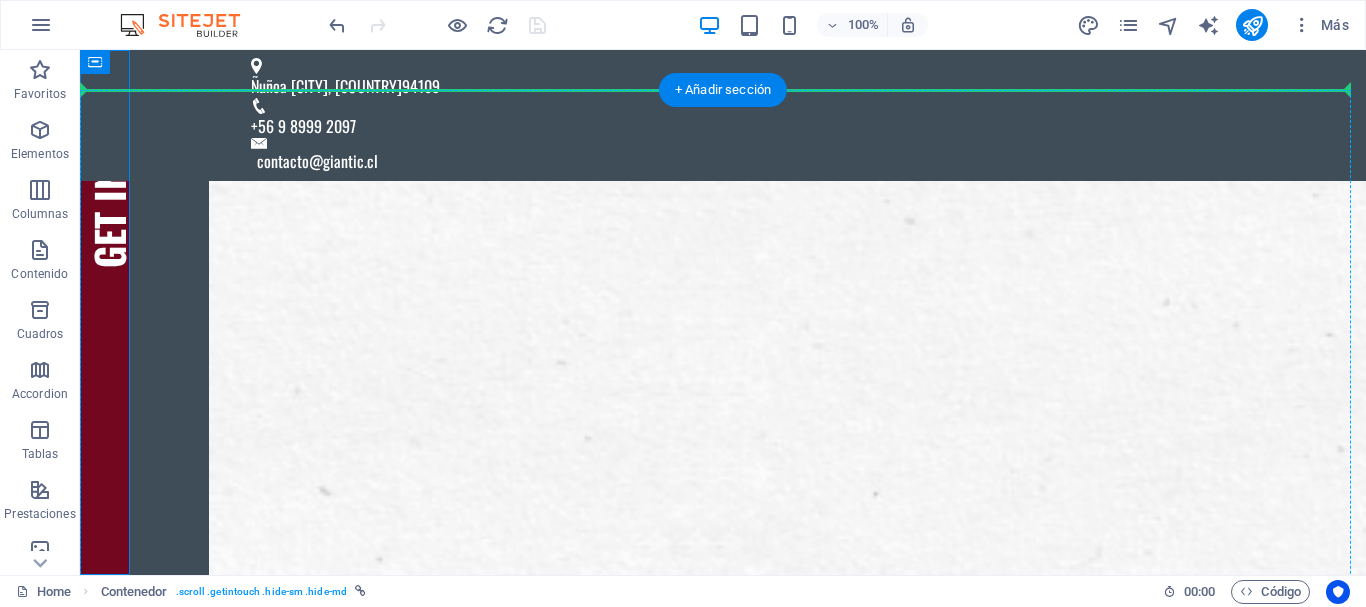 drag, startPoint x: 114, startPoint y: 227, endPoint x: 107, endPoint y: 138, distance: 89.27486 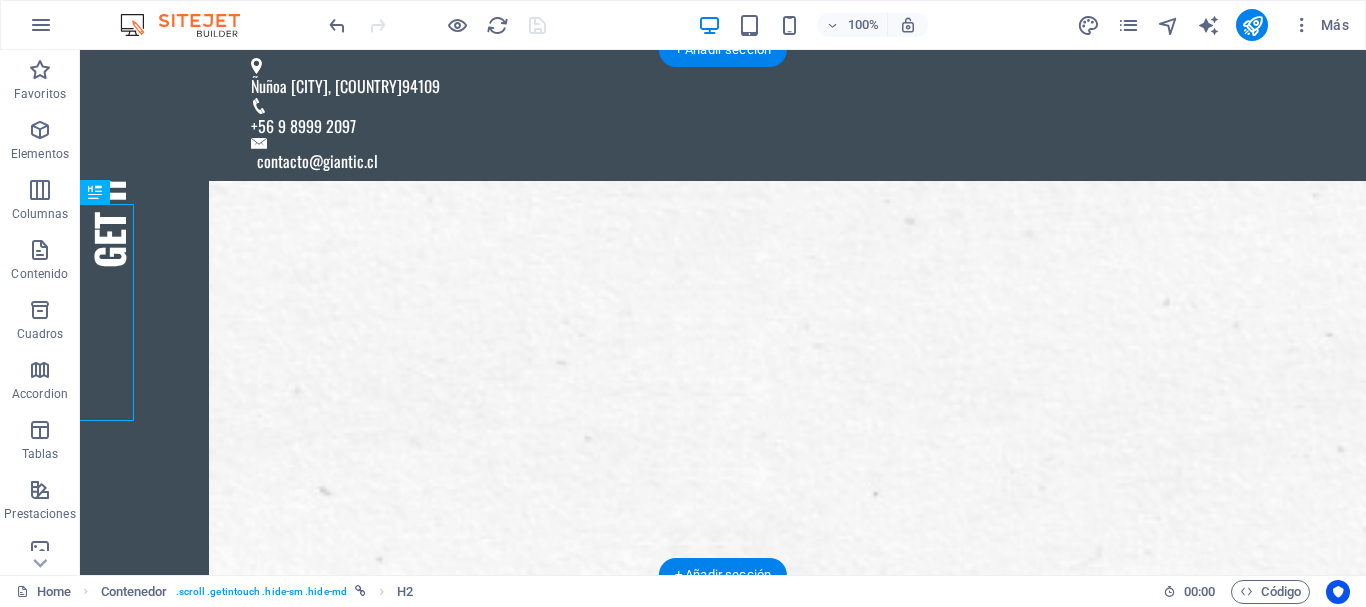 drag, startPoint x: 99, startPoint y: 280, endPoint x: 117, endPoint y: 482, distance: 202.8004 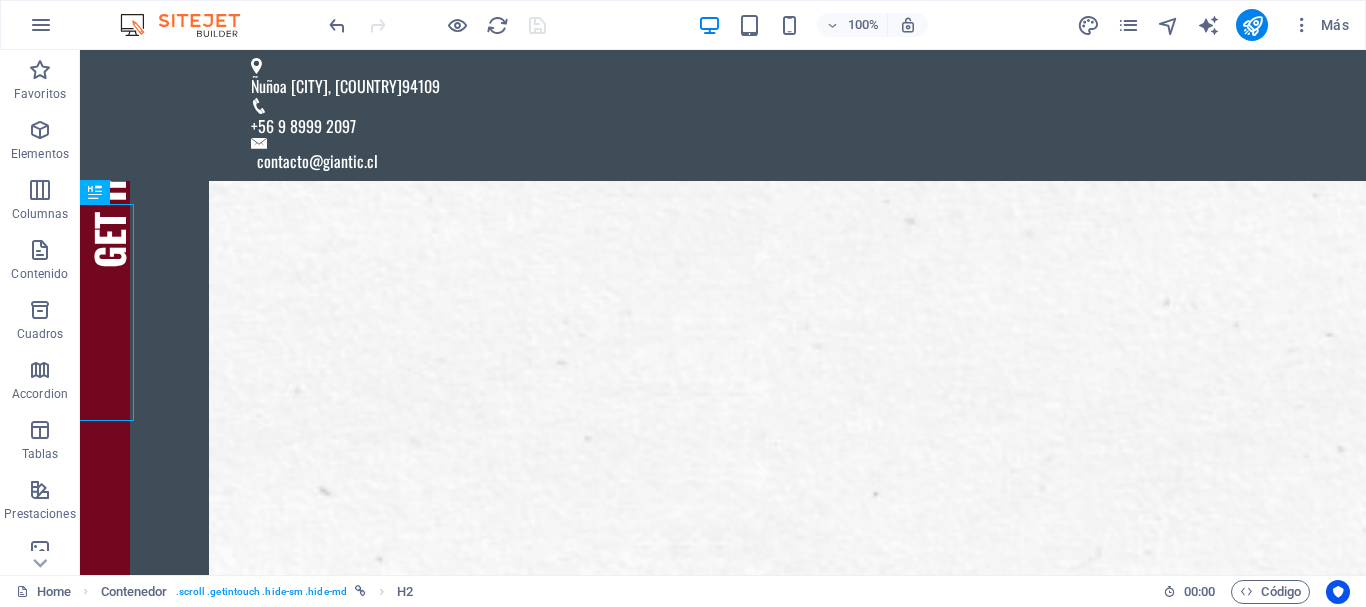 drag, startPoint x: 96, startPoint y: 280, endPoint x: 78, endPoint y: 158, distance: 123.32072 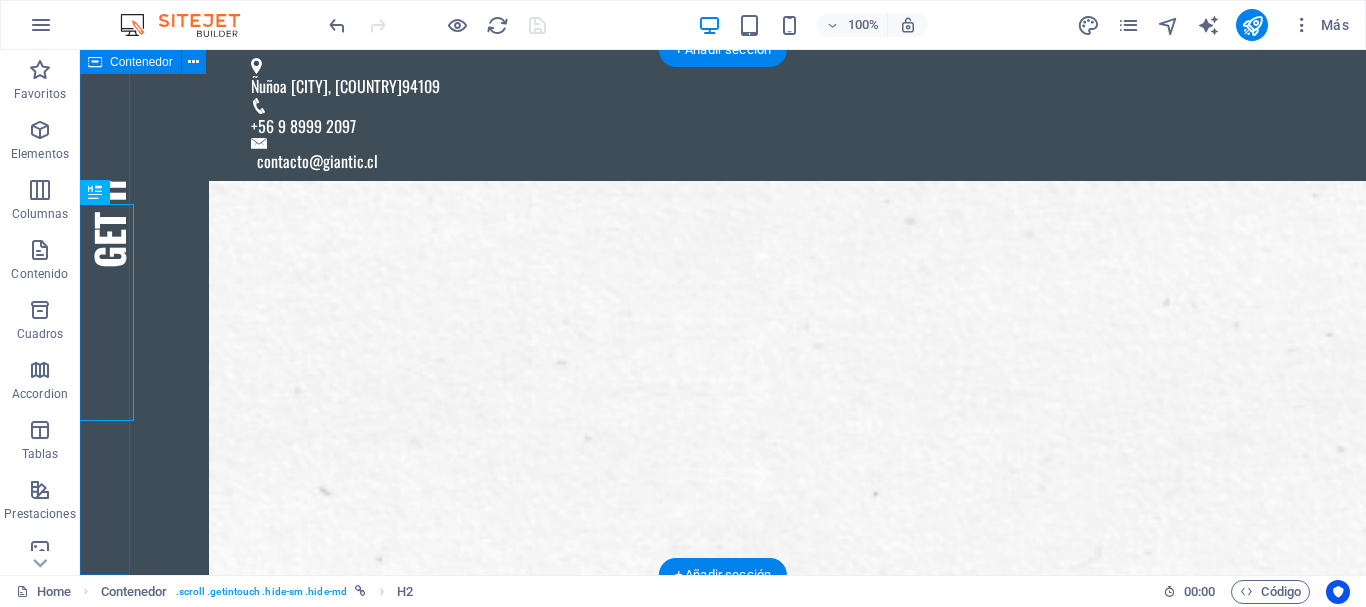 drag, startPoint x: 171, startPoint y: 246, endPoint x: 93, endPoint y: 168, distance: 110.308655 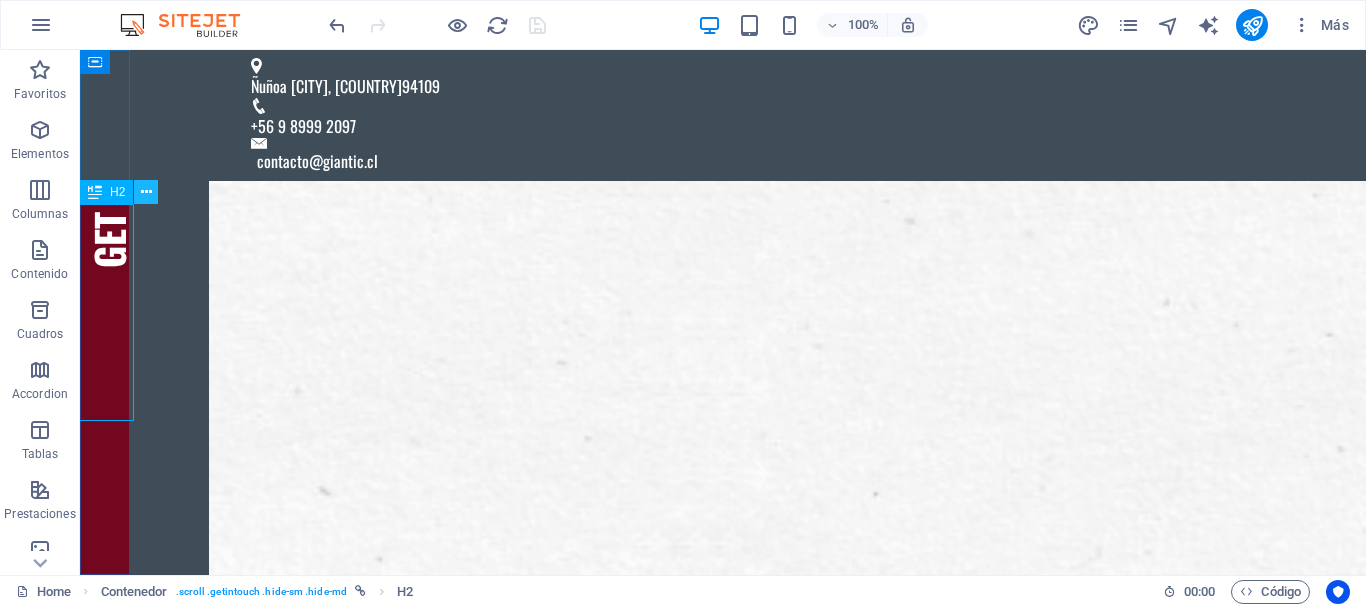 click at bounding box center (146, 192) 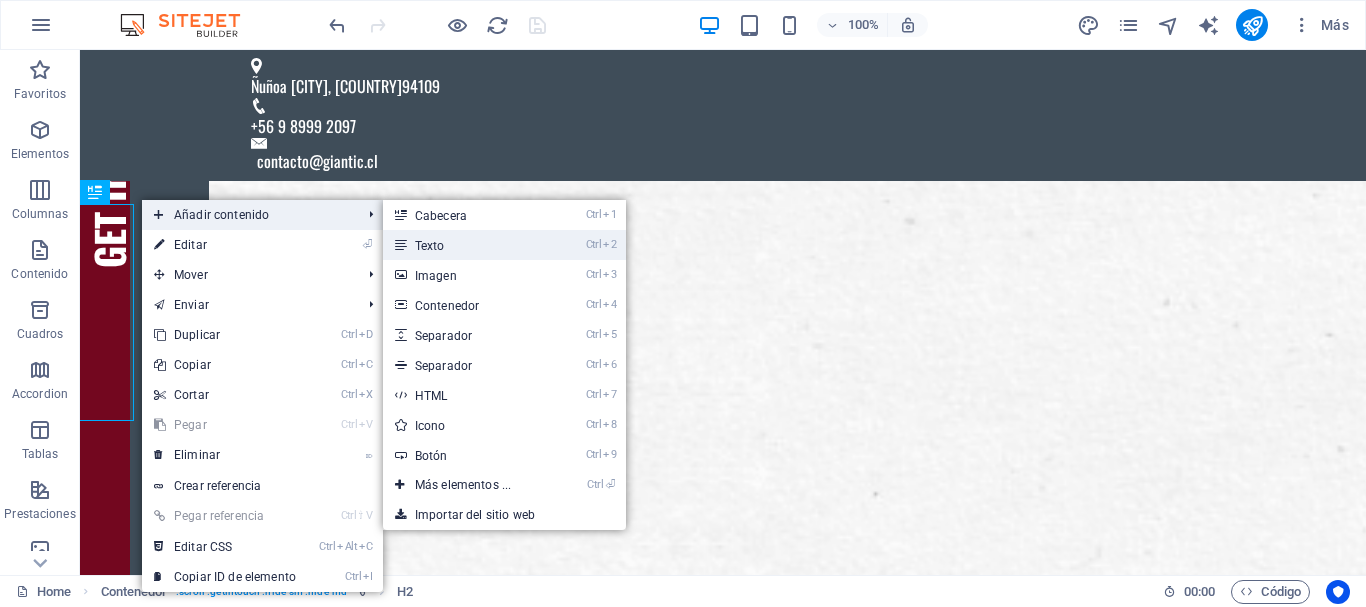 click on "Ctrl 2  Texto" at bounding box center (467, 245) 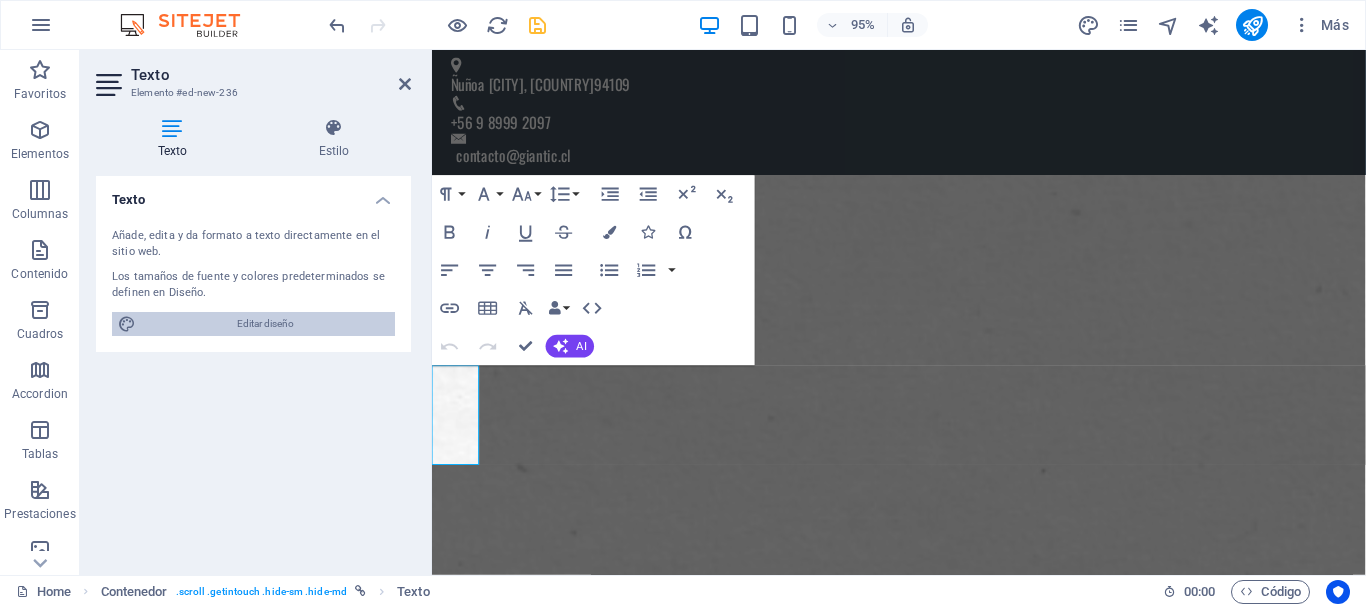 click on "Editar diseño" at bounding box center (265, 324) 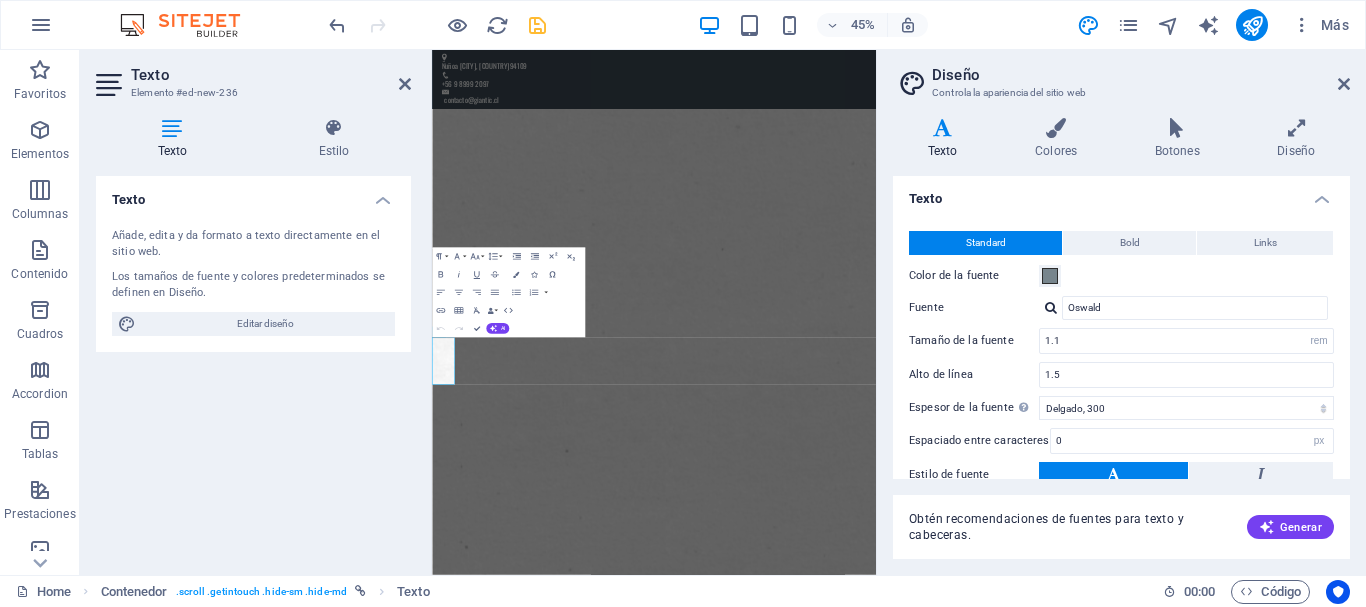 scroll, scrollTop: 0, scrollLeft: 0, axis: both 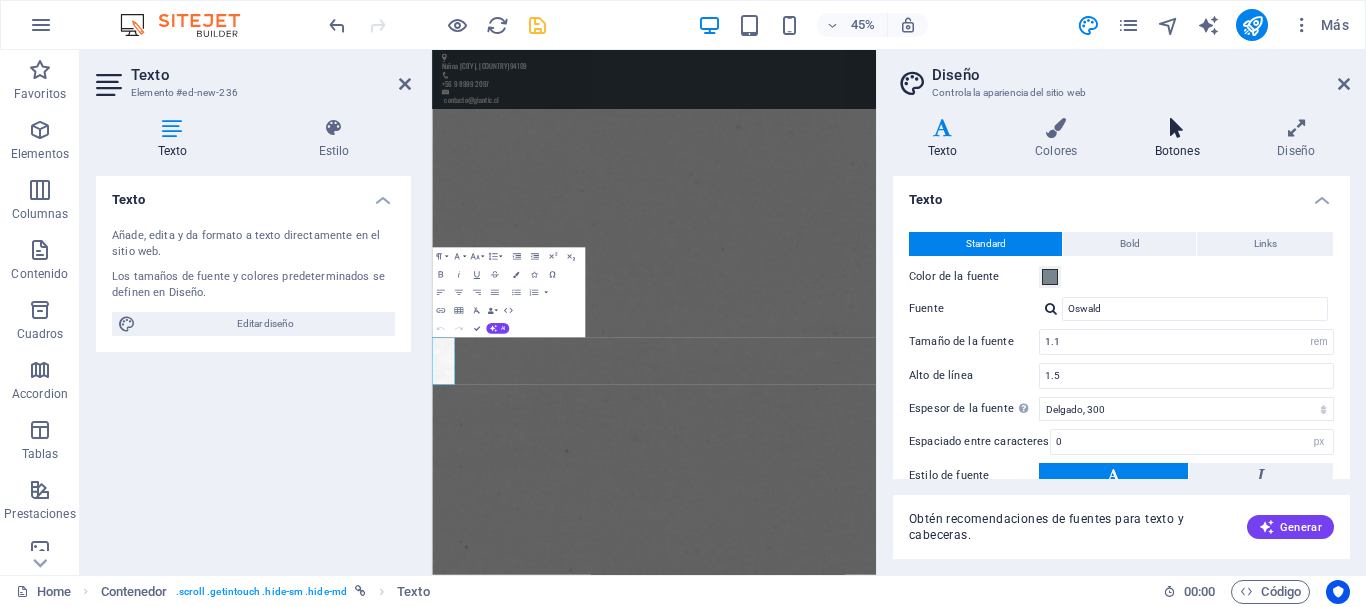 click on "Botones" at bounding box center (1181, 139) 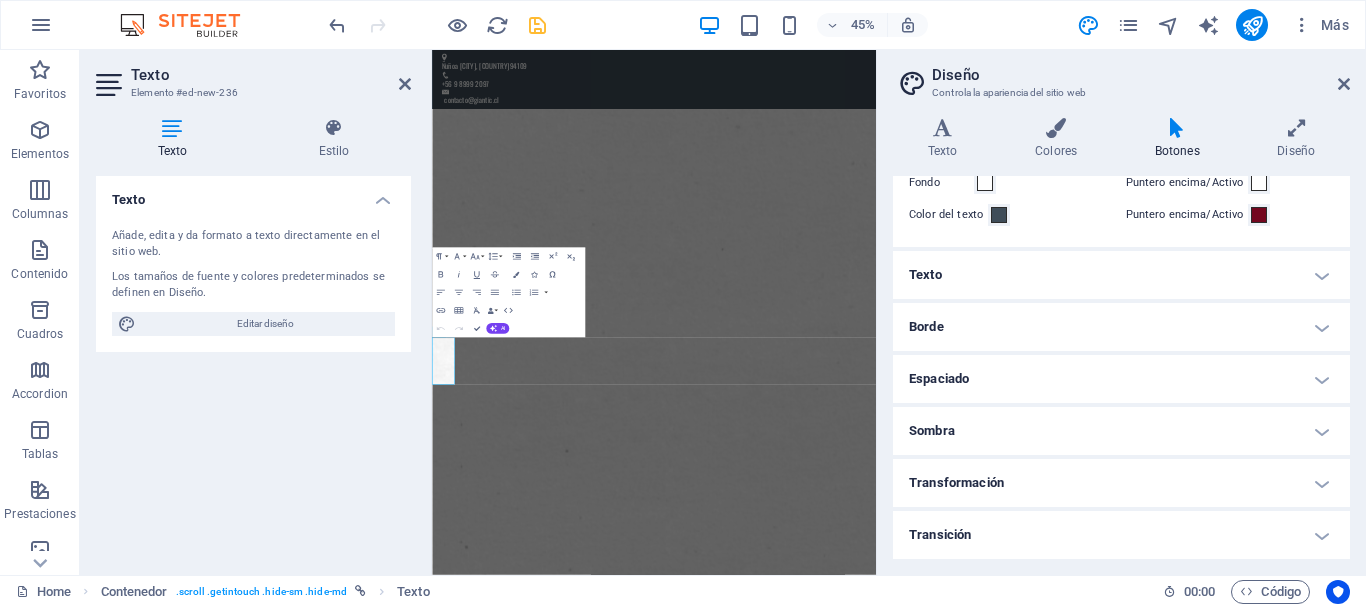 scroll, scrollTop: 0, scrollLeft: 0, axis: both 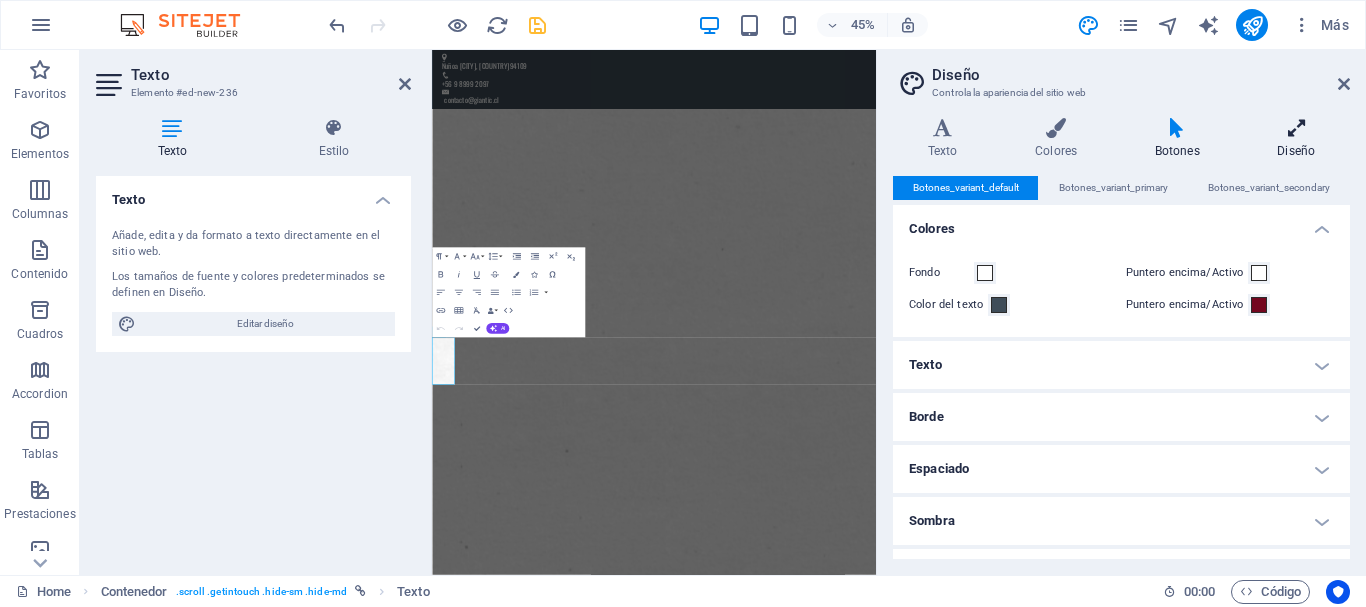 click on "Diseño" at bounding box center [1296, 139] 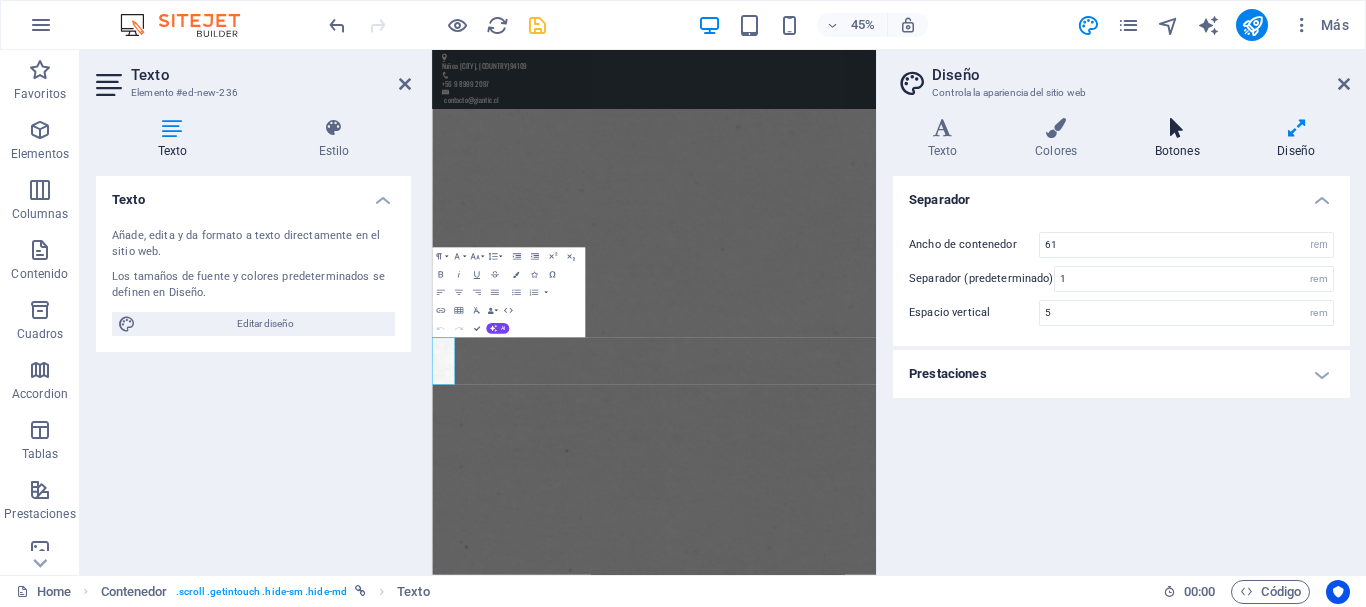 click on "Botones" at bounding box center (1181, 139) 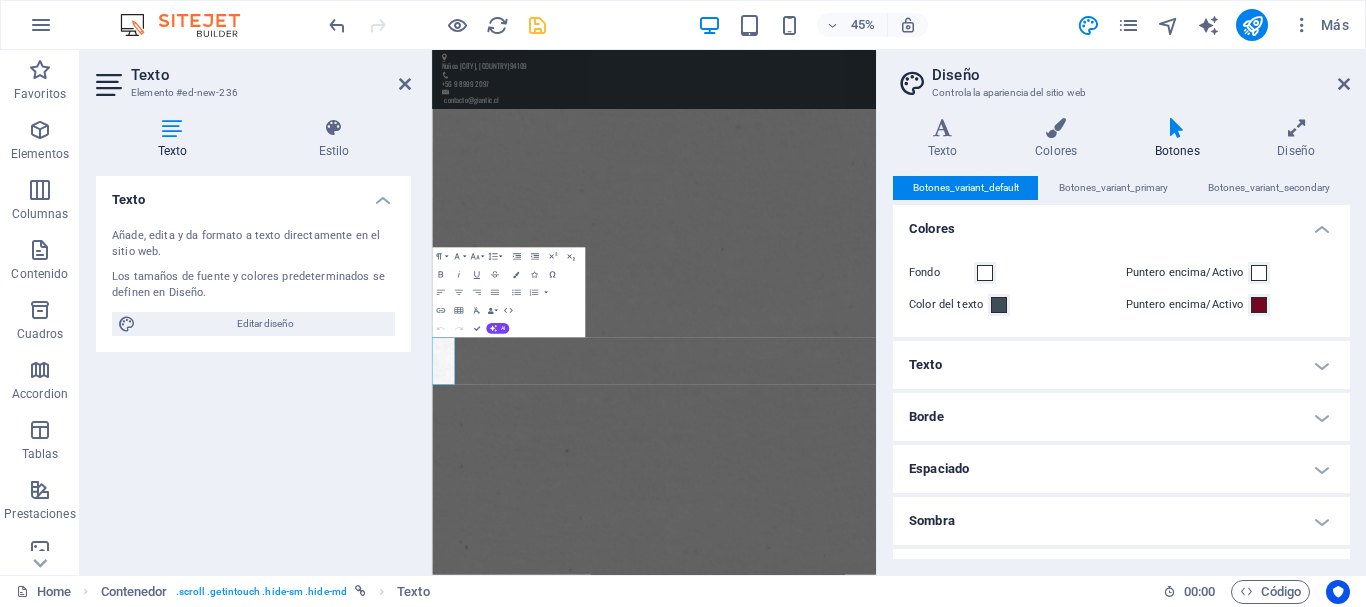 click on "Texto" at bounding box center (1121, 365) 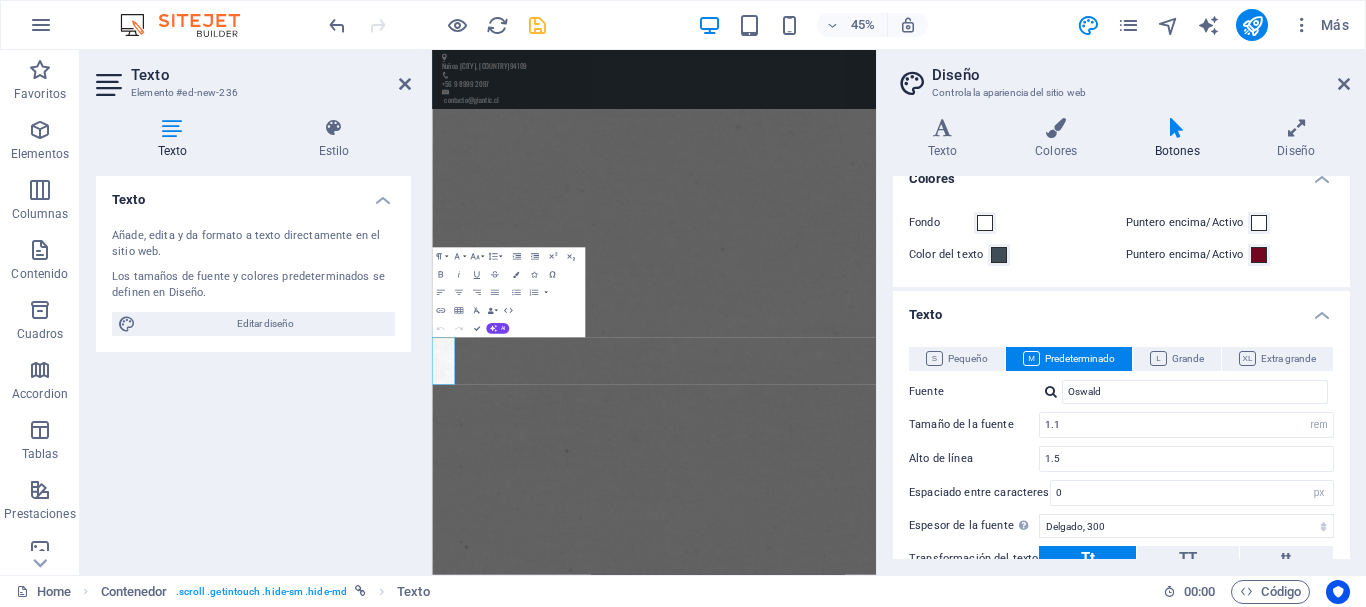 scroll, scrollTop: 0, scrollLeft: 0, axis: both 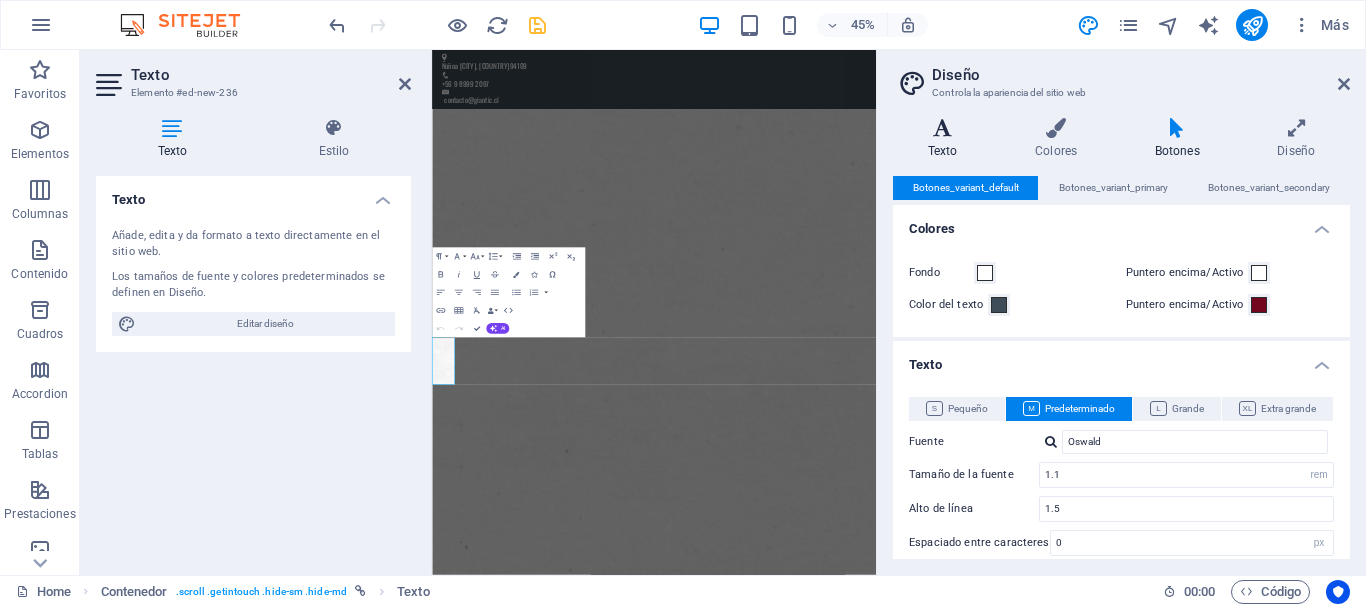 click on "Texto" at bounding box center [946, 139] 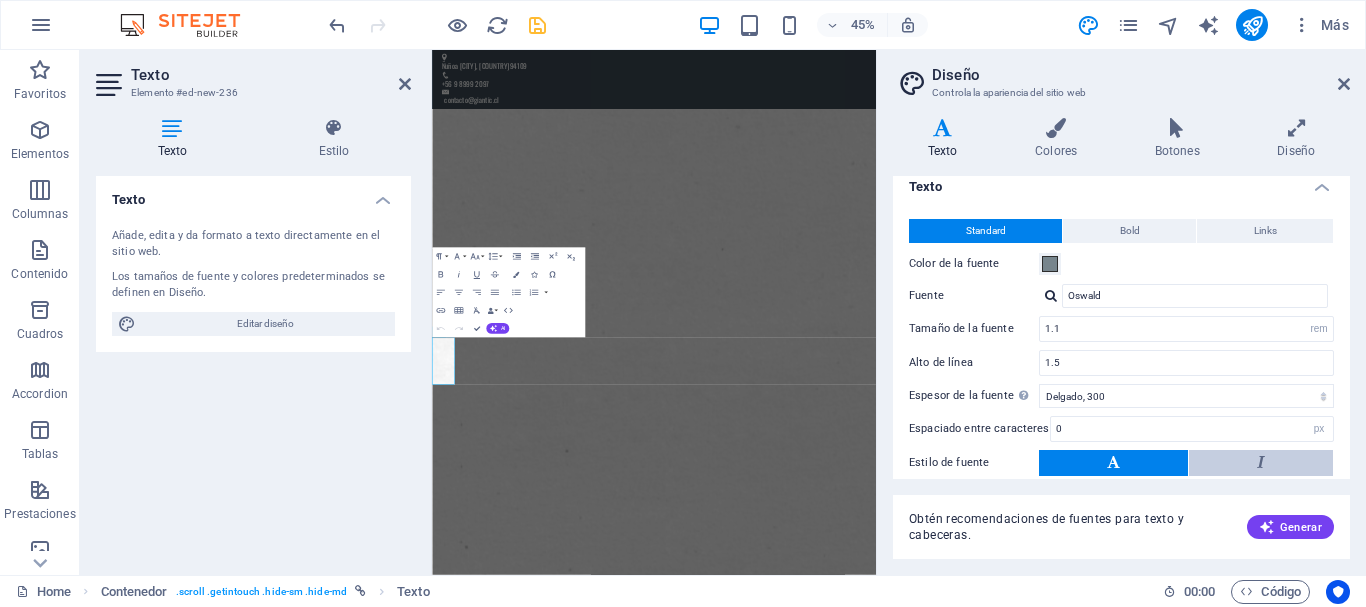 scroll, scrollTop: 0, scrollLeft: 0, axis: both 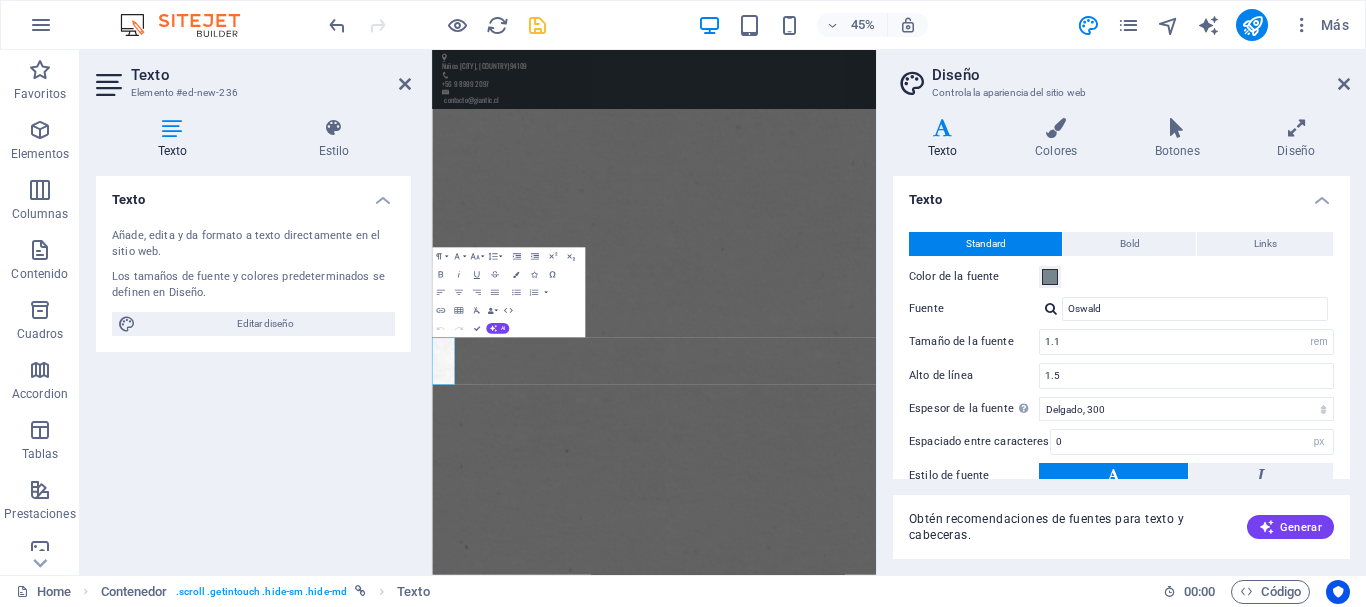click on "Texto" at bounding box center (1121, 194) 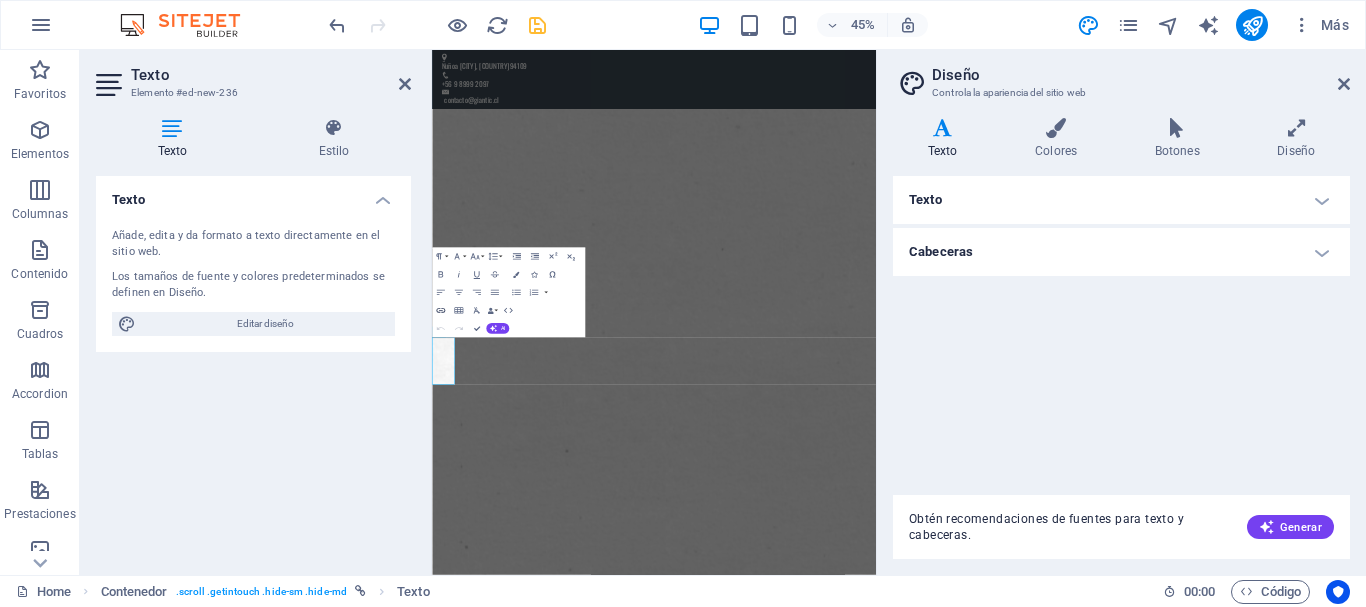 click 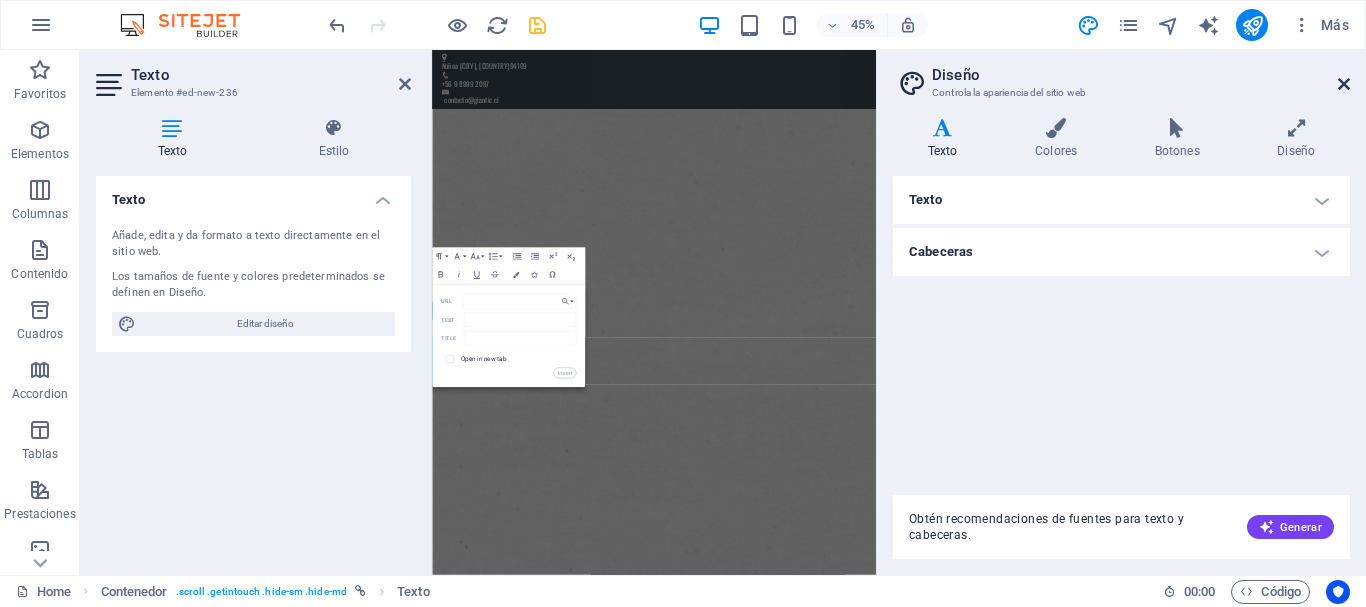 click at bounding box center (1344, 84) 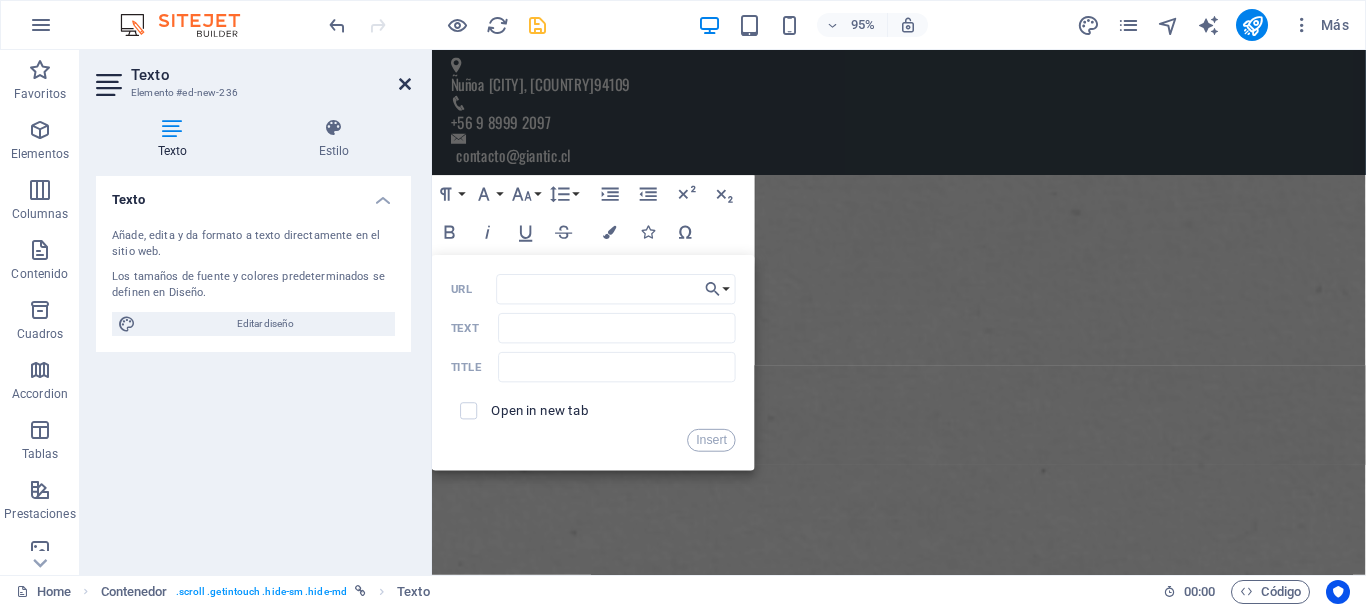 click at bounding box center [405, 84] 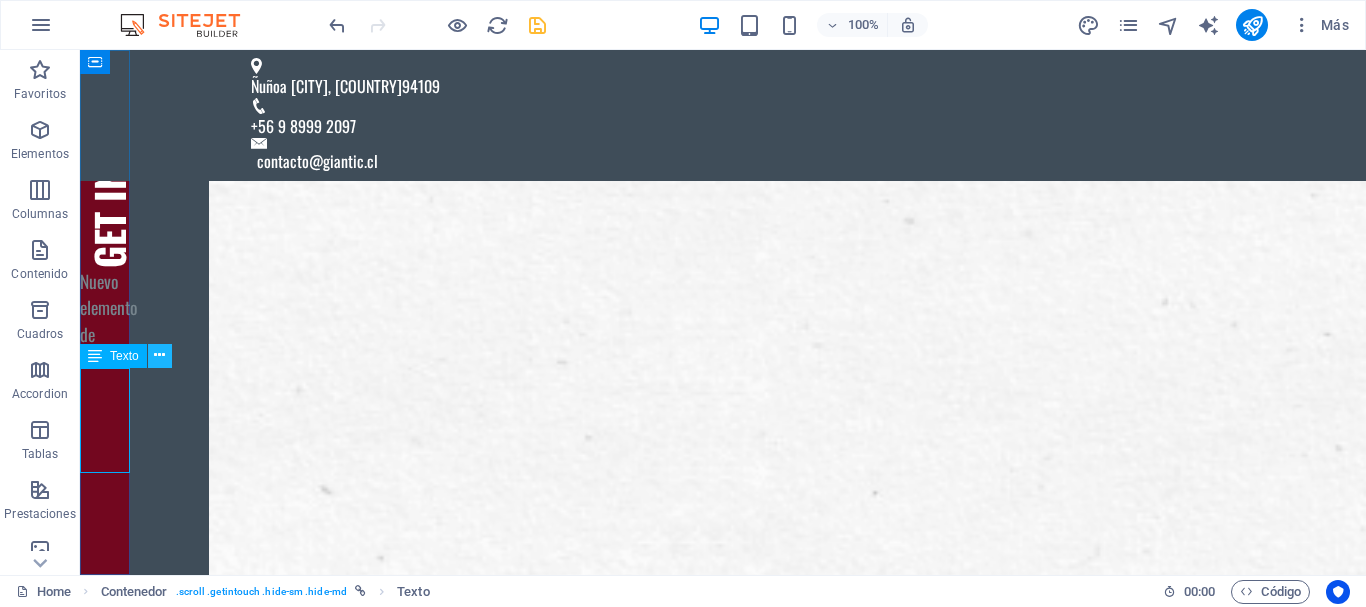 click at bounding box center (160, 356) 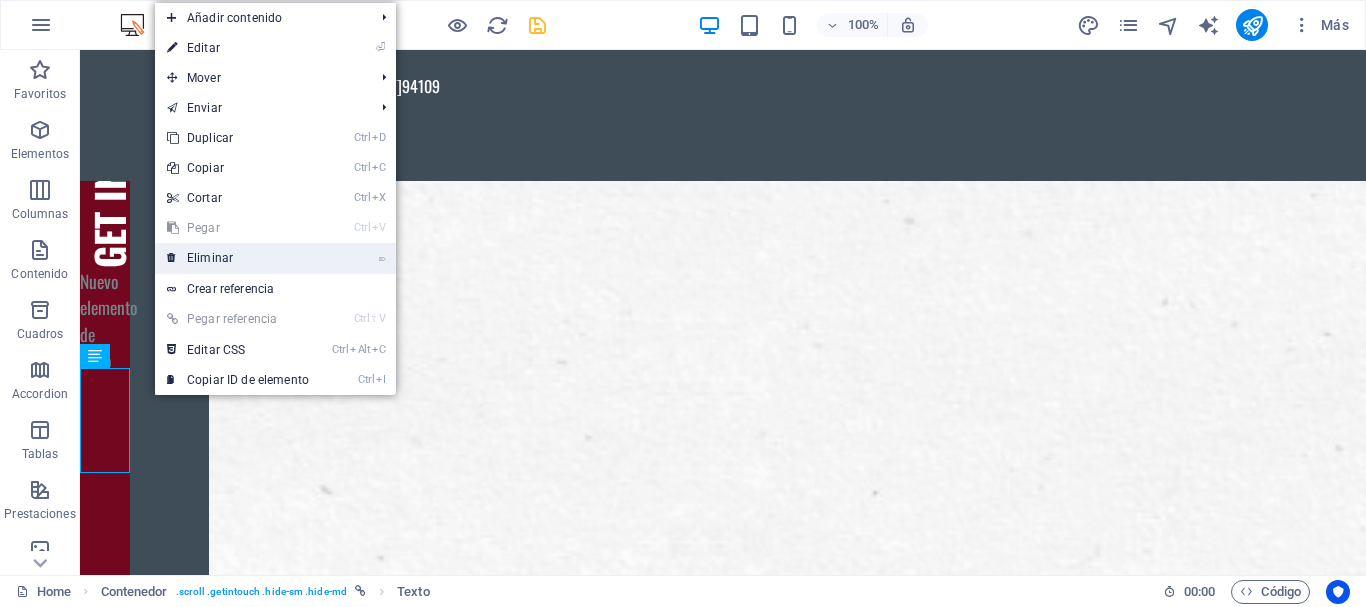 click on "⌦  Eliminar" at bounding box center [238, 258] 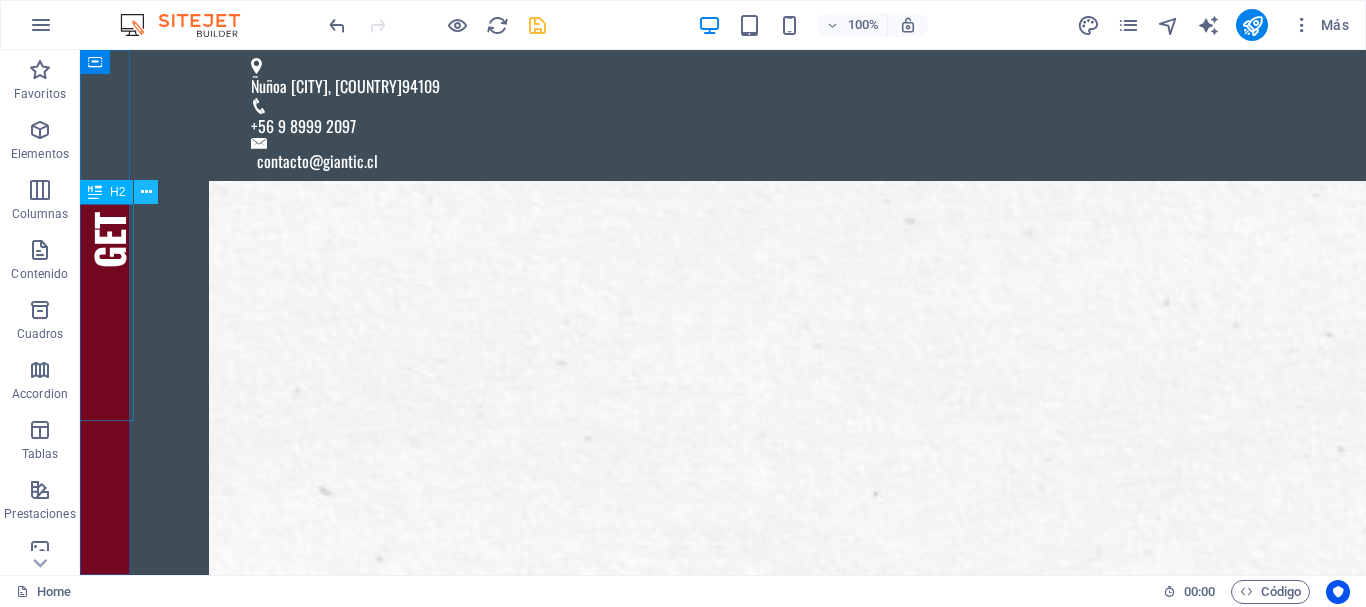click at bounding box center [146, 192] 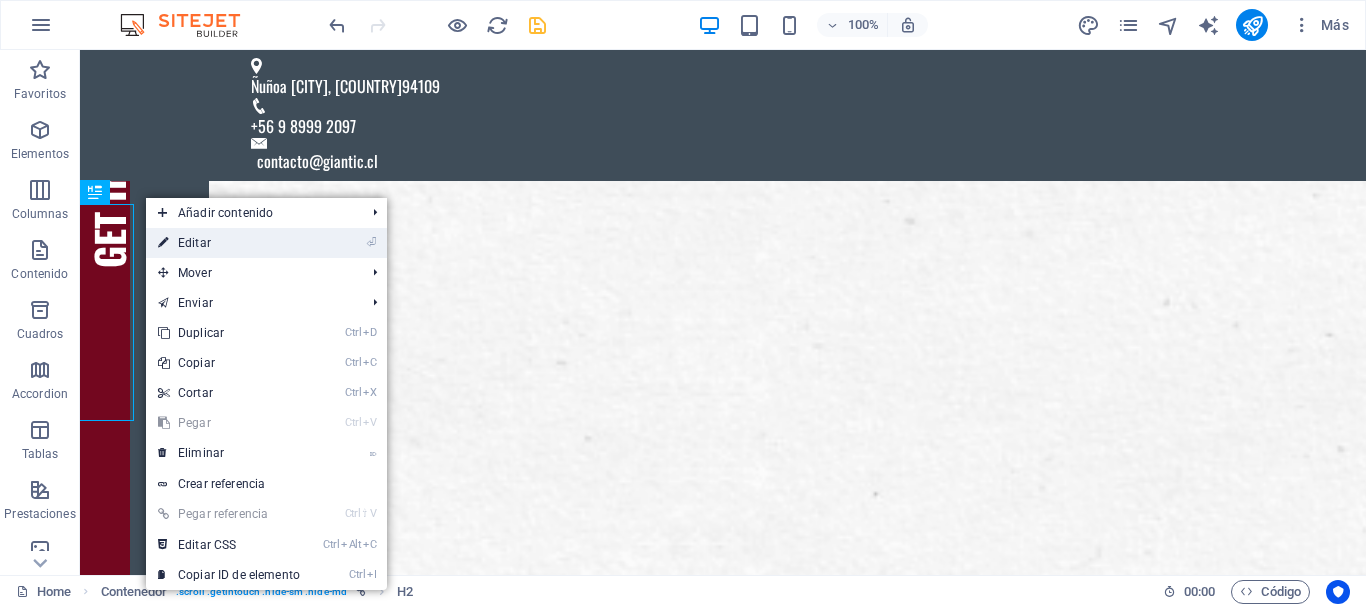 click on "⏎  Editar" at bounding box center (229, 243) 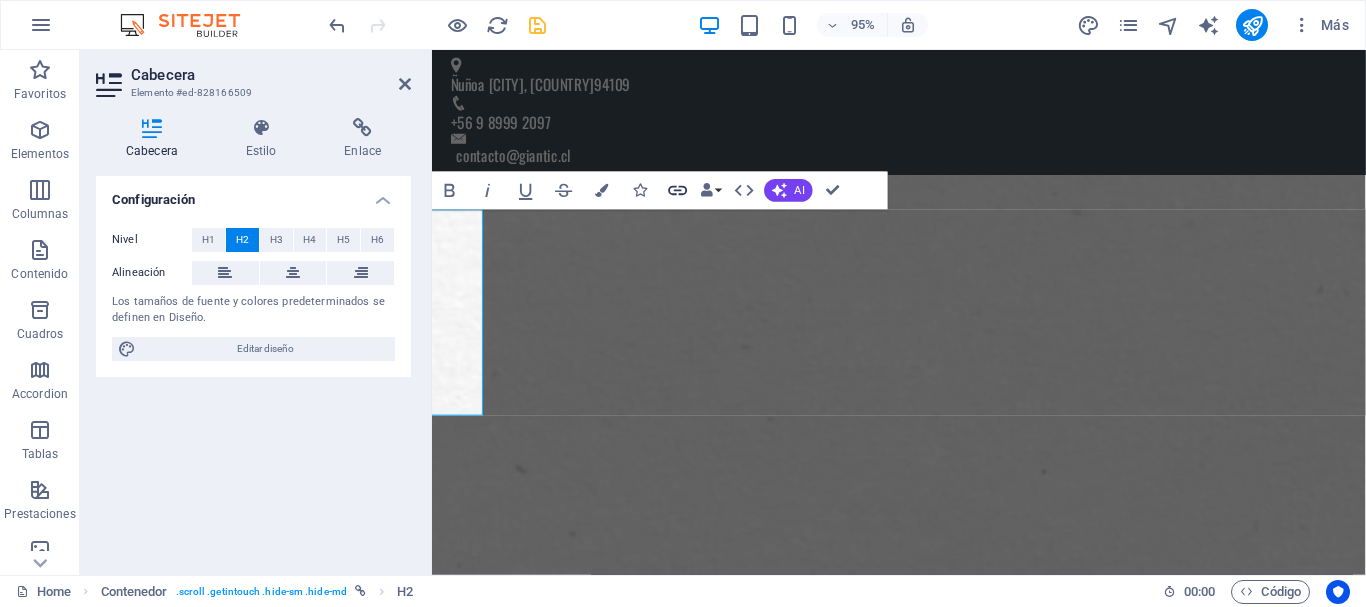click 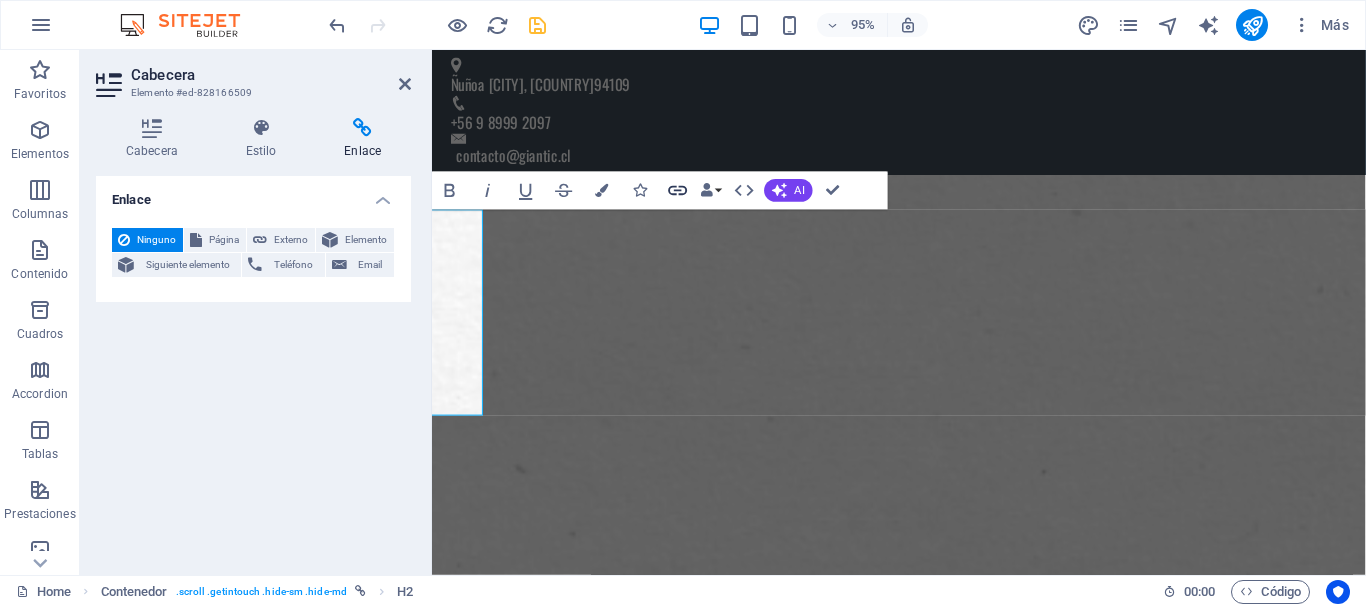 click 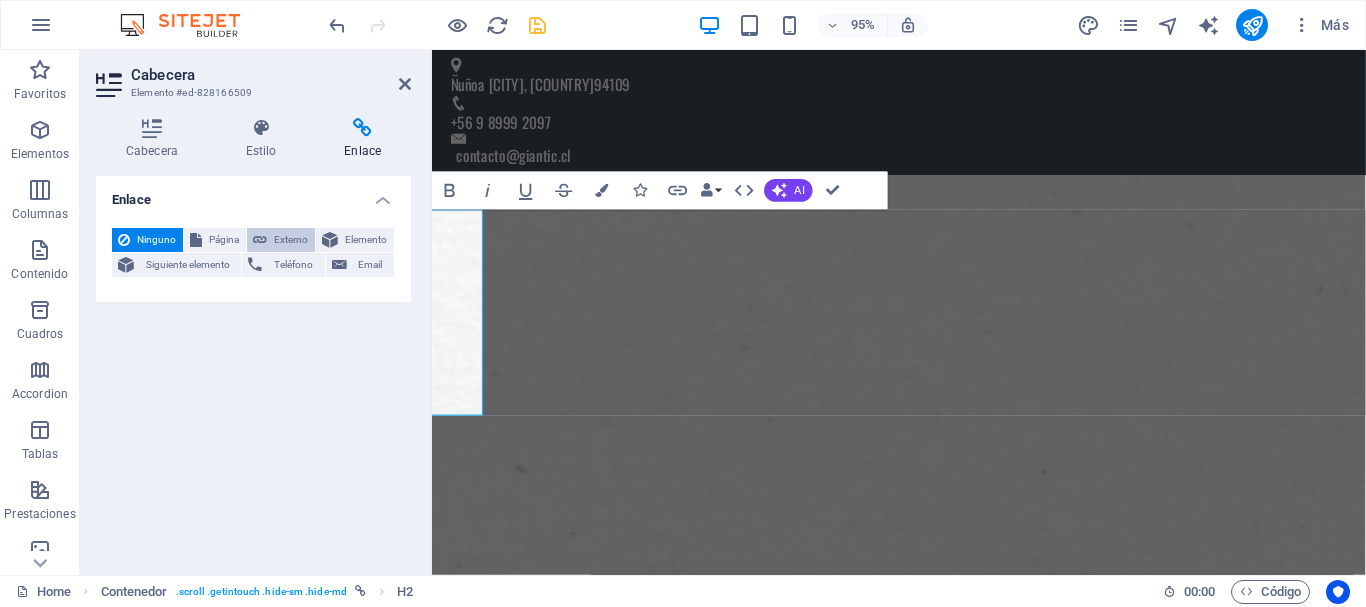 click on "Externo" at bounding box center (291, 240) 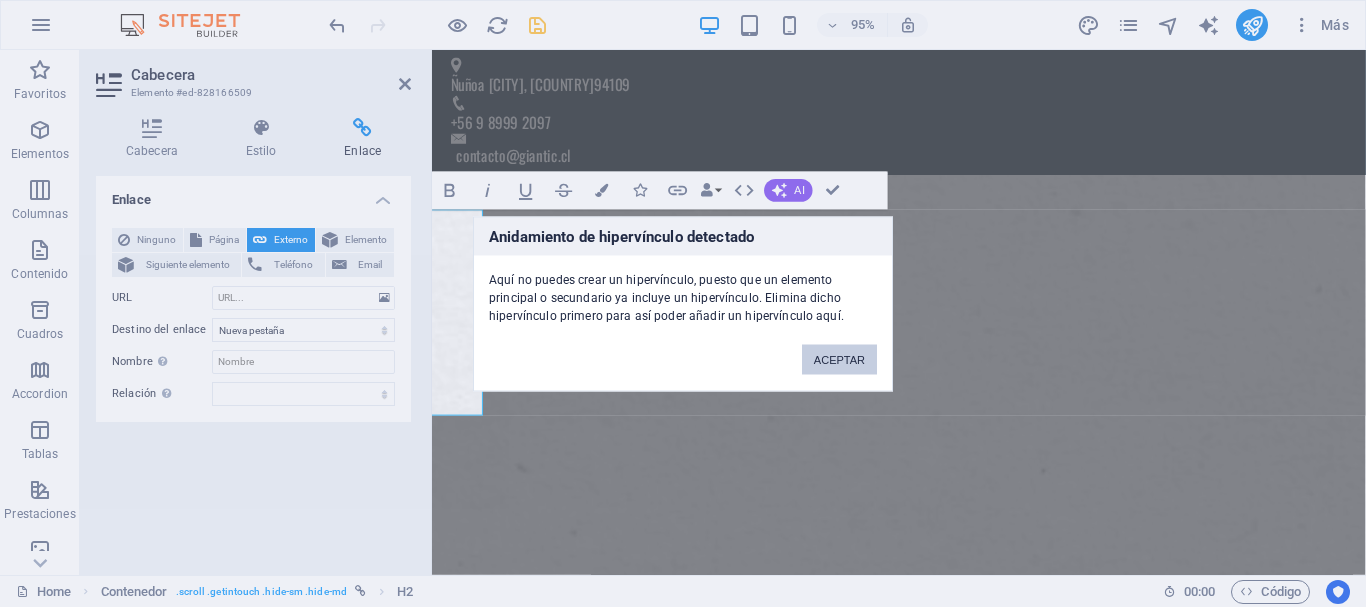click on "ACEPTAR" at bounding box center (839, 359) 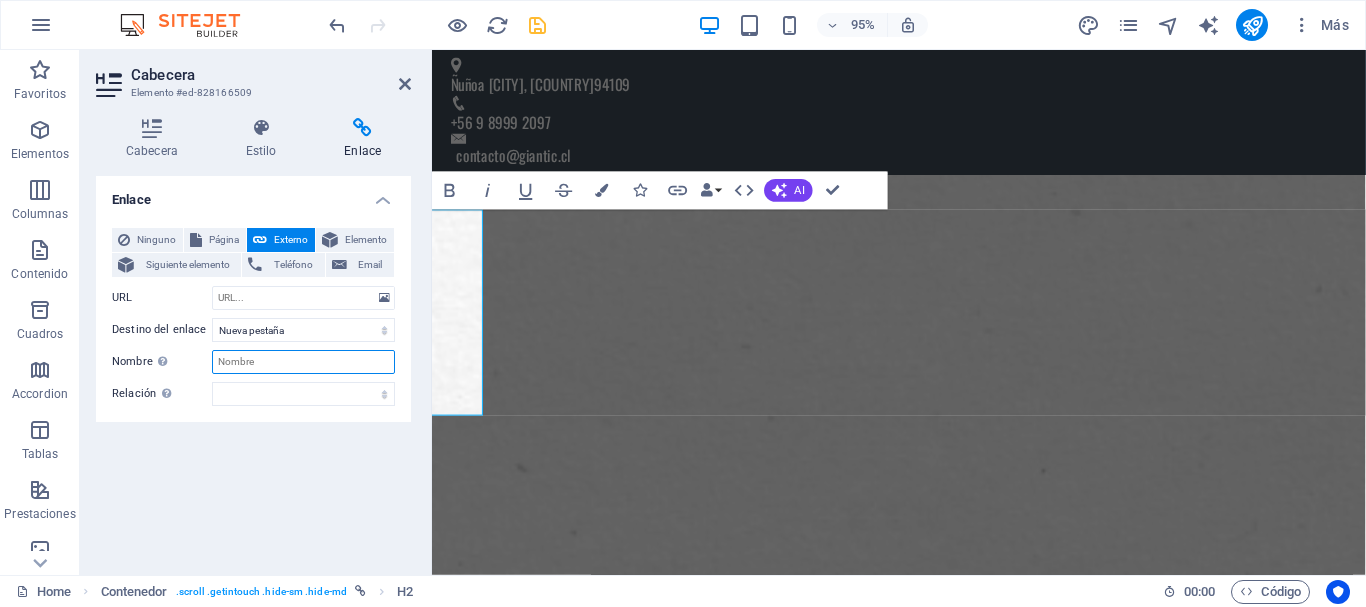 click on "Nombre Una descripción adicional del enlace no debería ser igual al texto del enlace. El título suele mostrarse como un texto de información cuando se mueve el ratón por encima del elemento. Déjalo en blanco en caso de dudas." at bounding box center [303, 362] 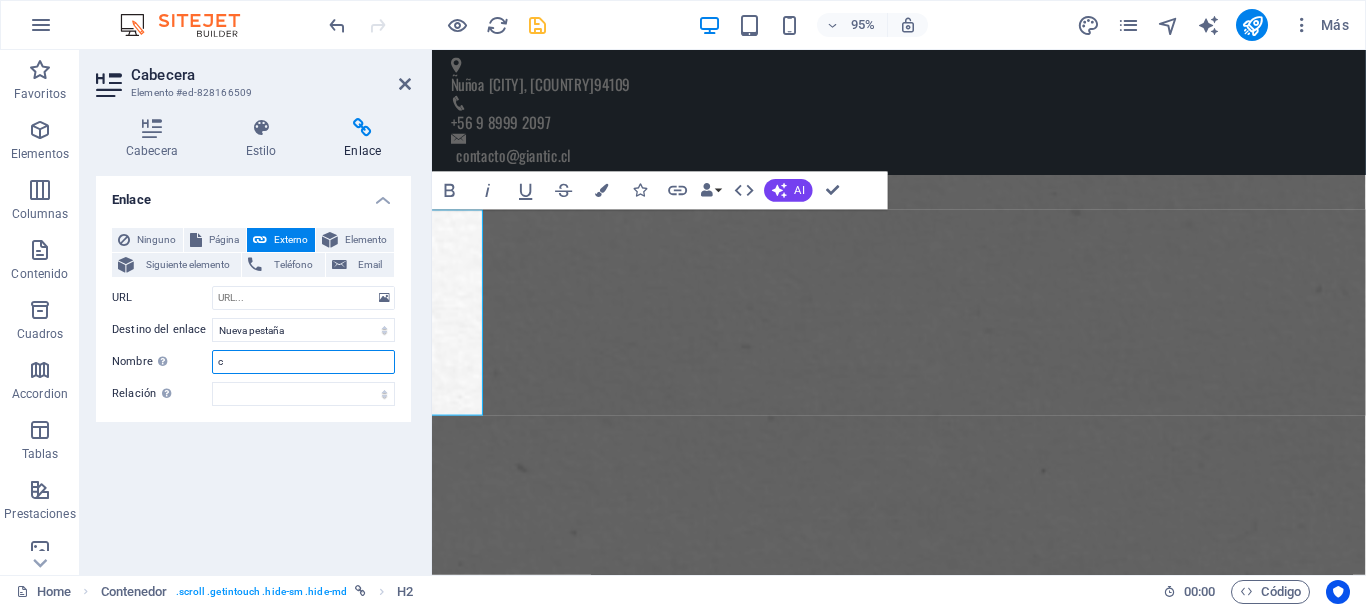 type on "c" 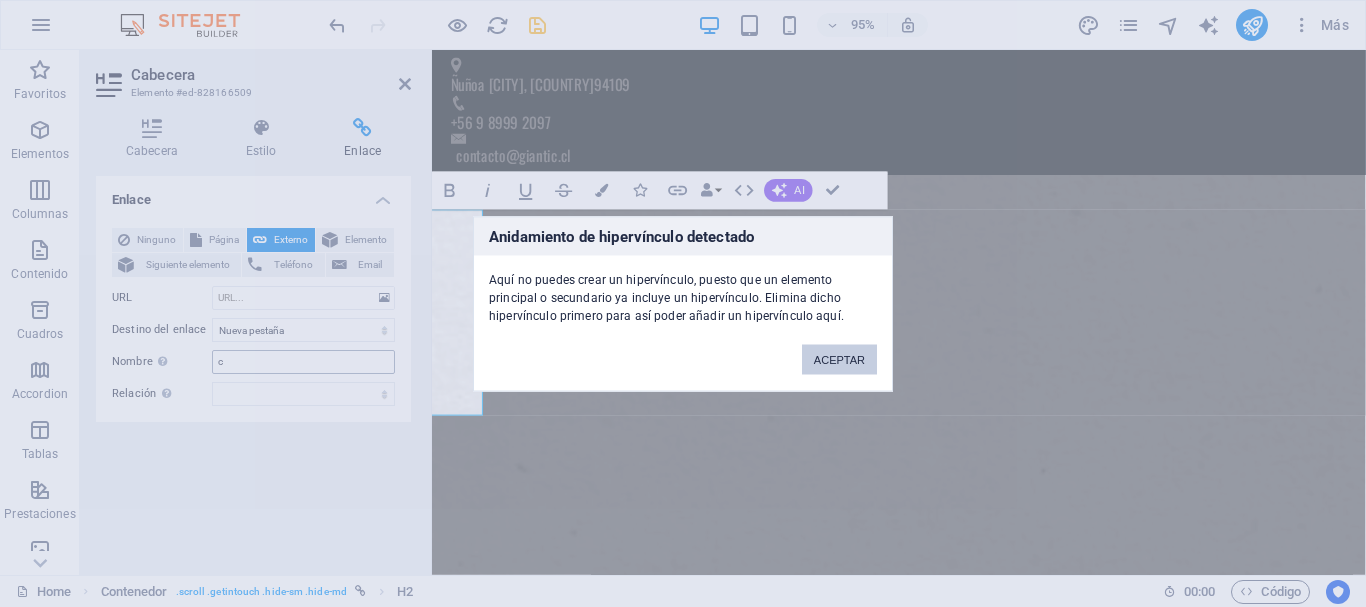 type 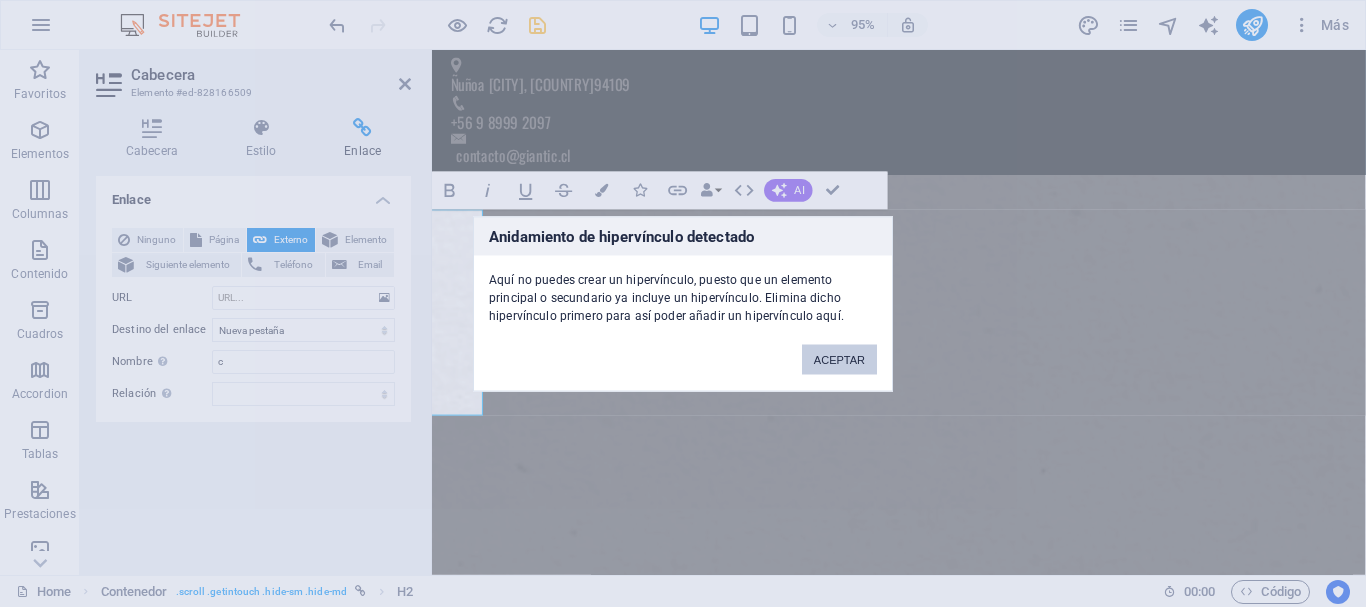 click on "ACEPTAR" at bounding box center (839, 359) 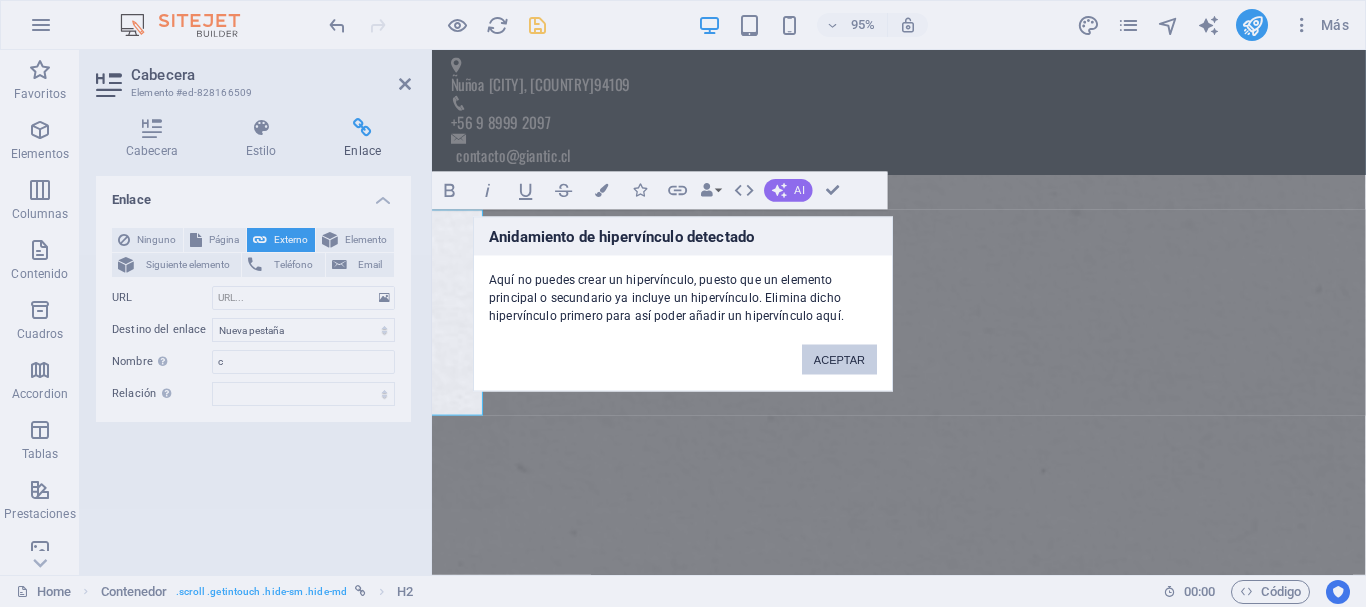click on "ACEPTAR" at bounding box center [839, 359] 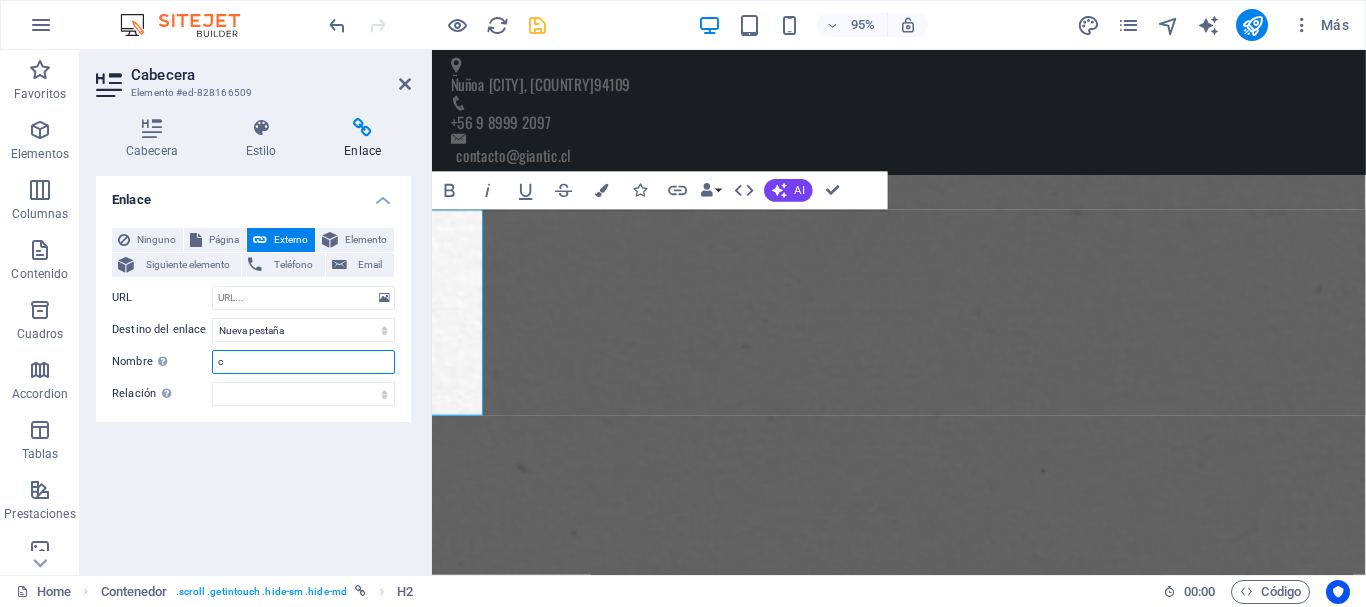 click on "c" at bounding box center (303, 362) 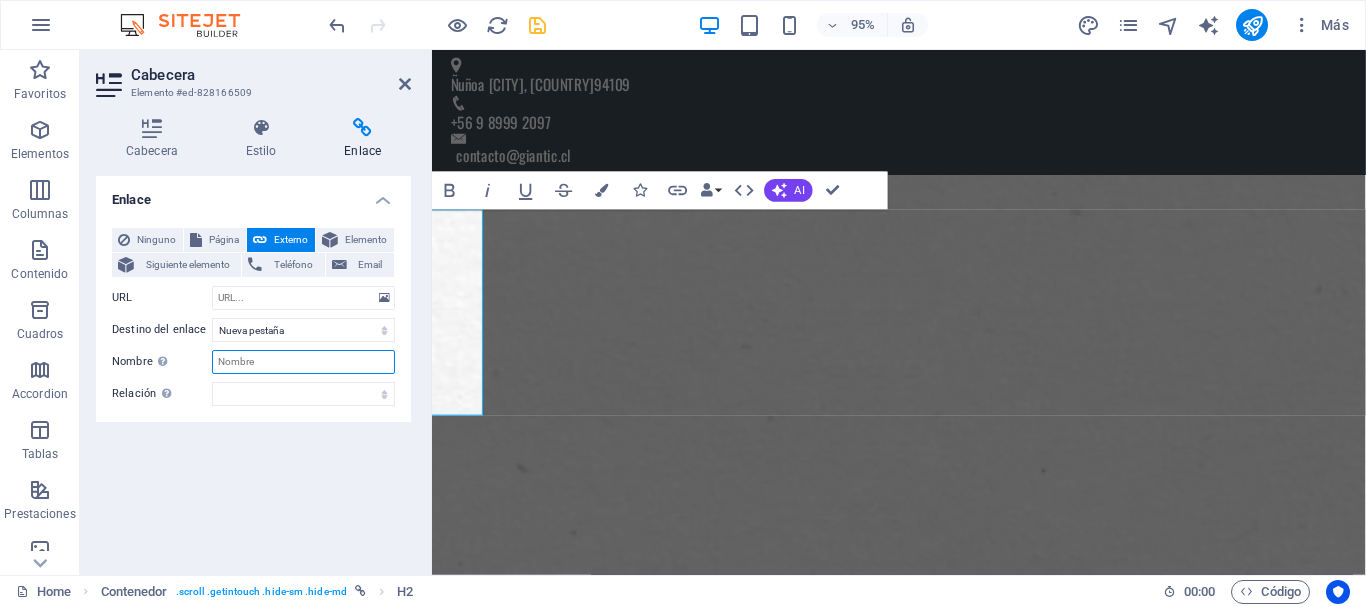 type 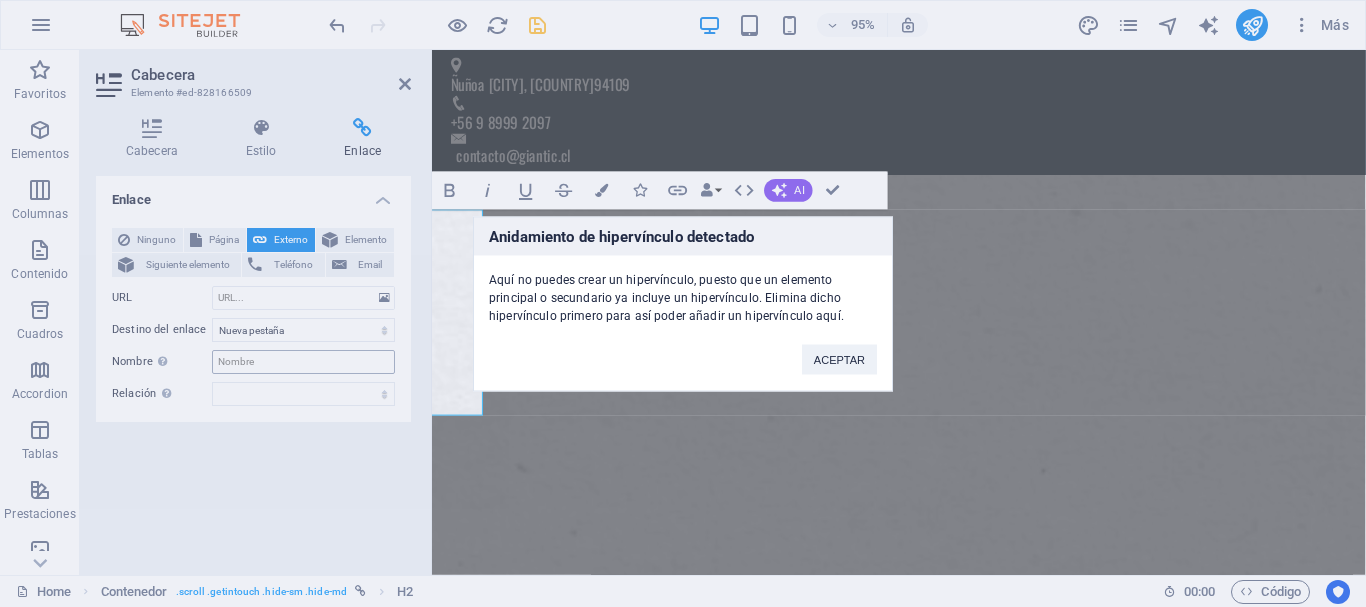 type 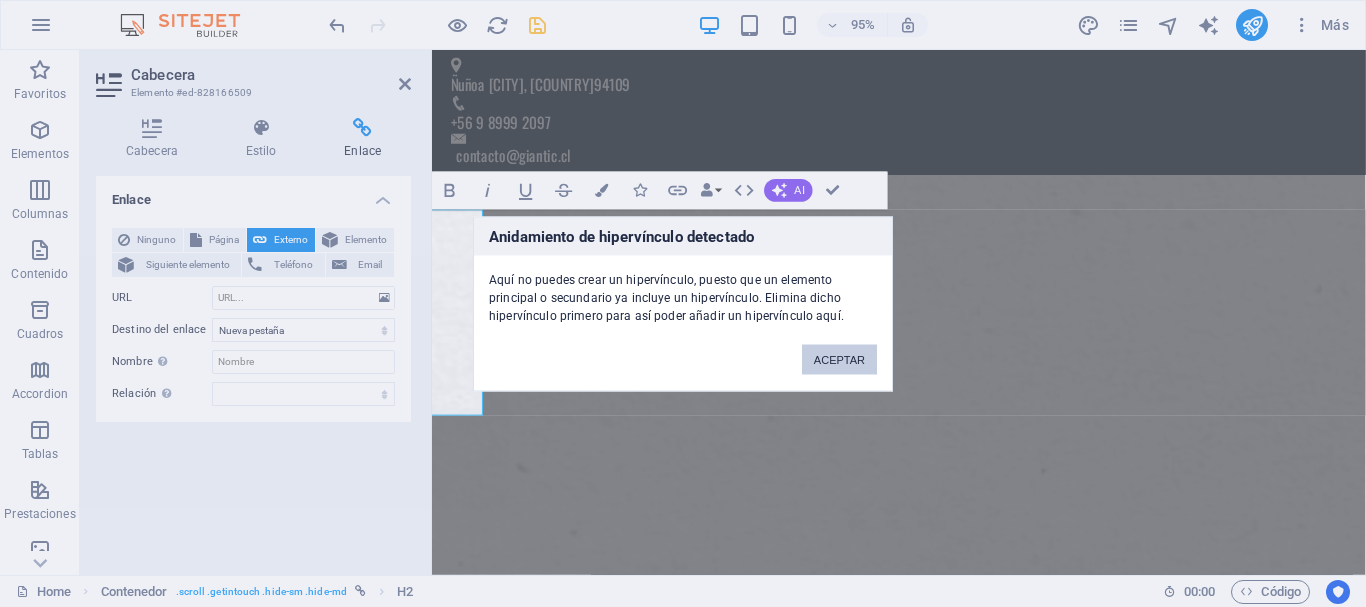 click on "ACEPTAR" at bounding box center (839, 359) 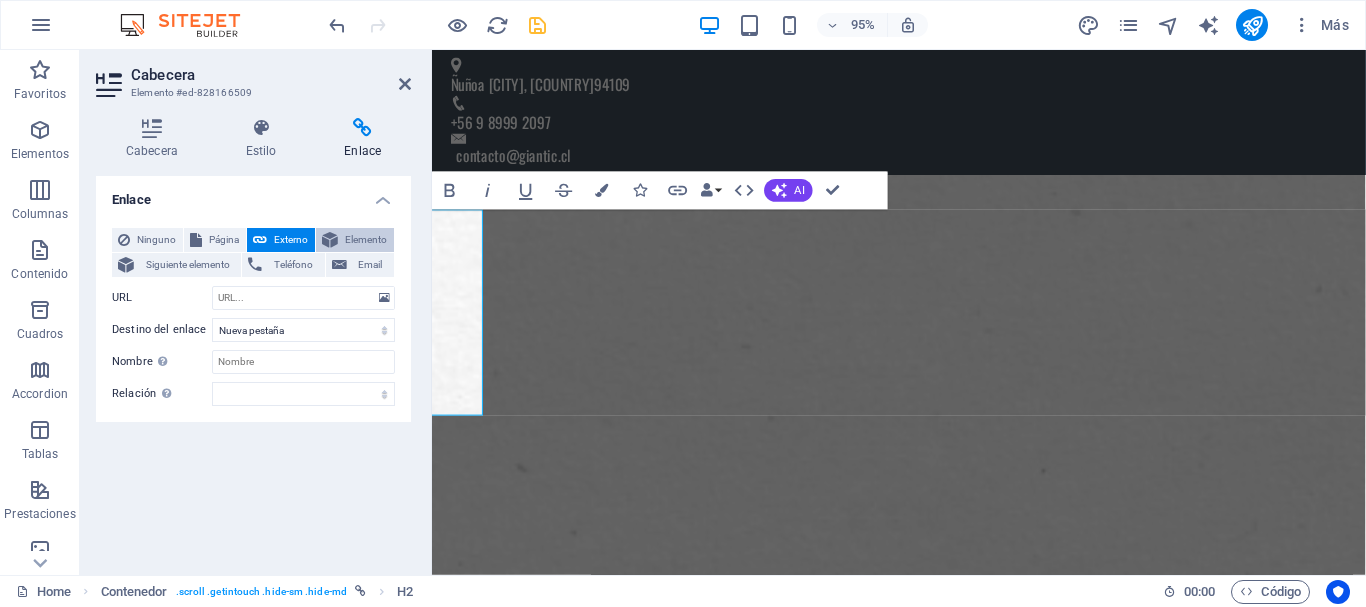 click on "Elemento" at bounding box center (366, 240) 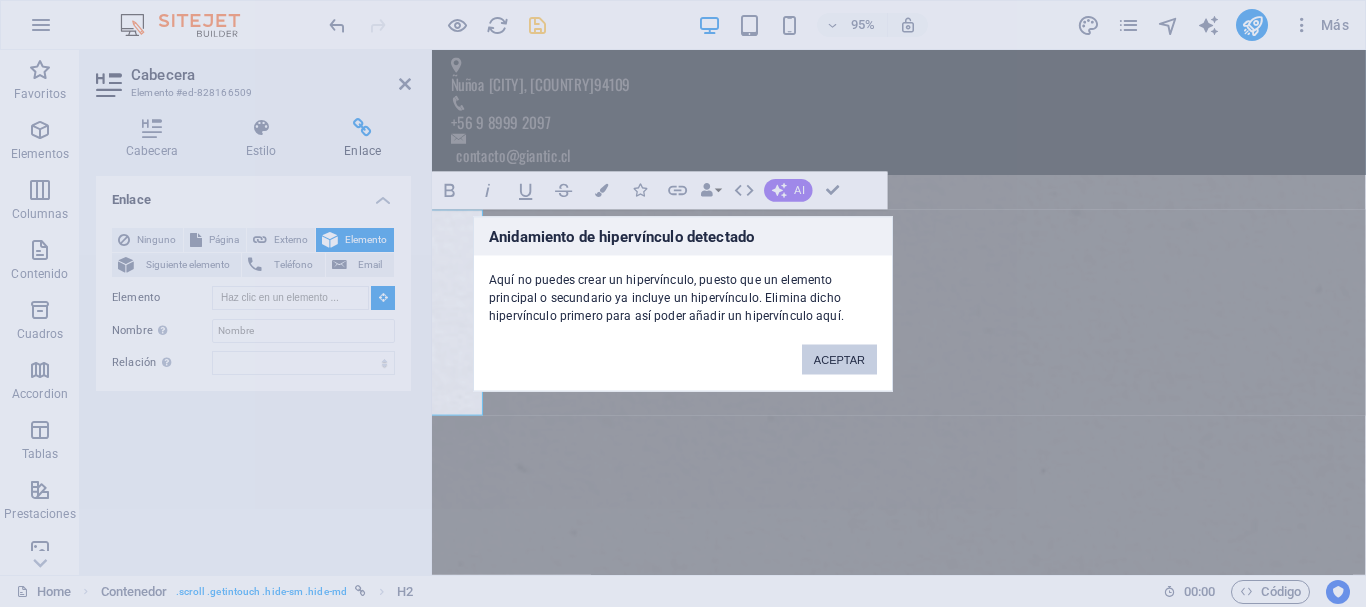 click on "ACEPTAR" at bounding box center [839, 359] 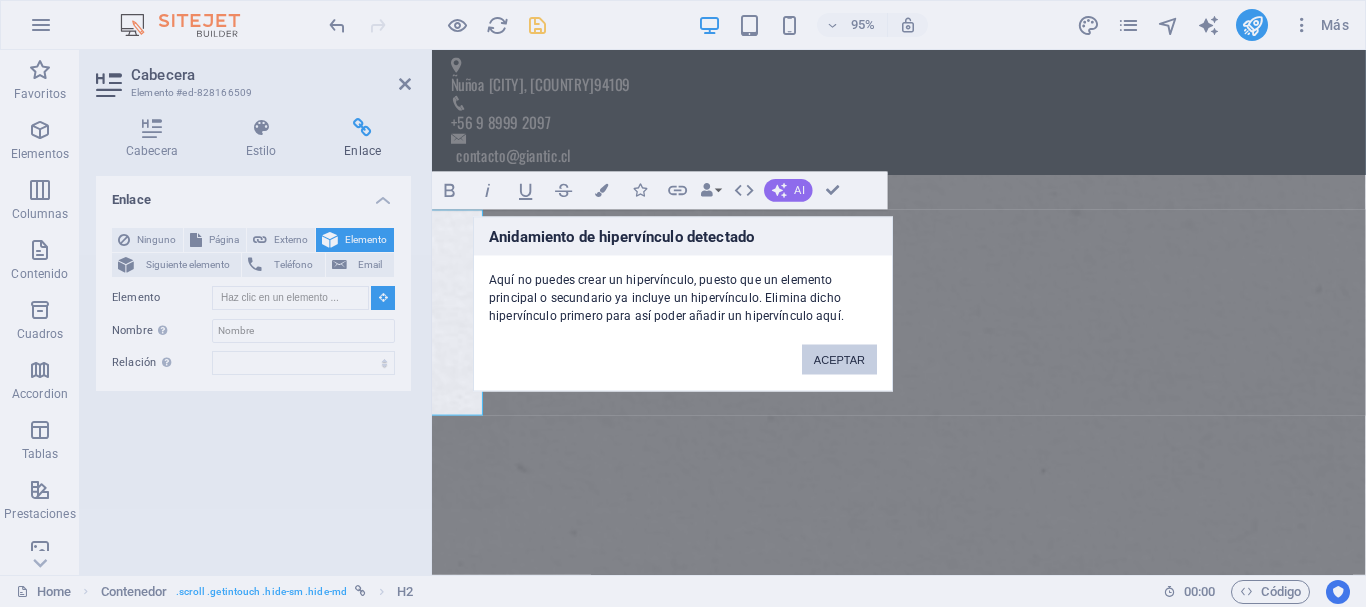click on "ACEPTAR" at bounding box center (839, 359) 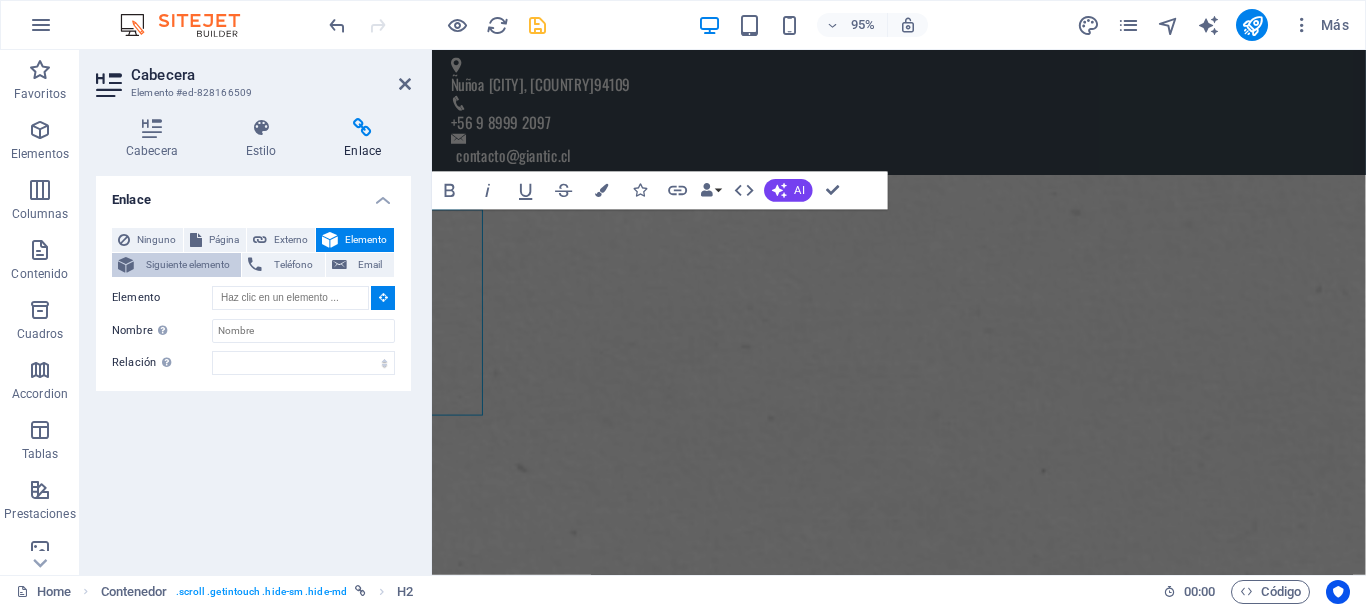 click on "Siguiente elemento" at bounding box center (187, 265) 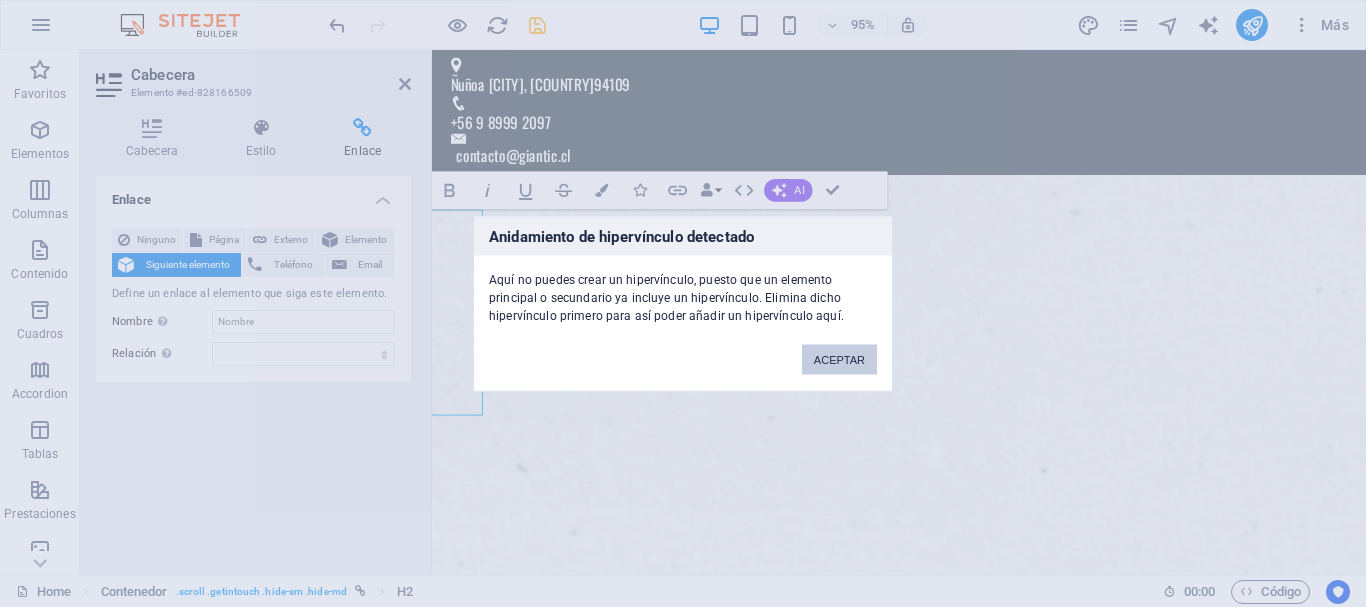 click on "ACEPTAR" at bounding box center [839, 359] 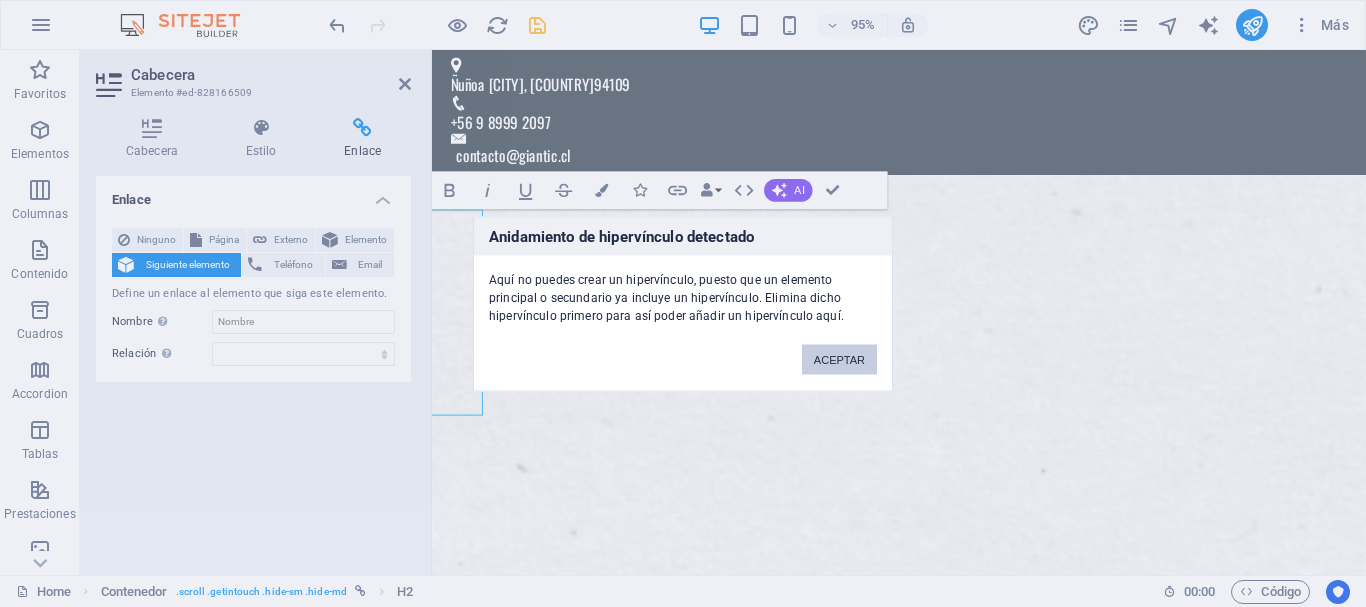 click on "ACEPTAR" at bounding box center [839, 359] 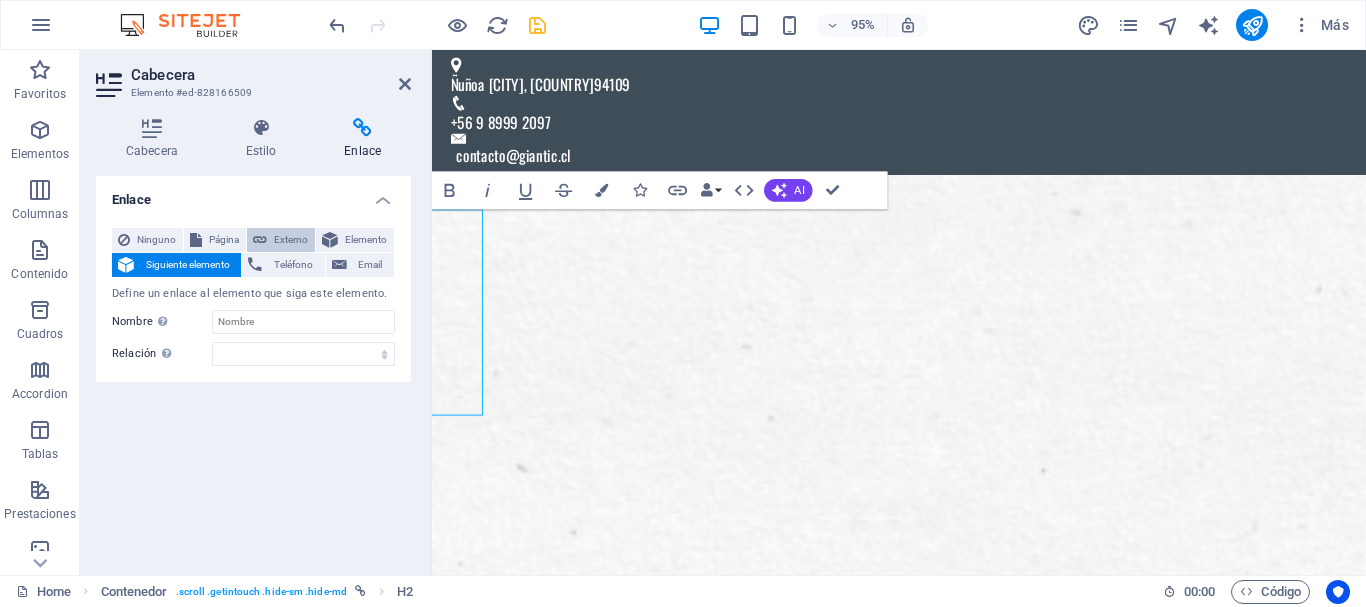 click on "Externo" at bounding box center [291, 240] 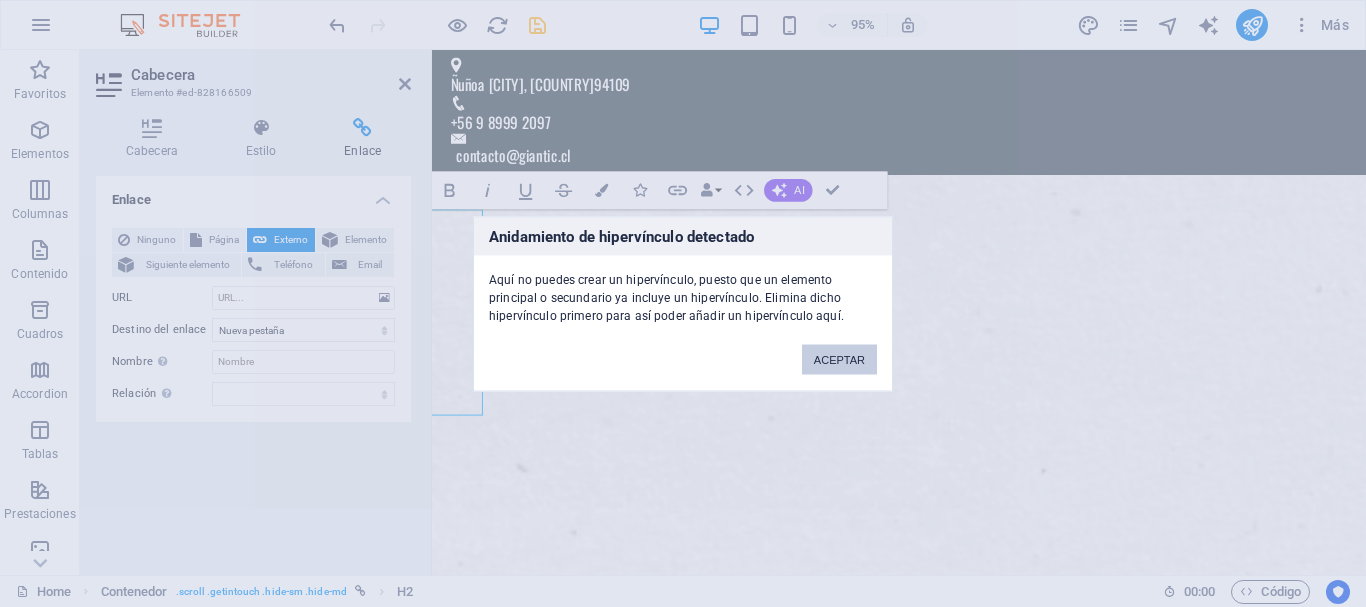click on "ACEPTAR" at bounding box center [839, 349] 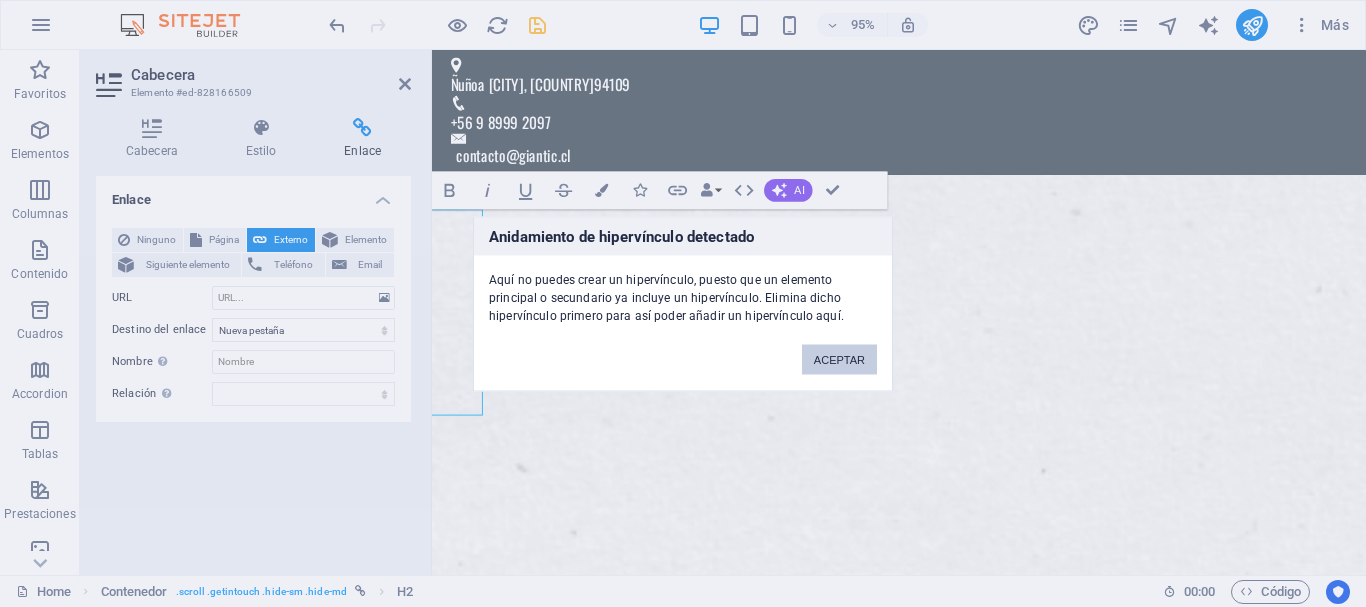 click on "ACEPTAR" at bounding box center (839, 359) 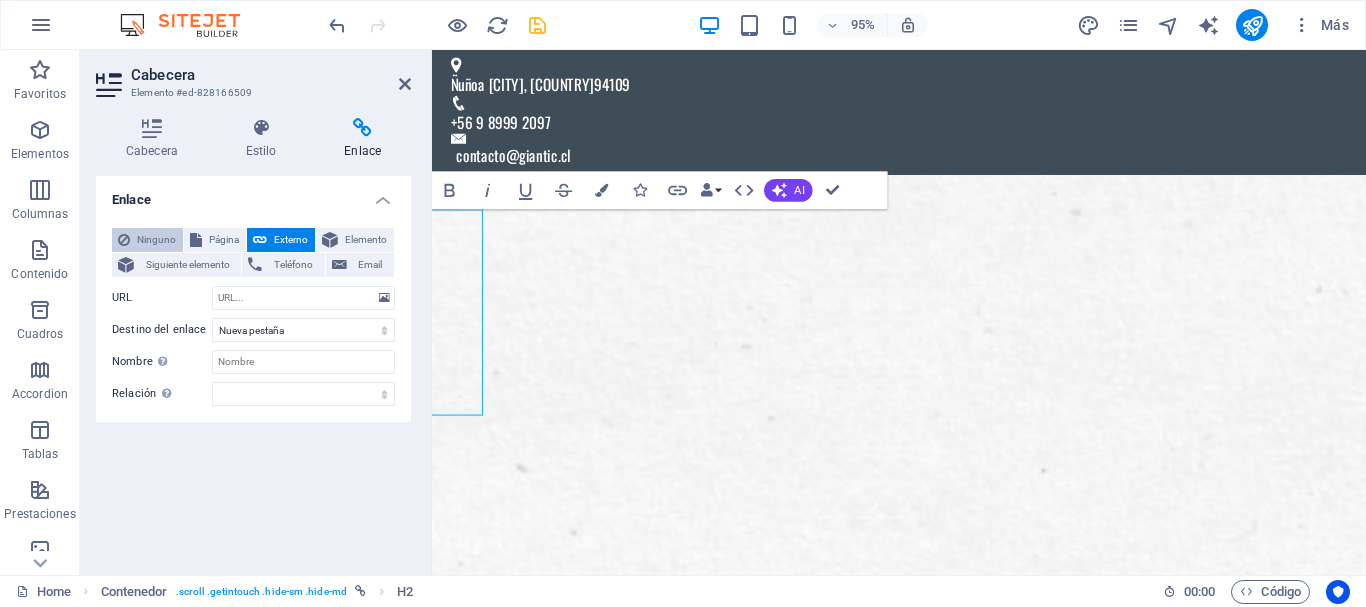 click on "Ninguno" at bounding box center (156, 240) 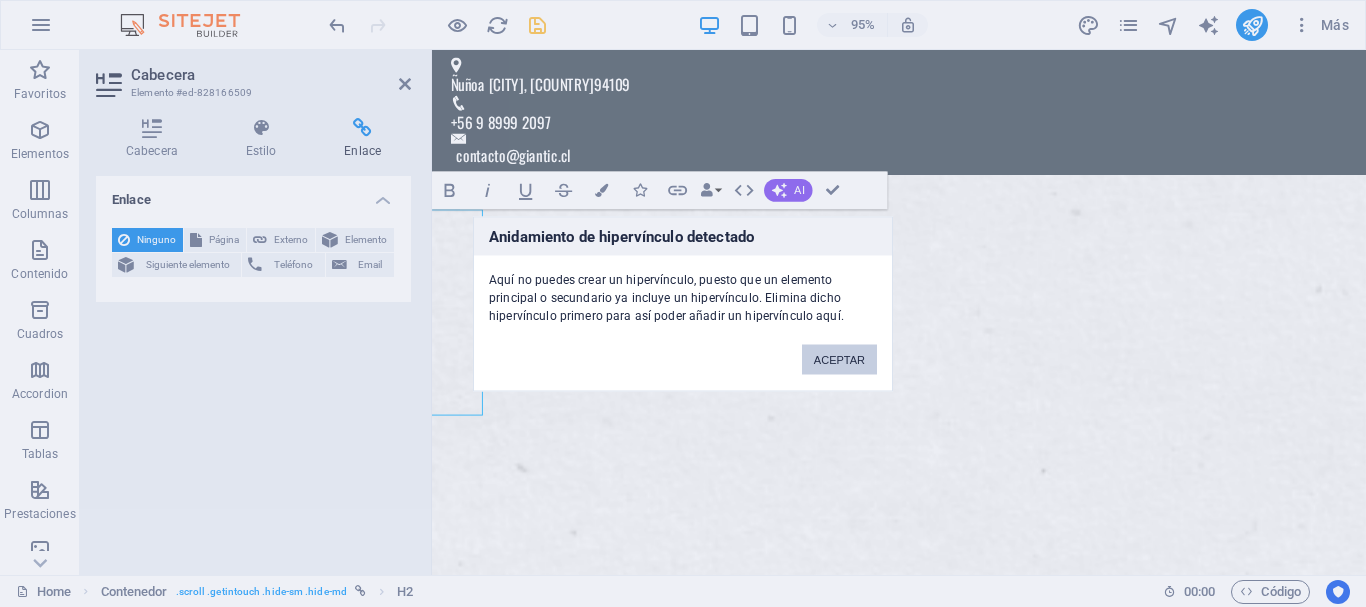 click on "ACEPTAR" at bounding box center (839, 359) 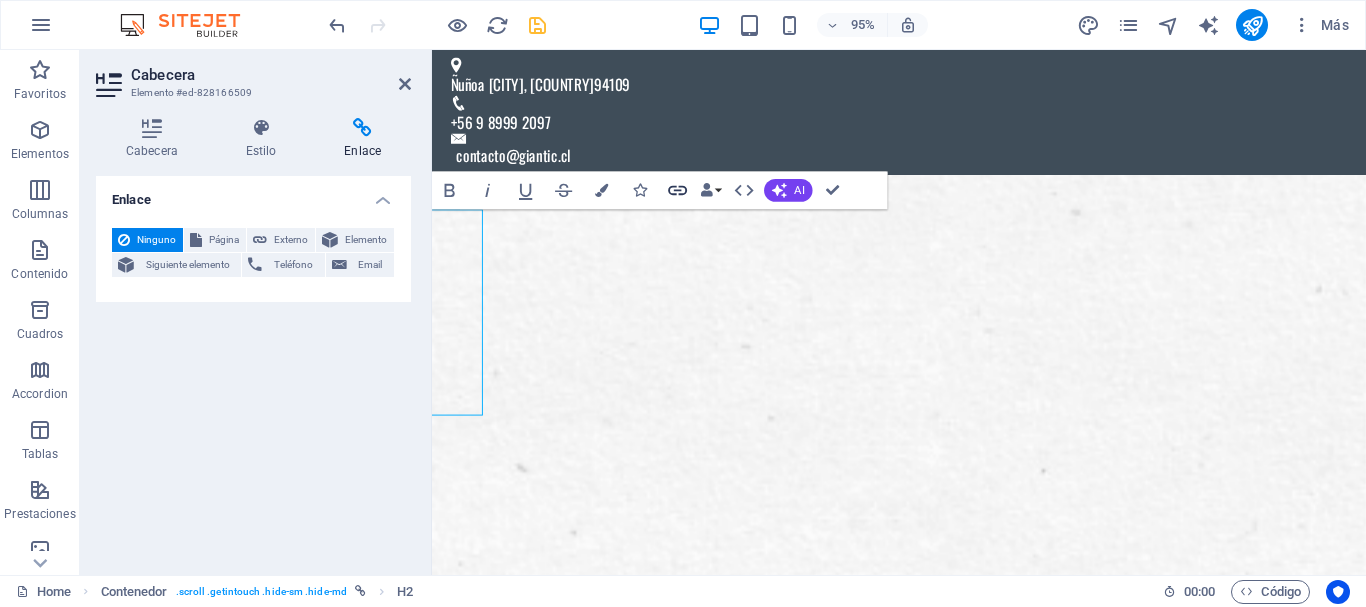 click 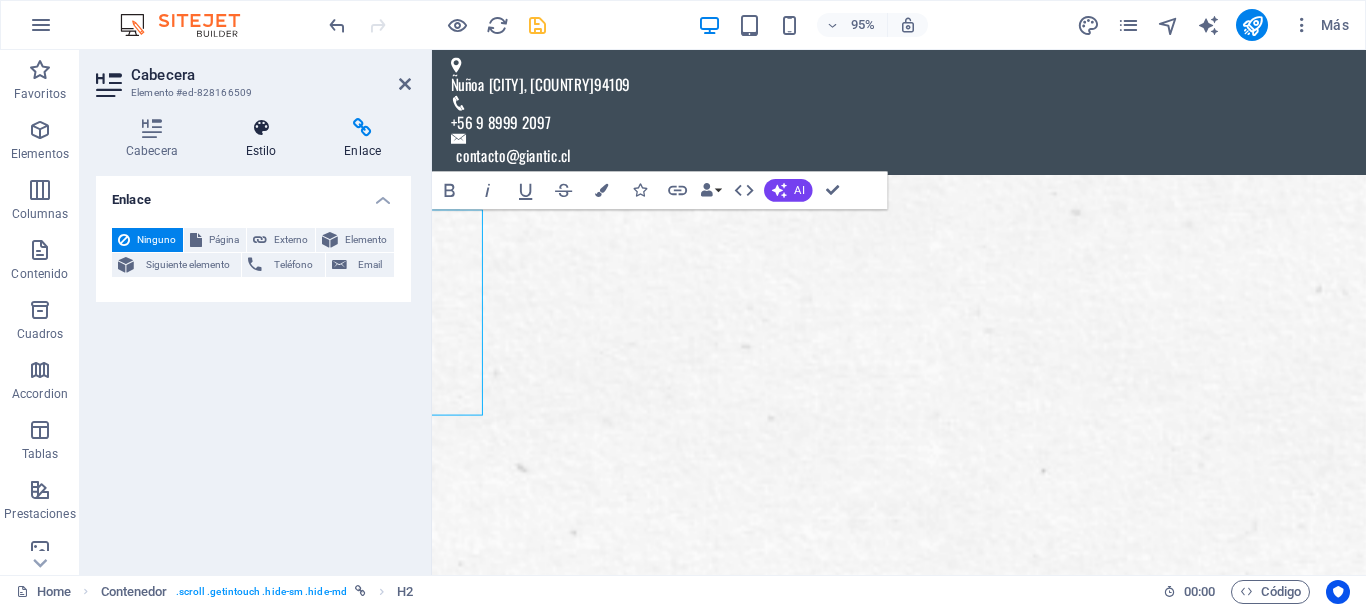 click on "Estilo" at bounding box center [265, 139] 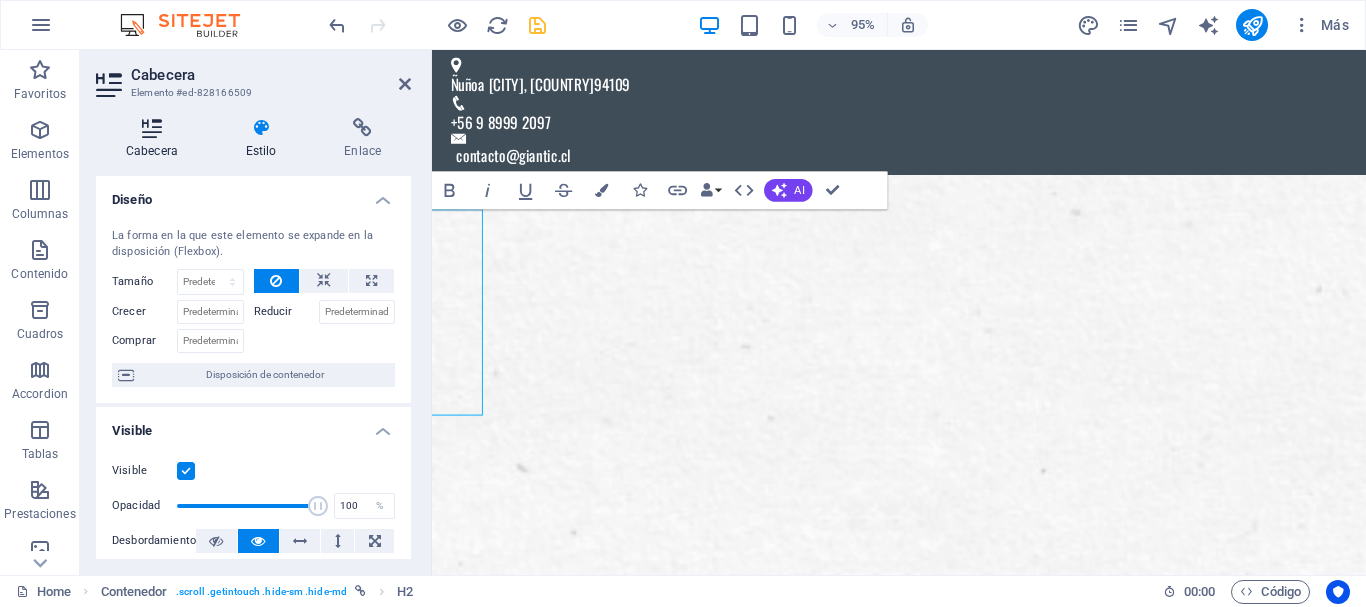 click on "Cabecera" at bounding box center (156, 139) 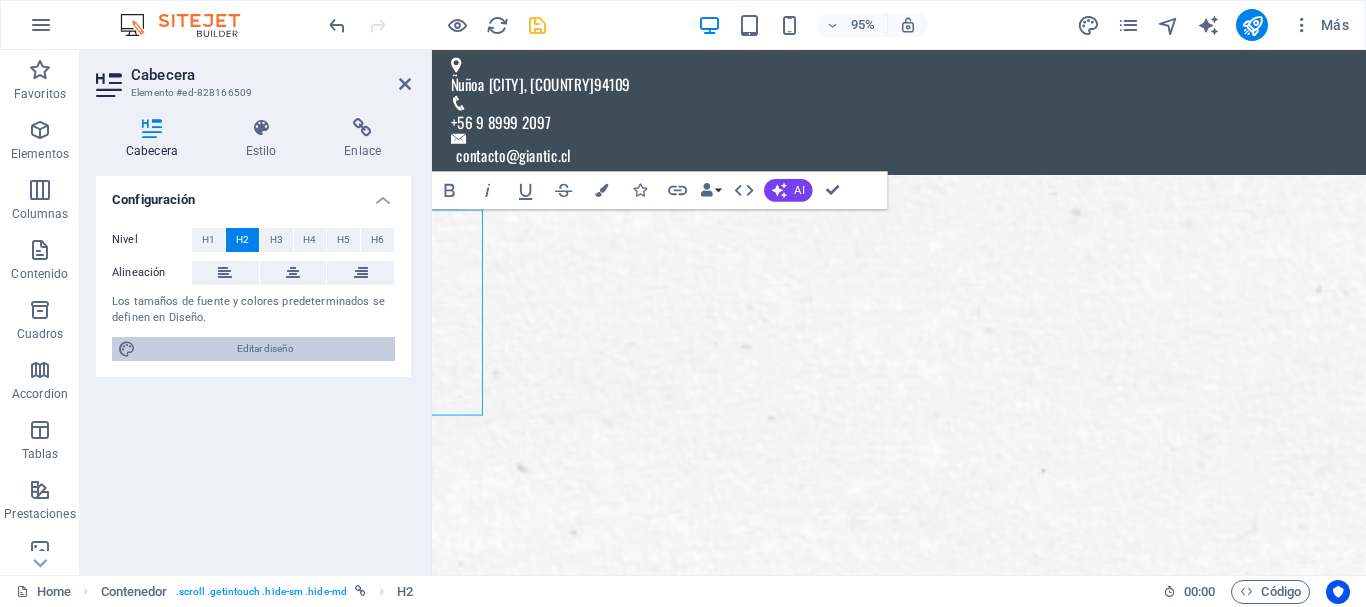 click on "Editar diseño" at bounding box center (265, 349) 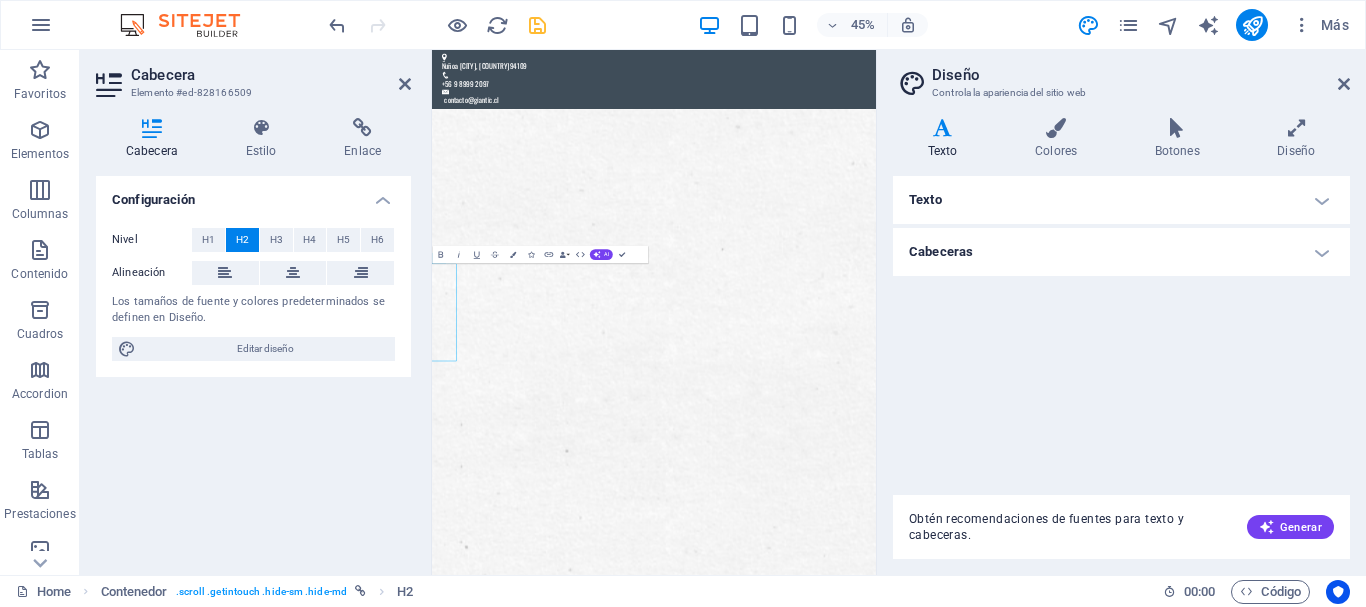 click on "Texto" at bounding box center [1121, 200] 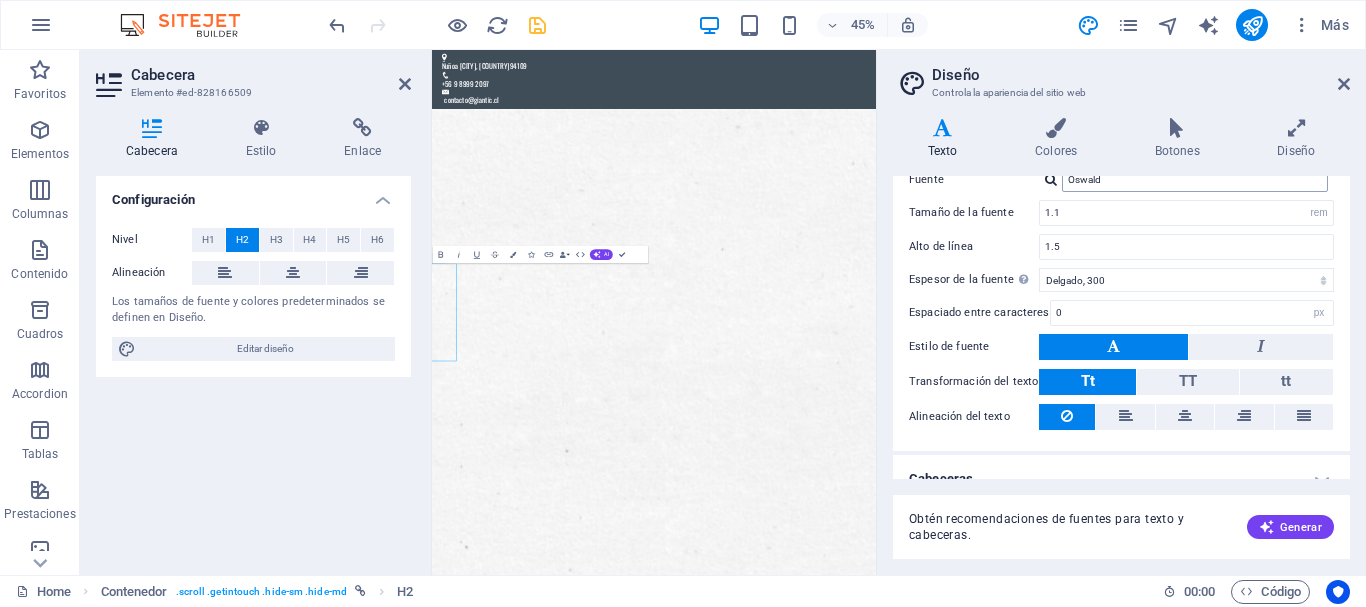 scroll, scrollTop: 153, scrollLeft: 0, axis: vertical 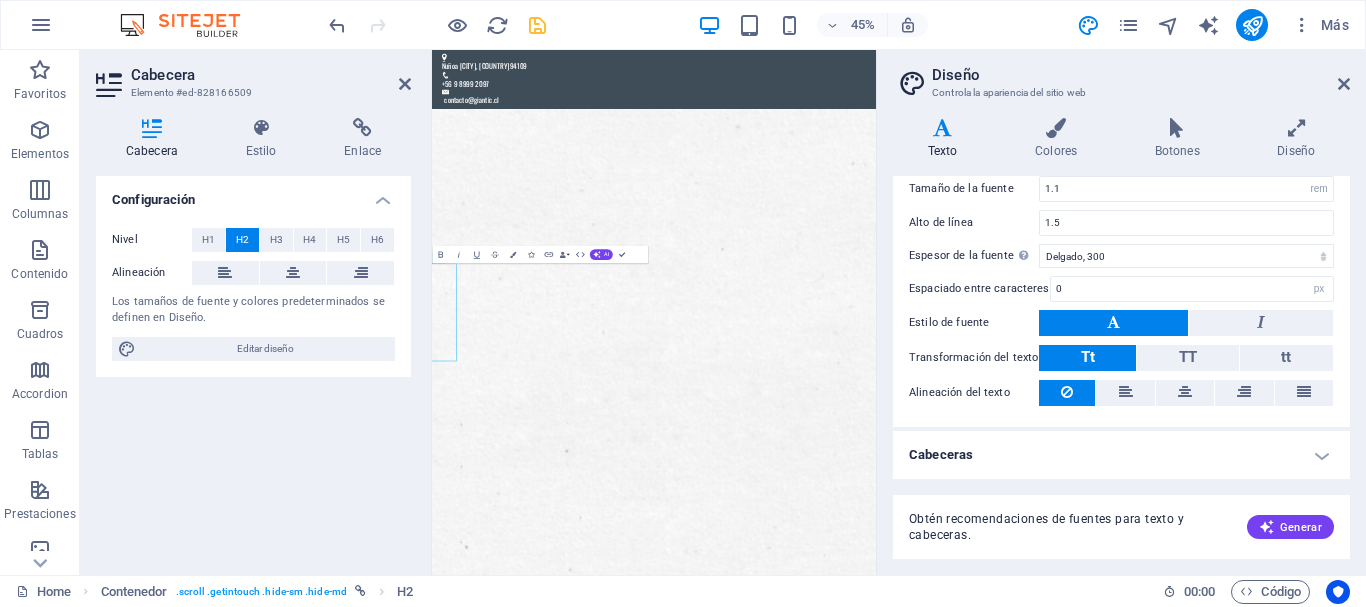 click on "Cabeceras" at bounding box center (1121, 455) 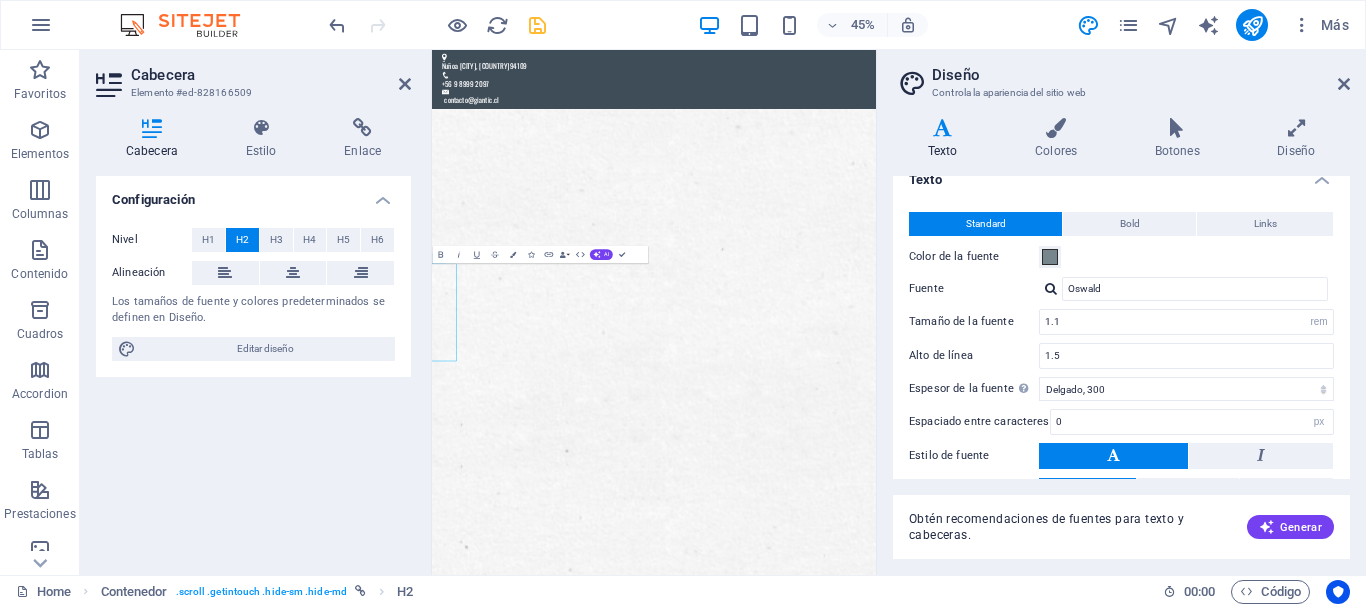 scroll, scrollTop: 0, scrollLeft: 0, axis: both 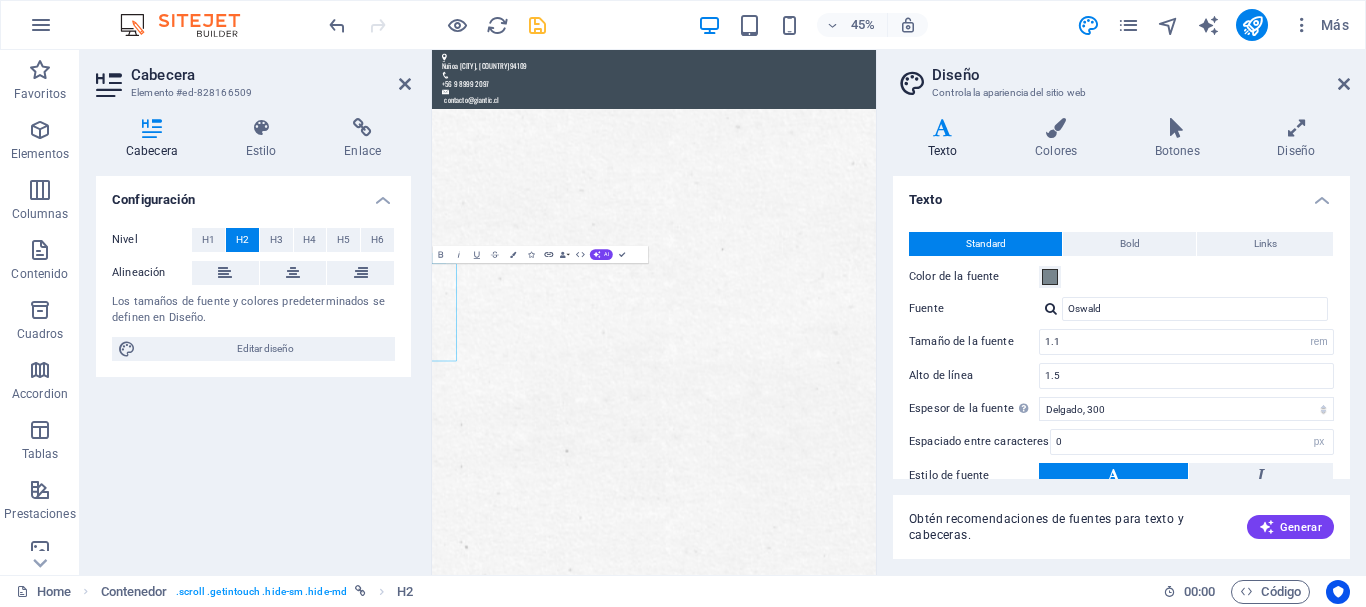 click 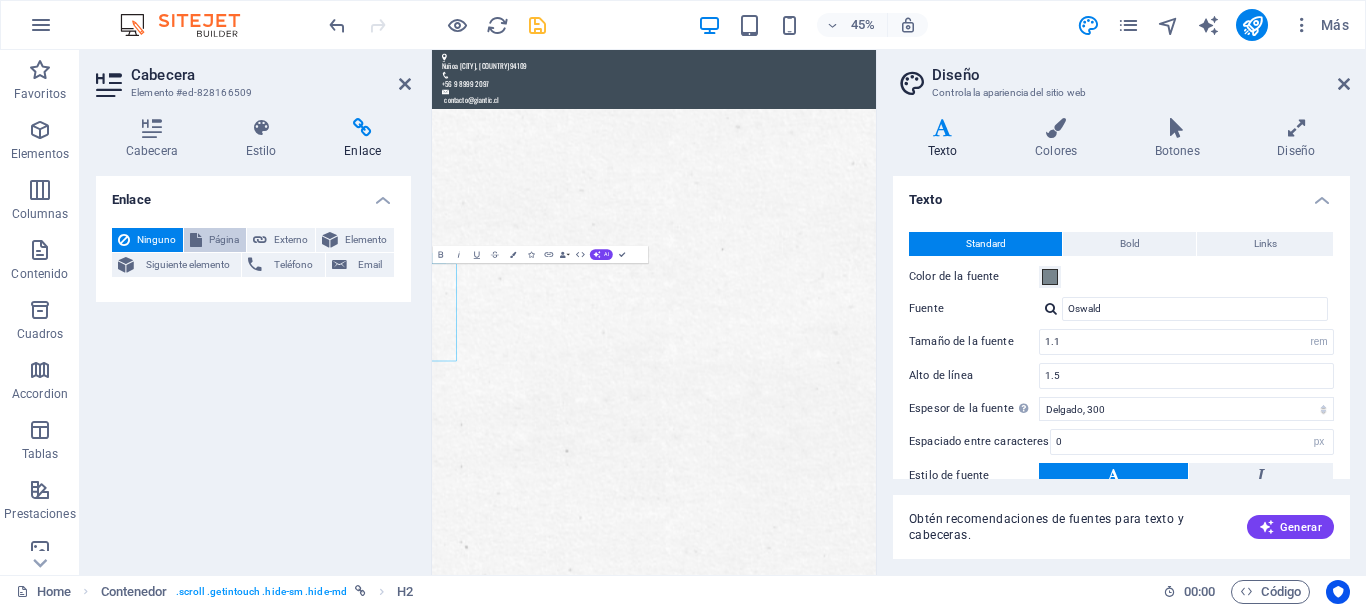 click on "Página" at bounding box center [224, 240] 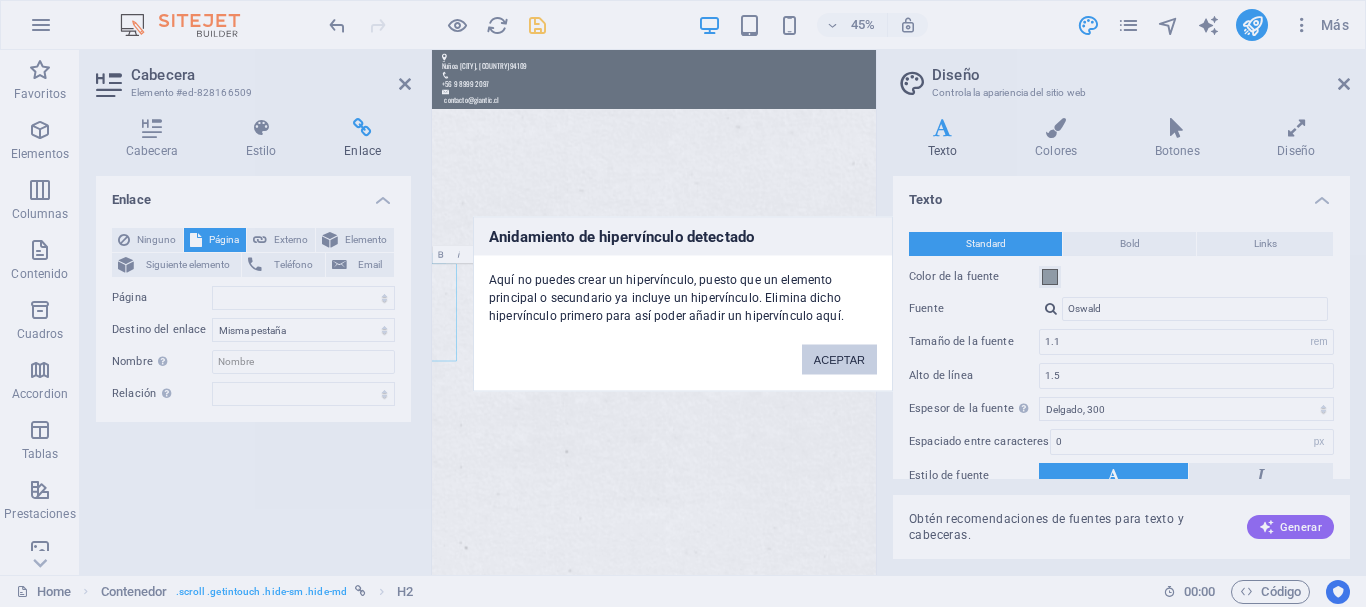 click on "ACEPTAR" at bounding box center [839, 359] 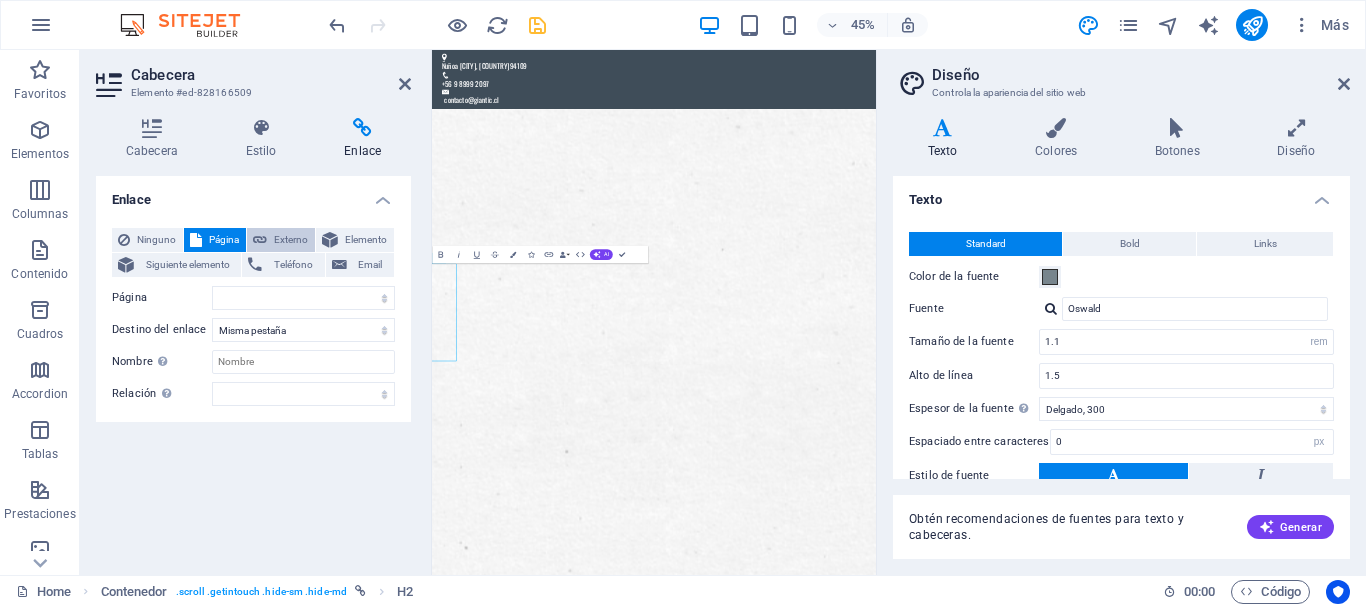 click on "Externo" at bounding box center [291, 240] 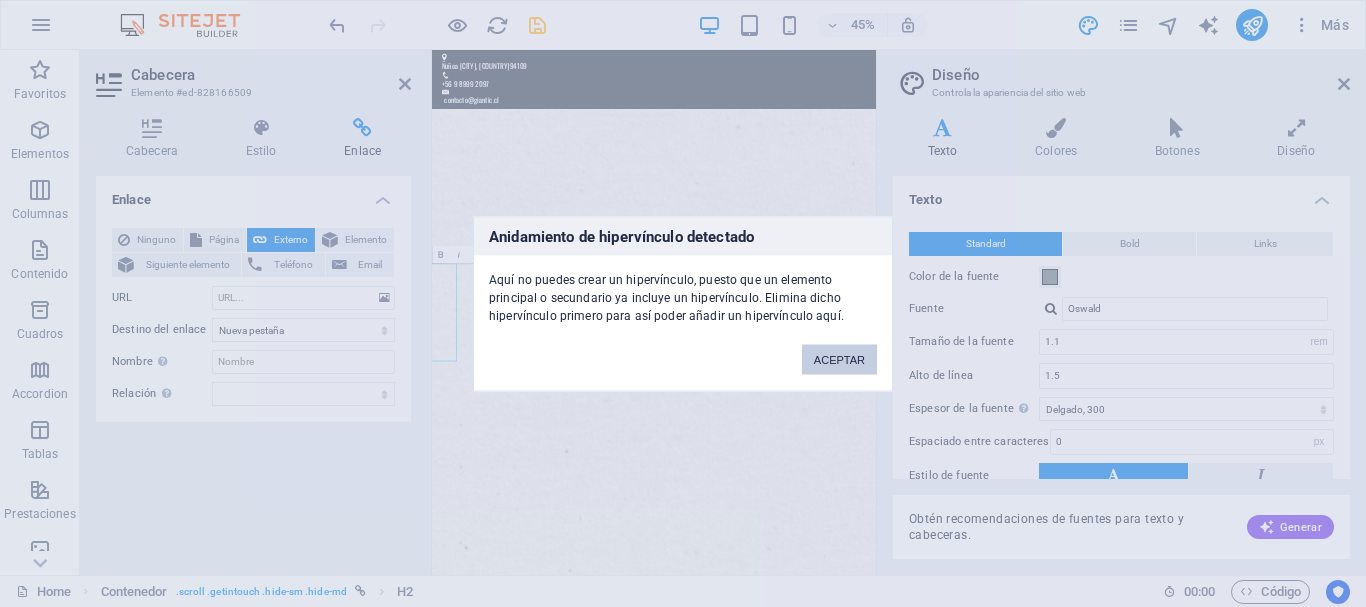 click on "ACEPTAR" at bounding box center (839, 359) 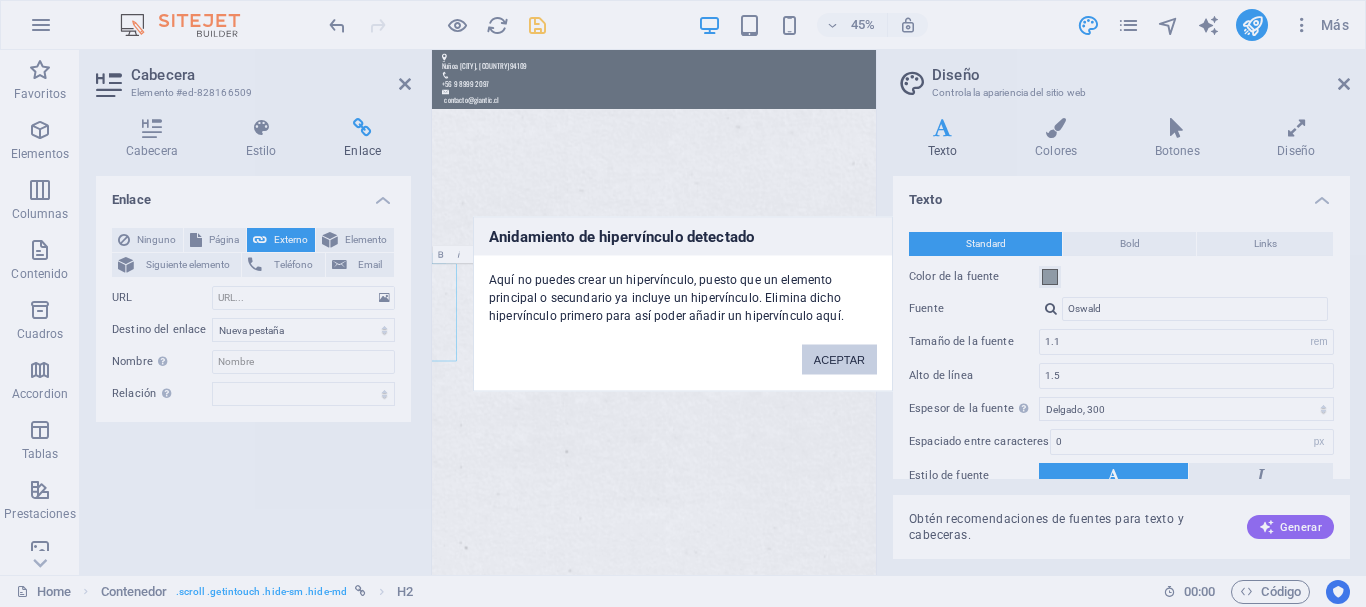click on "ACEPTAR" at bounding box center (839, 359) 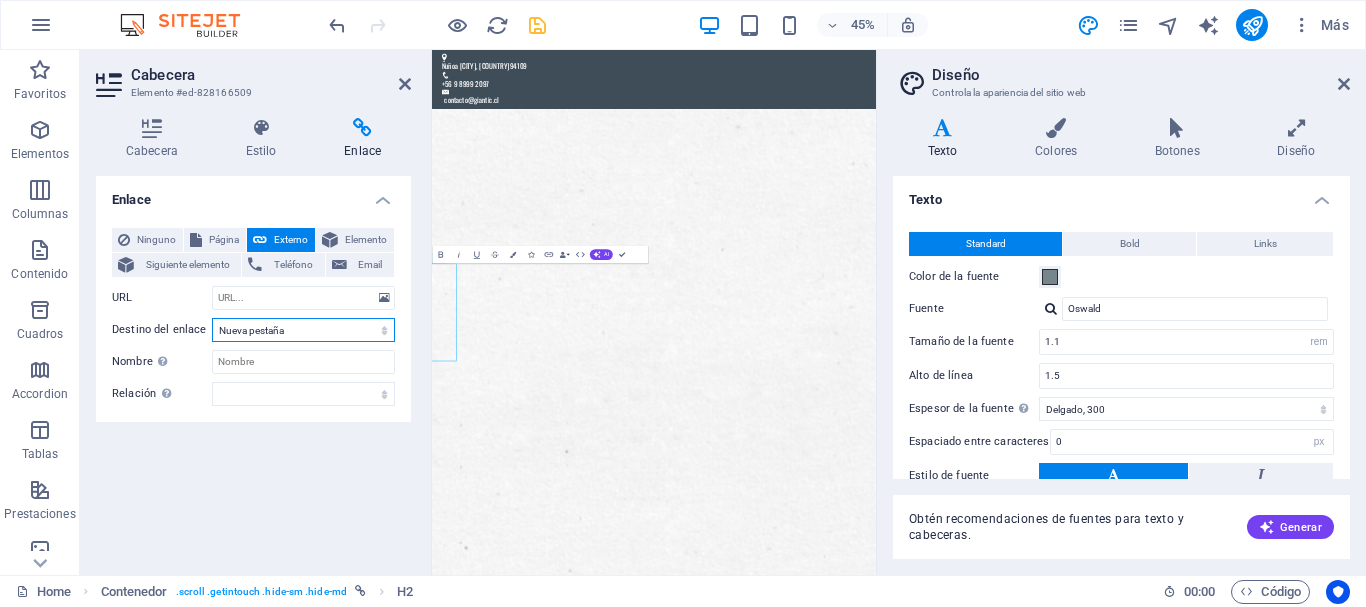 click on "Nueva pestaña Misma pestaña Superposición" at bounding box center [303, 330] 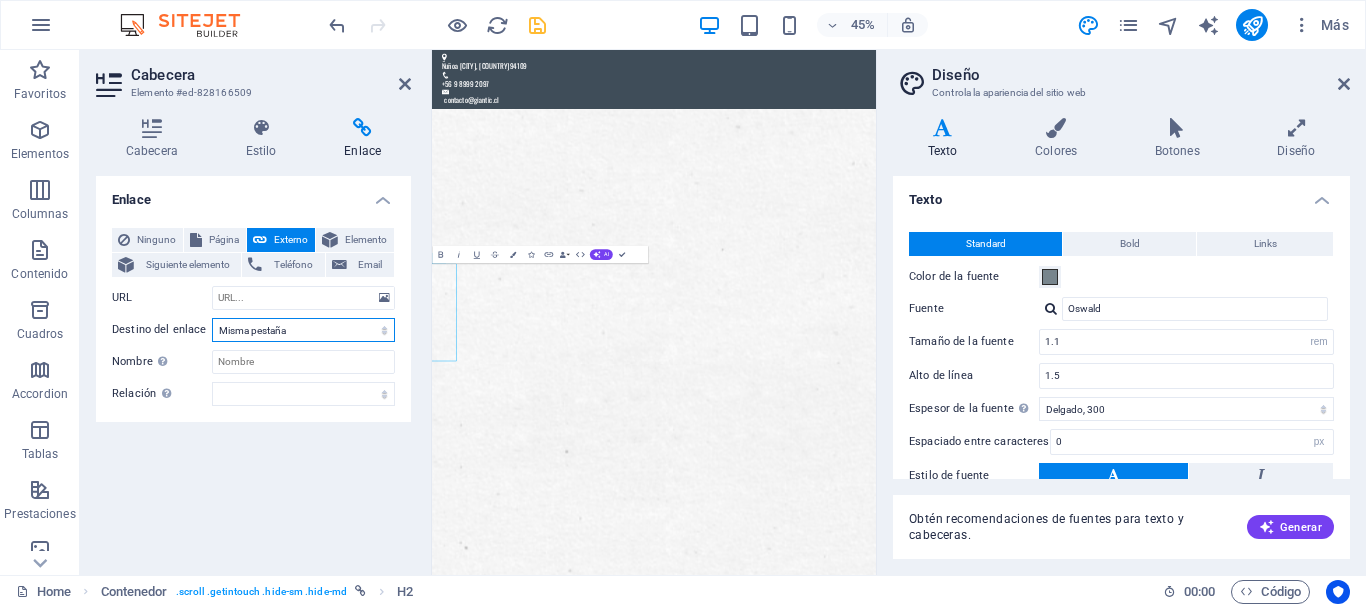 click on "Nueva pestaña Misma pestaña Superposición" at bounding box center (303, 330) 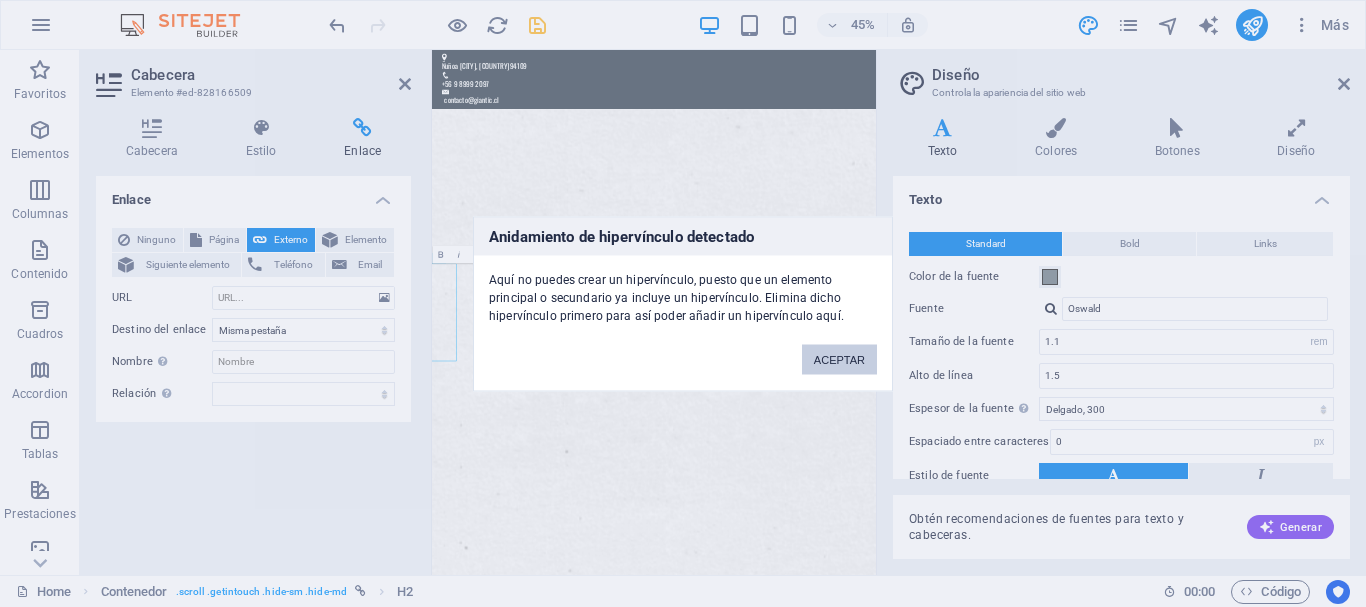 click on "ACEPTAR" at bounding box center (839, 359) 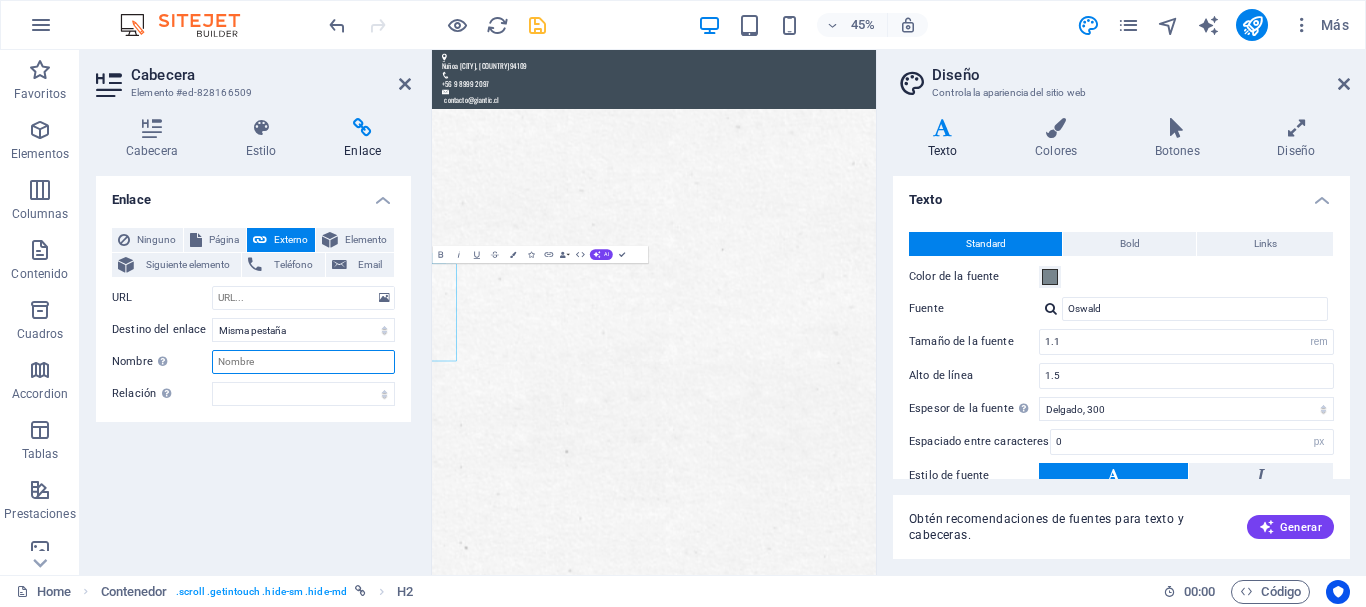 click on "Nombre Una descripción adicional del enlace no debería ser igual al texto del enlace. El título suele mostrarse como un texto de información cuando se mueve el ratón por encima del elemento. Déjalo en blanco en caso de dudas." at bounding box center [303, 362] 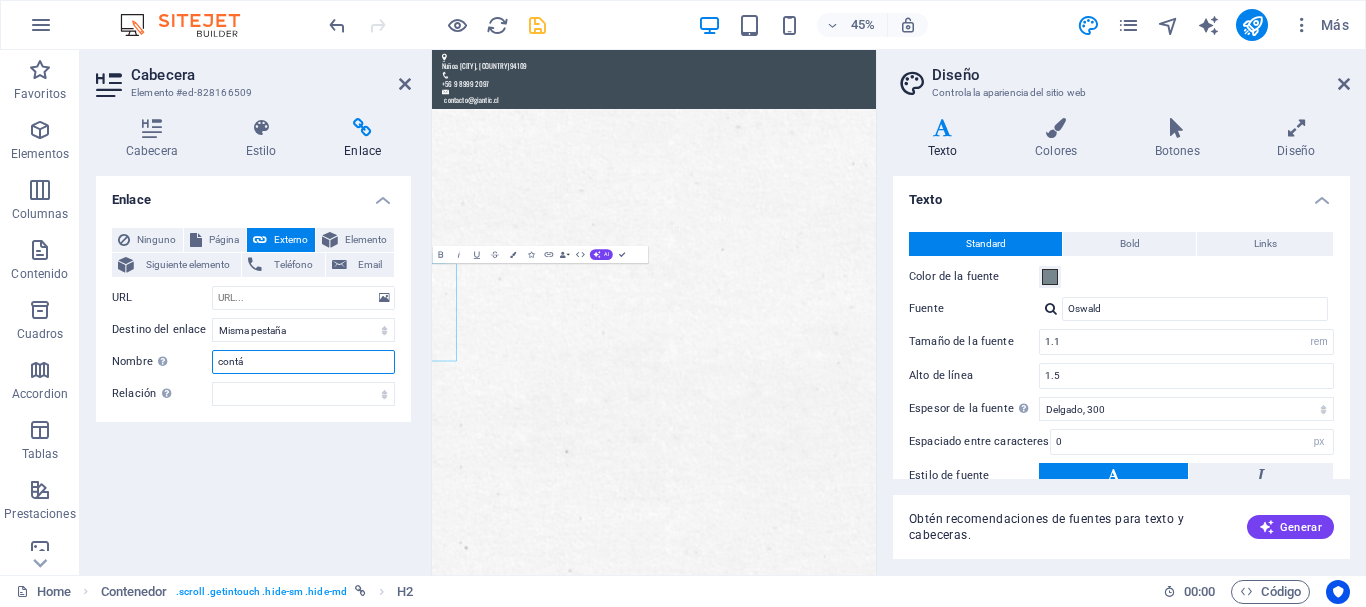 type on "contá" 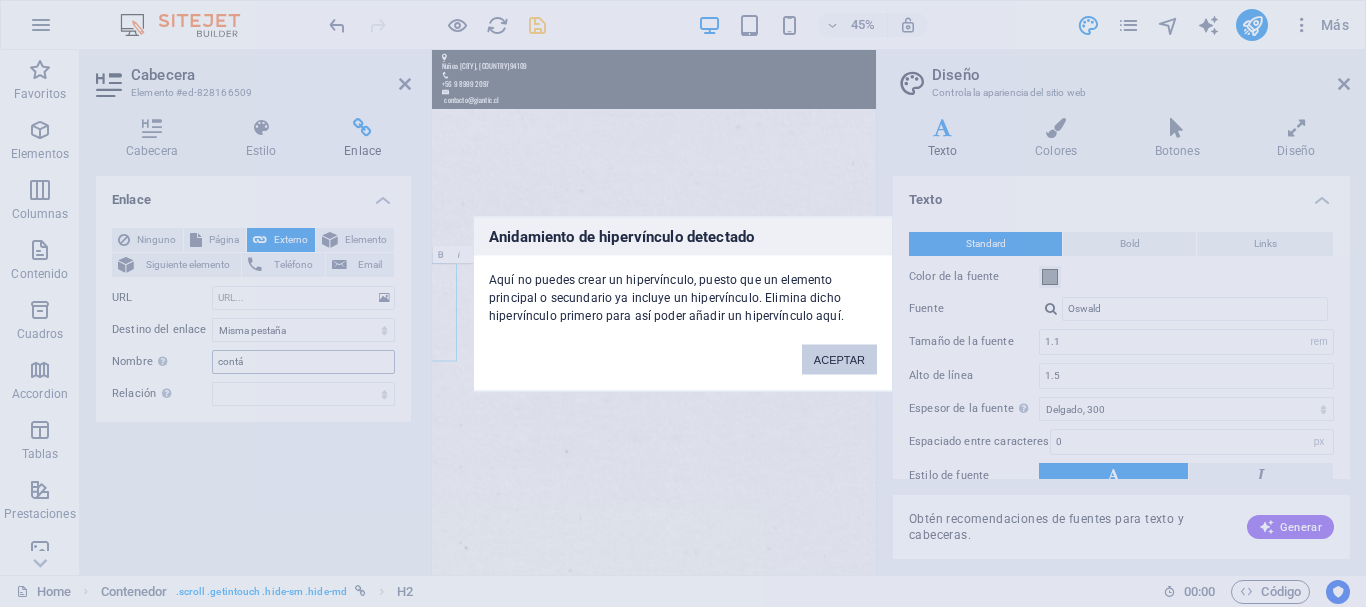 type 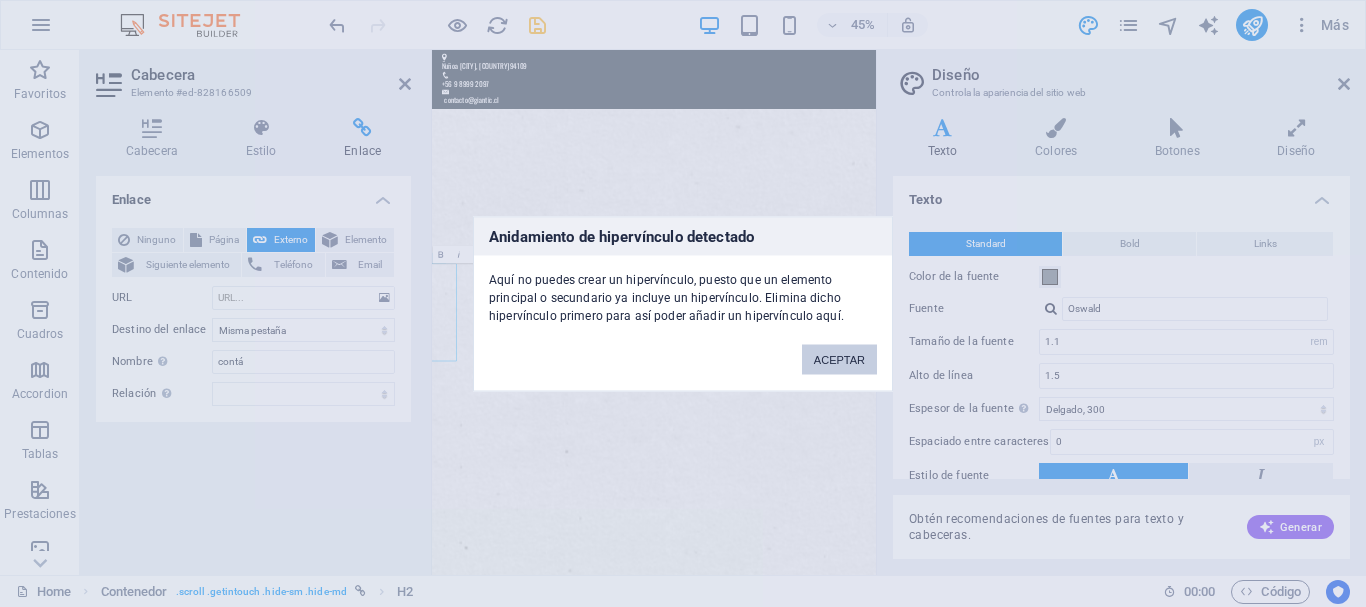click on "ACEPTAR" at bounding box center [839, 359] 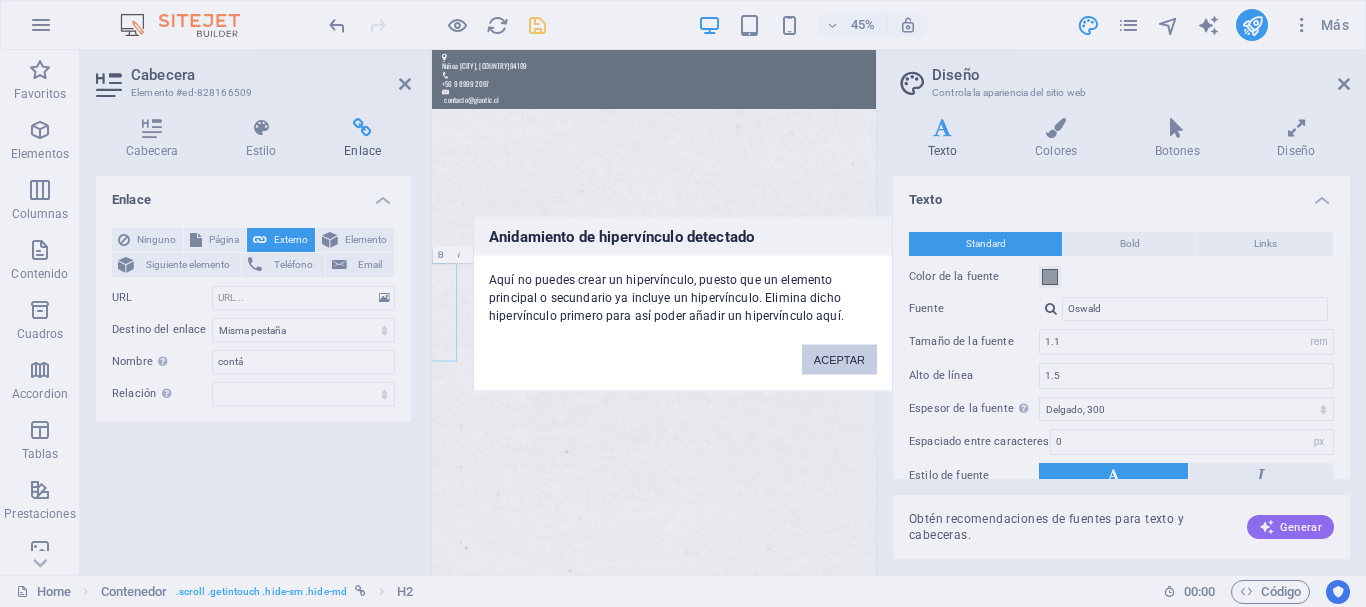 click on "ACEPTAR" at bounding box center [839, 359] 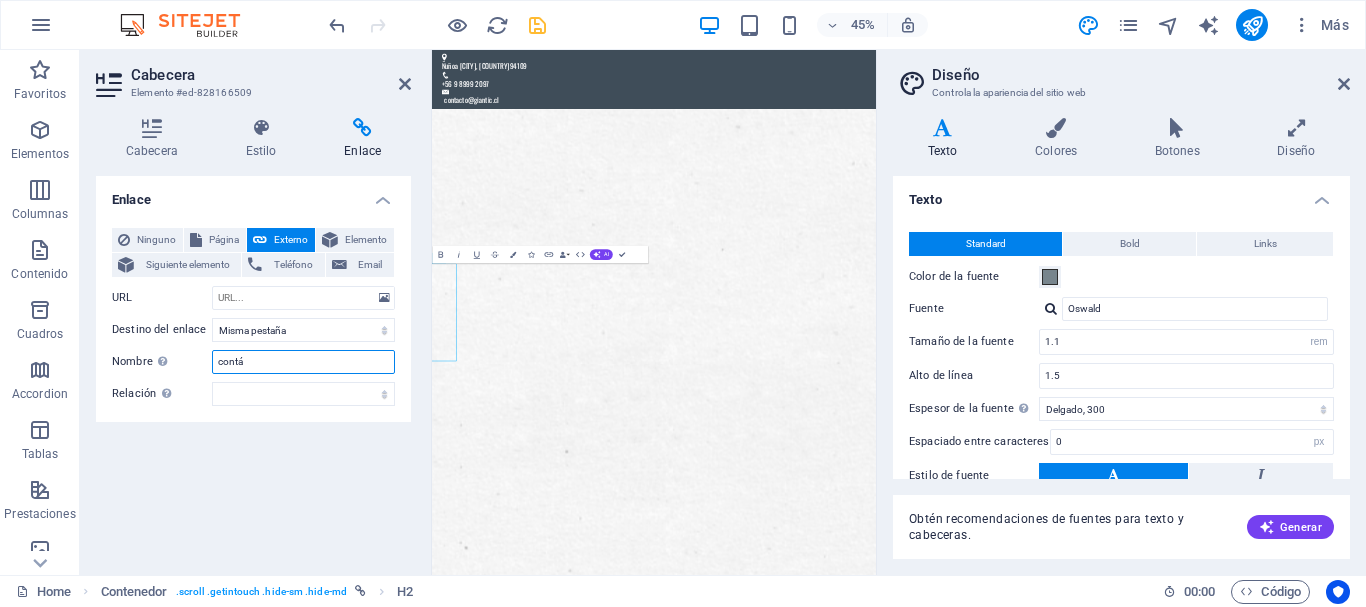 click on "contá" at bounding box center (303, 362) 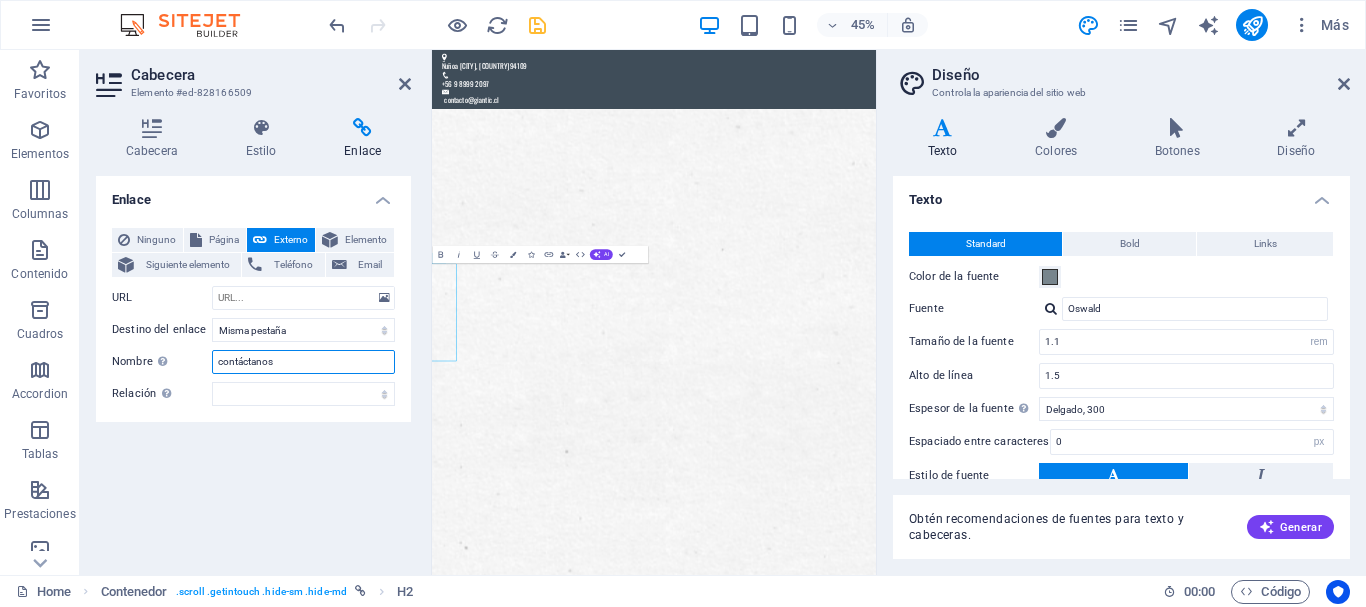 type on "contáctanos" 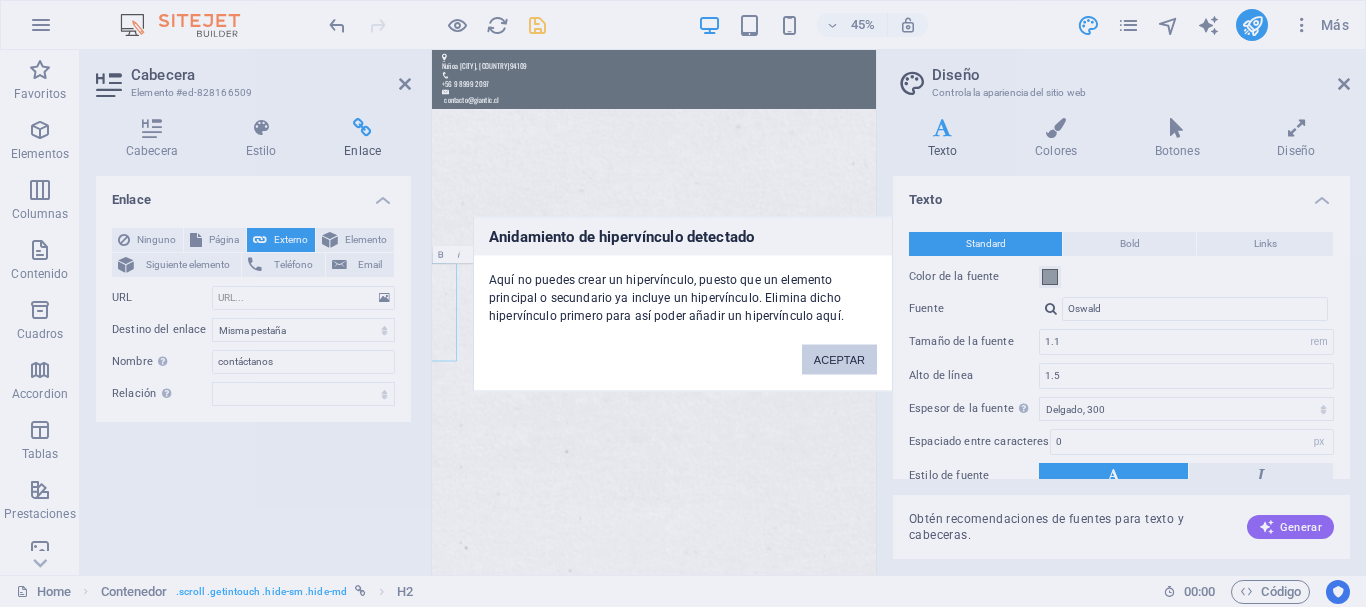 click on "ACEPTAR" at bounding box center (839, 359) 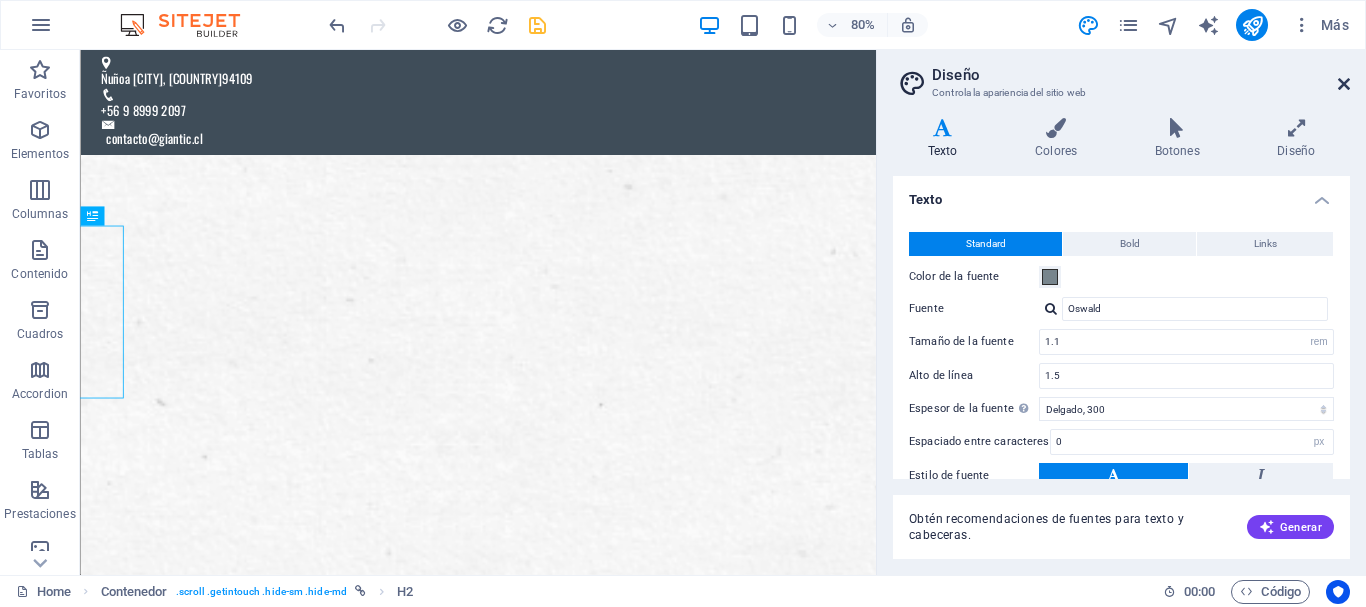click at bounding box center [1344, 84] 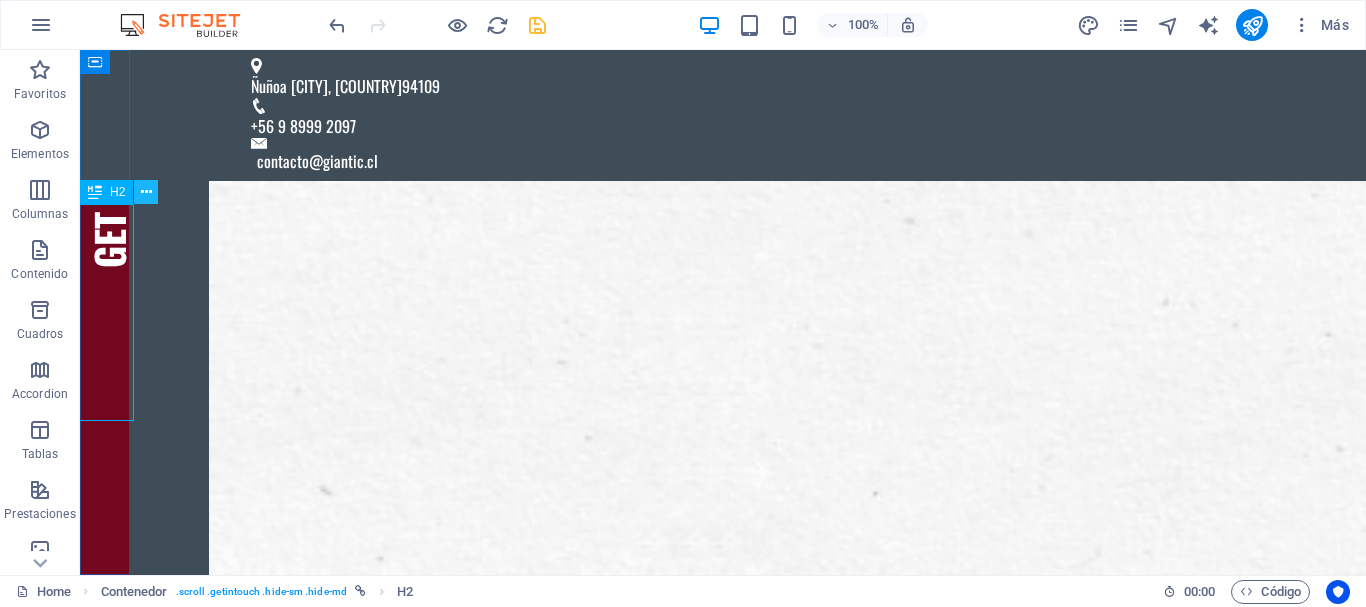 click at bounding box center (146, 192) 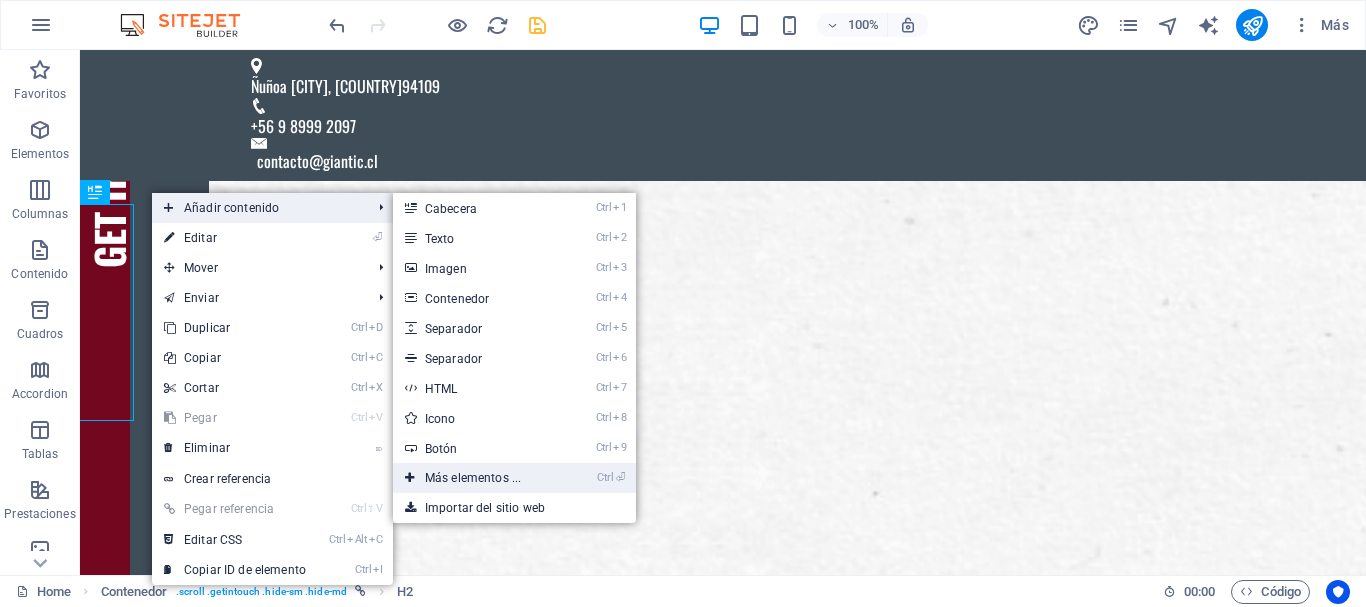 click on "Ctrl ⏎  Más elementos ..." at bounding box center (477, 478) 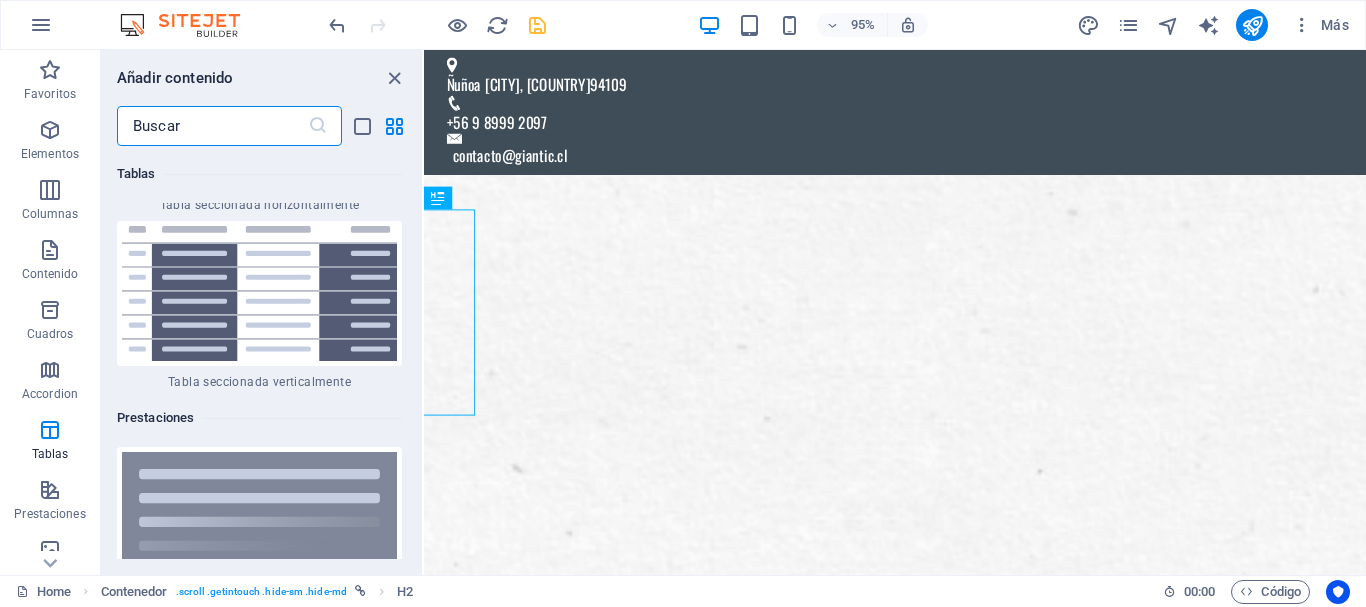 scroll, scrollTop: 15632, scrollLeft: 0, axis: vertical 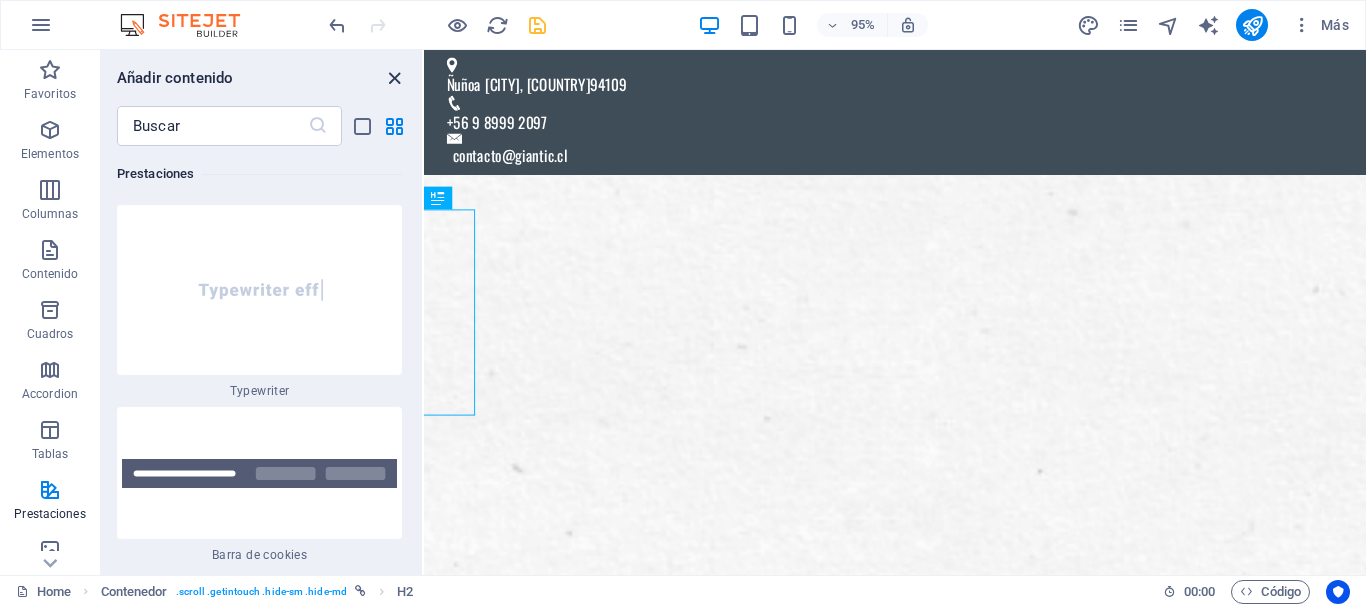 click at bounding box center (394, 78) 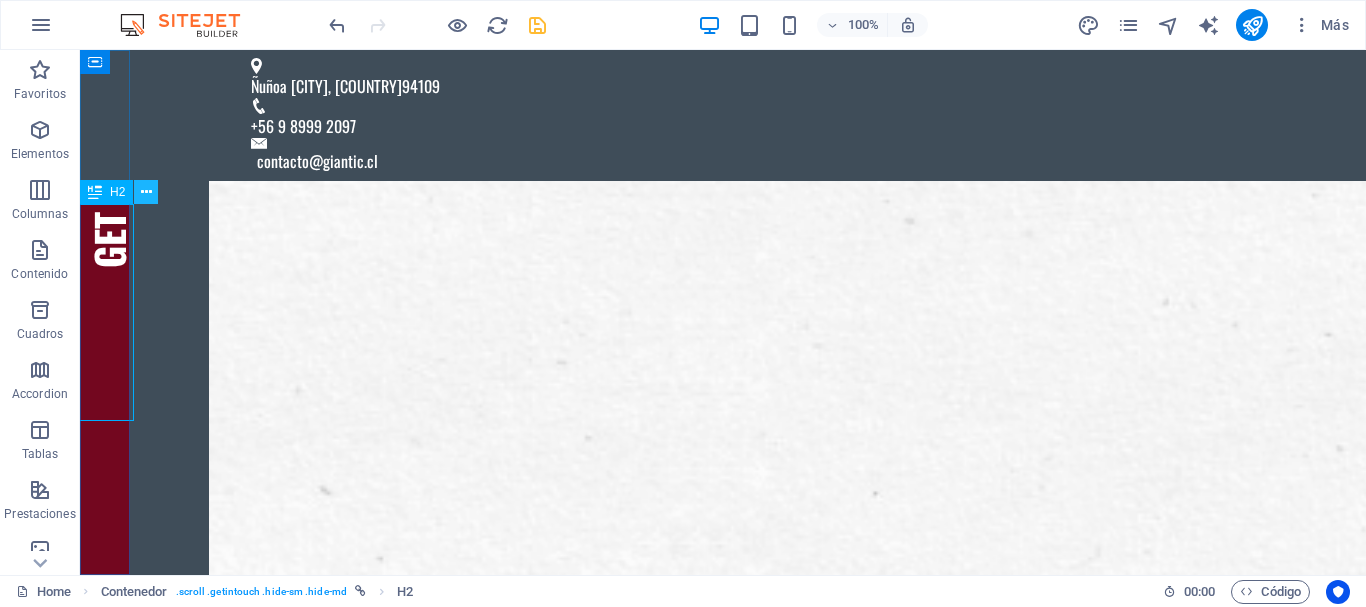 click at bounding box center (146, 192) 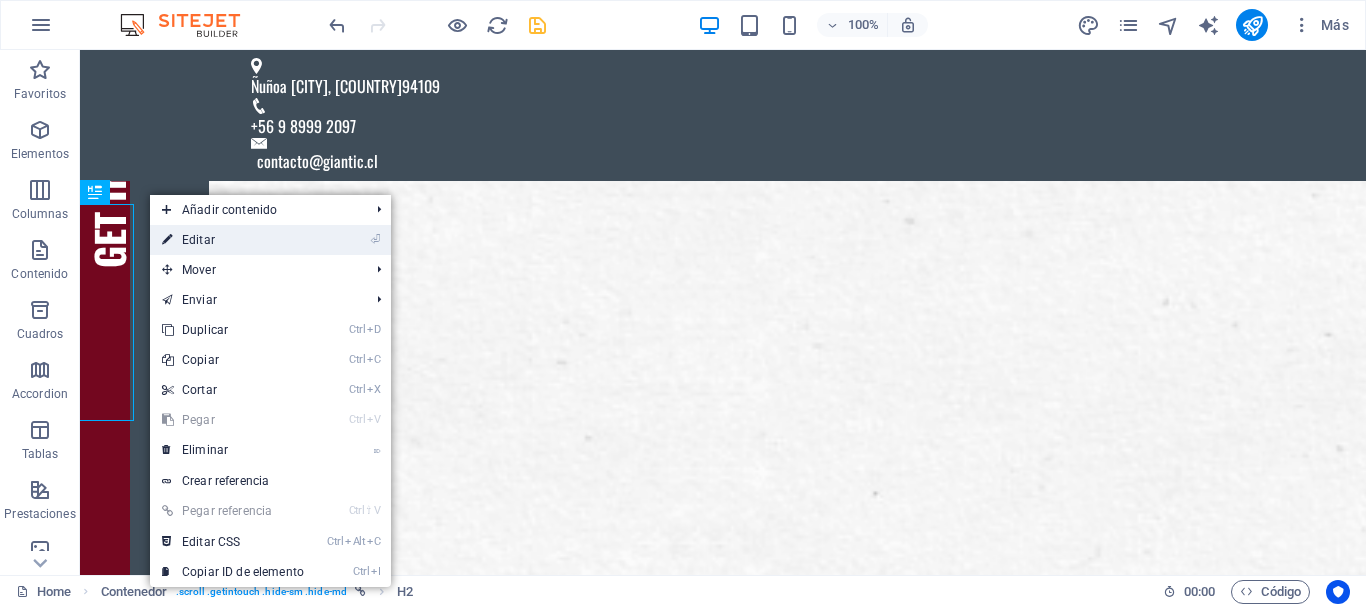 click on "⏎  Editar" at bounding box center [270, 240] 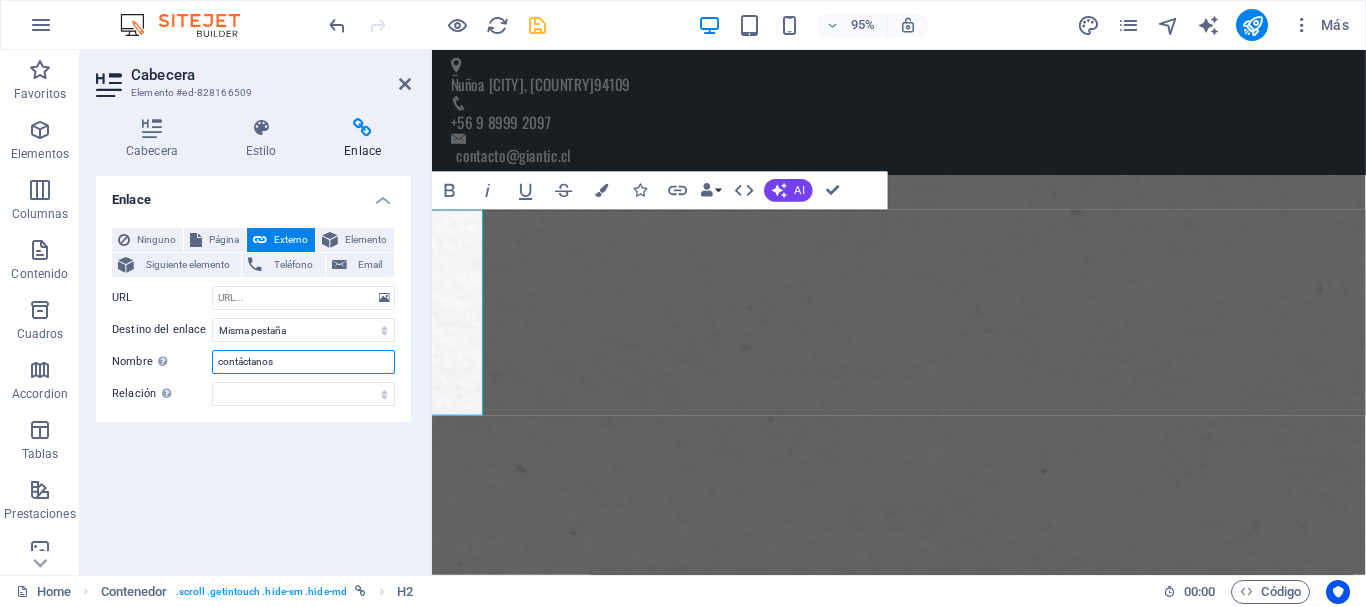click on "Ninguno Página Externo Elemento Siguiente elemento Teléfono Email Página Home Subpage Legal Notice Privacy Elemento
URL Teléfono Email Destino del enlace Nueva pestaña Misma pestaña Superposición Nombre Una descripción adicional del enlace no debería ser igual al texto del enlace. El título suele mostrarse como un texto de información cuando se mueve el ratón por encima del elemento. Déjalo en blanco en caso de dudas. contáctanos Relación Define la  relación de este enlace con el destino del enlace . Por ejemplo, el valor "nofollow" indica a los buscadores que no sigan al enlace. Puede dejarse vacío. alternativo autor marcador externo ayuda licencia siguiente nofollow noreferrer noopener ant buscar etiqueta" at bounding box center [253, 317] 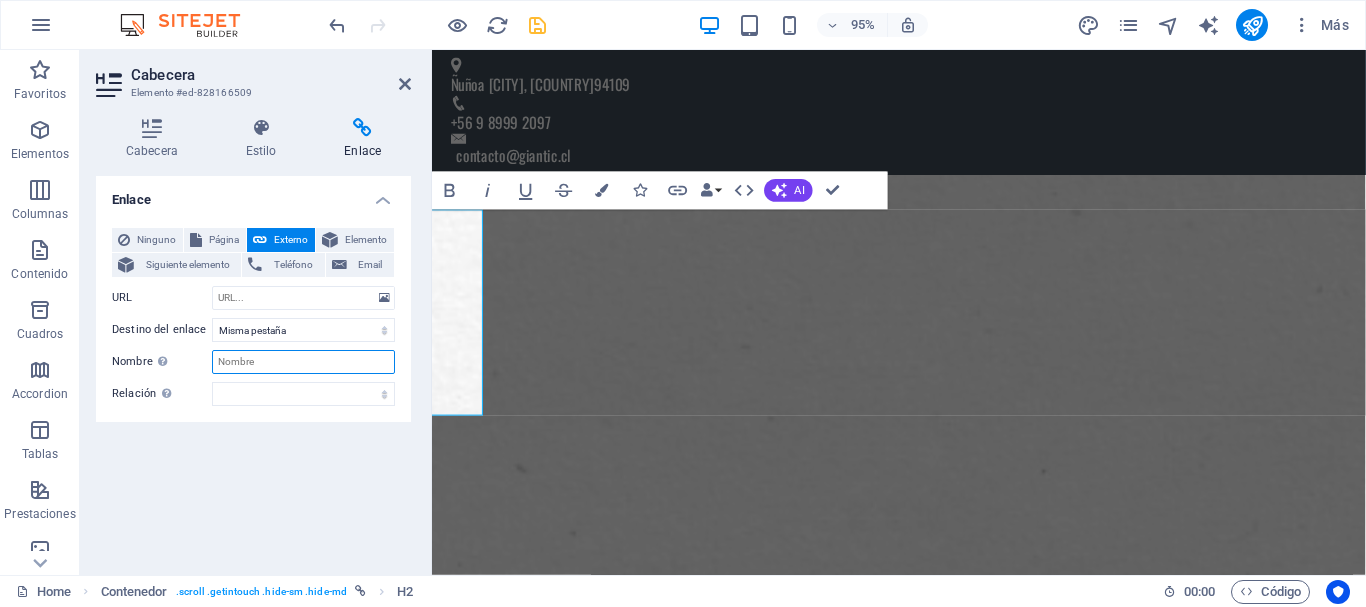 type 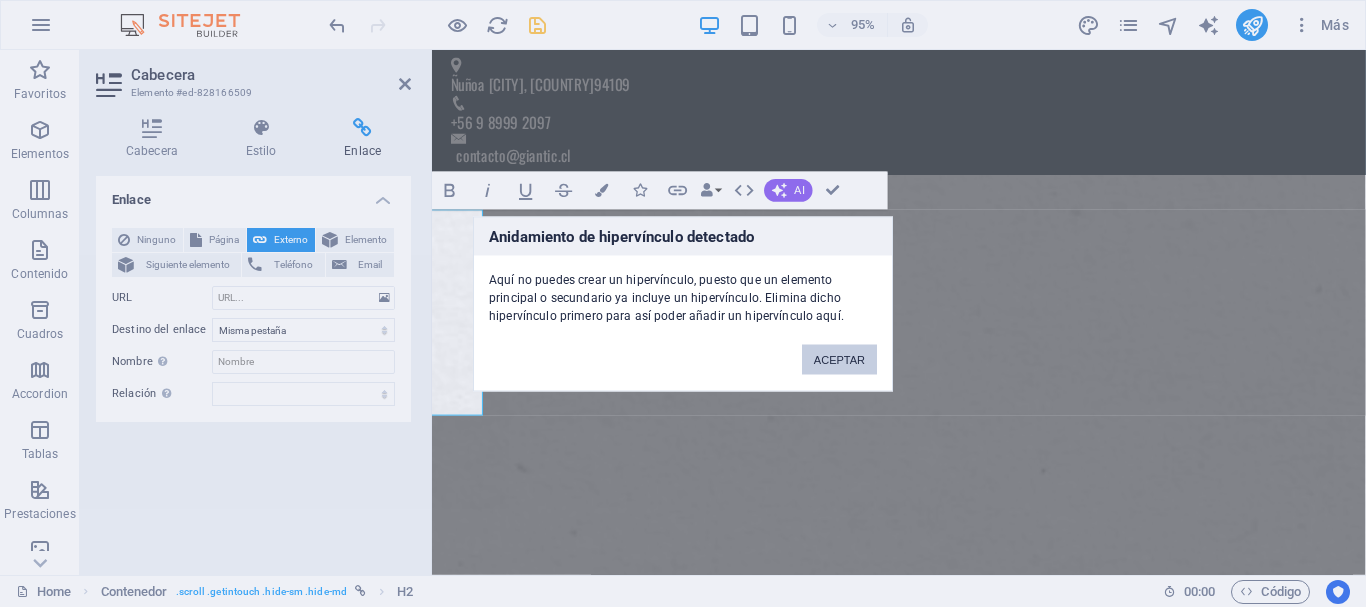 click on "ACEPTAR" at bounding box center [839, 359] 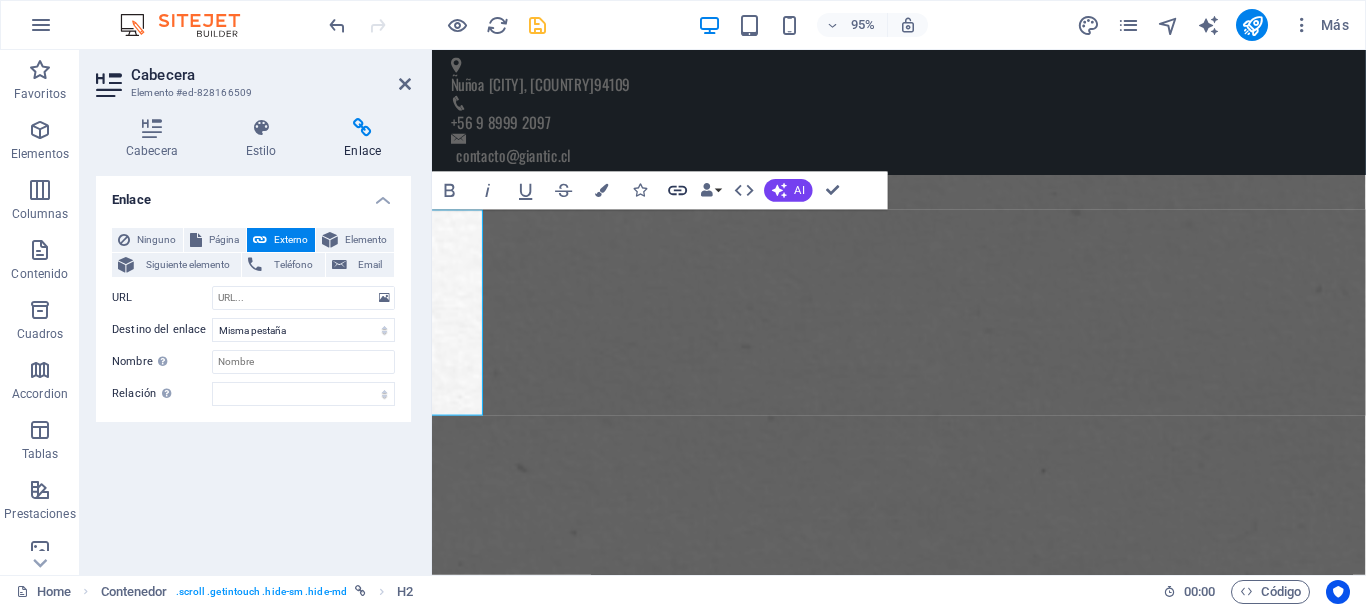 click 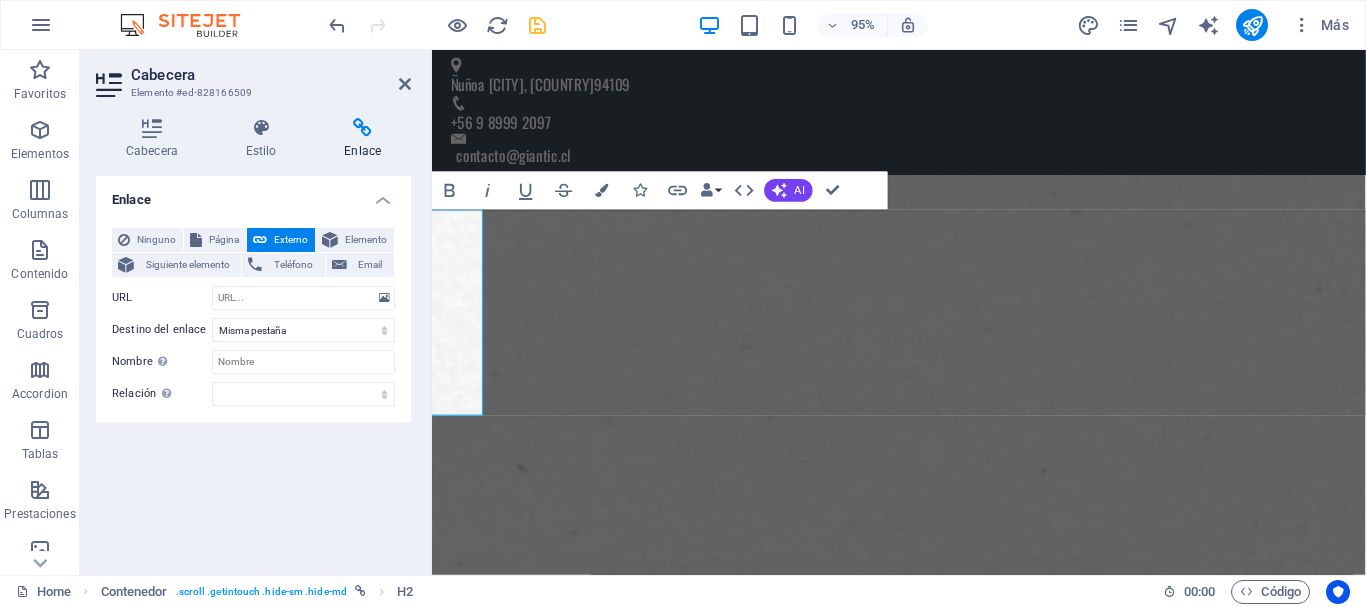 click on "Externo" at bounding box center (291, 240) 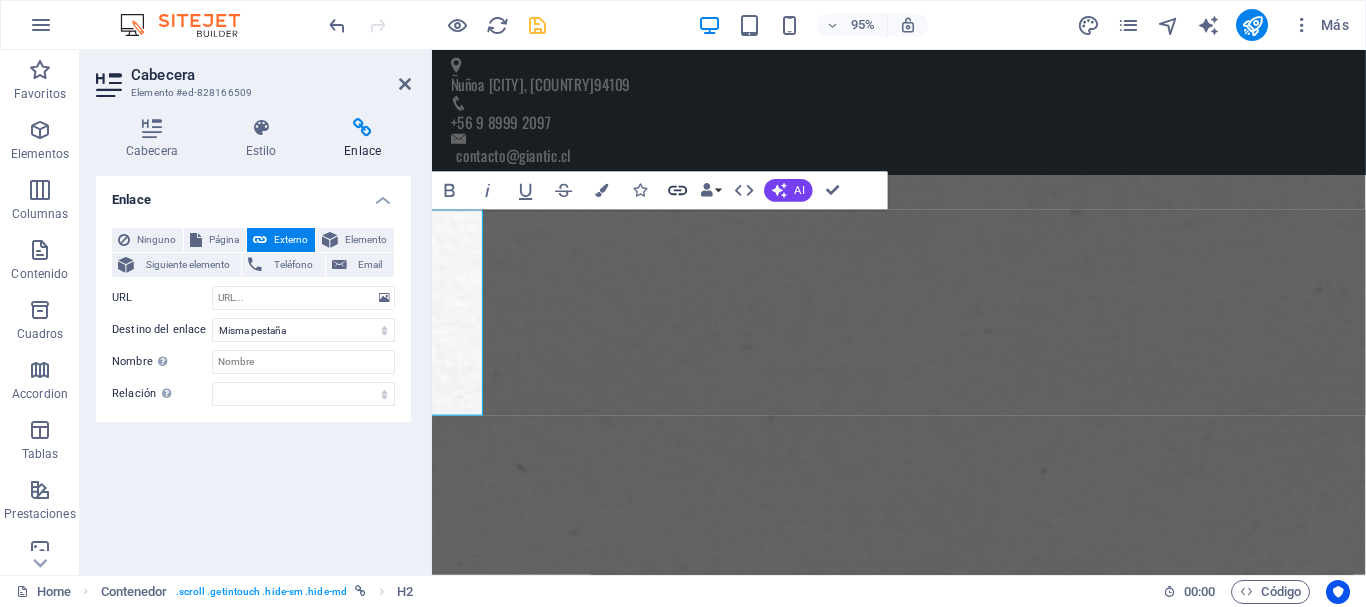 click 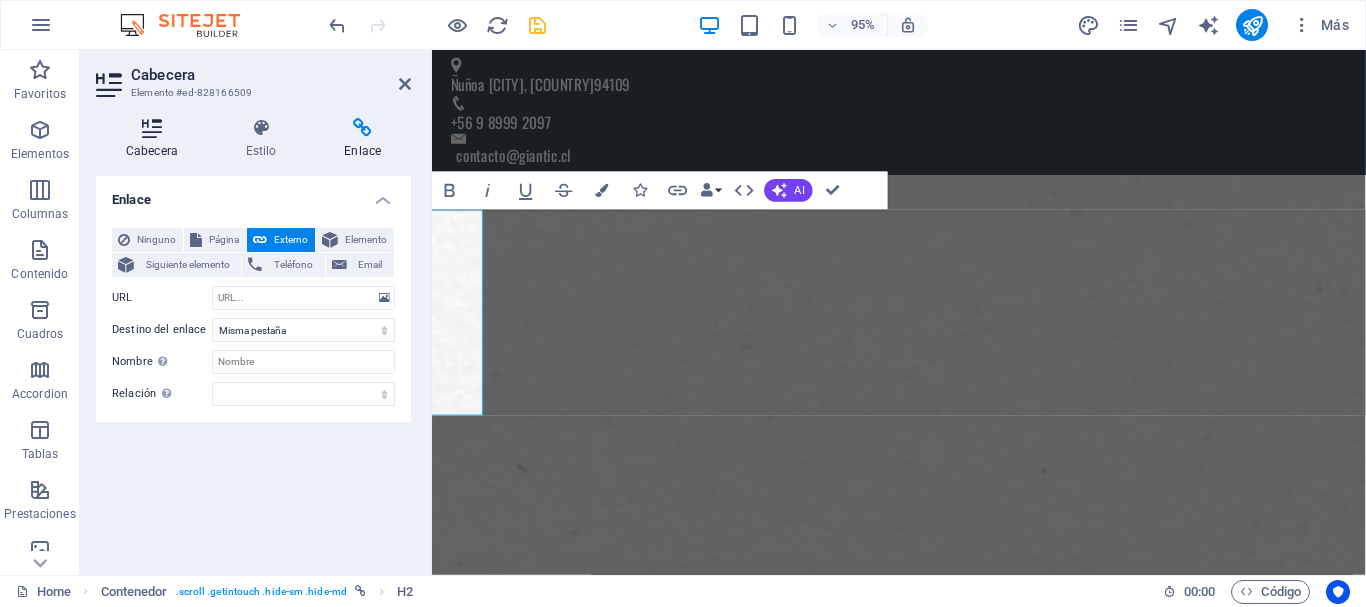 click at bounding box center [152, 128] 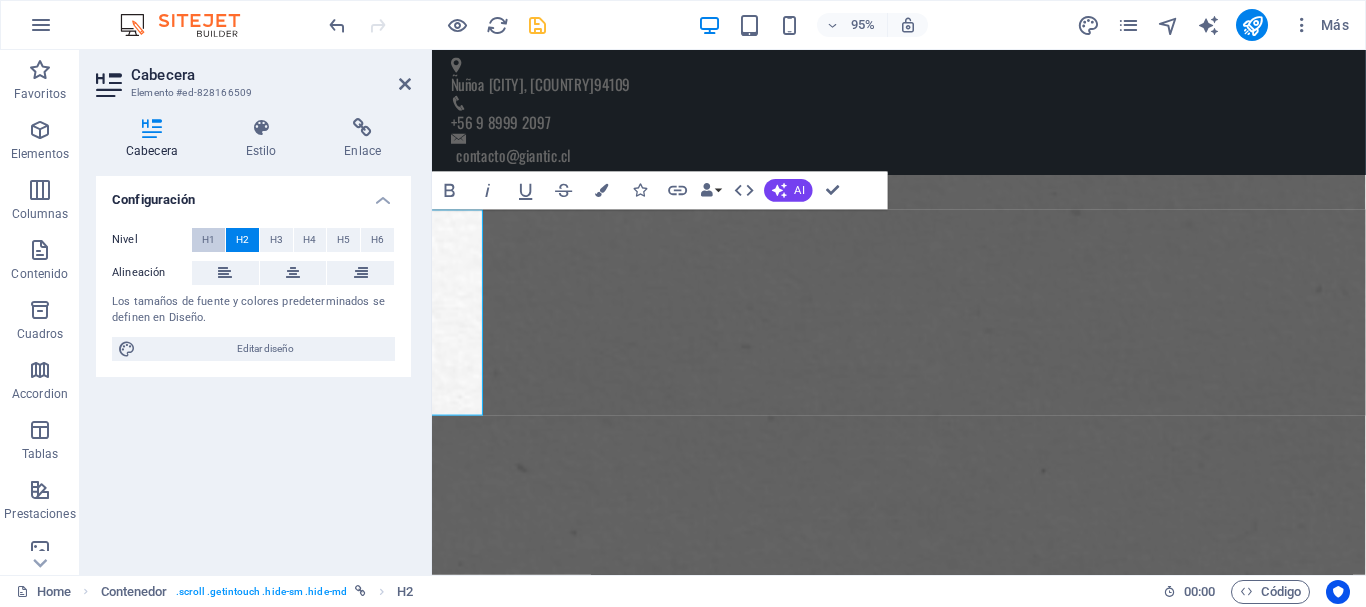 click on "H1" at bounding box center (208, 240) 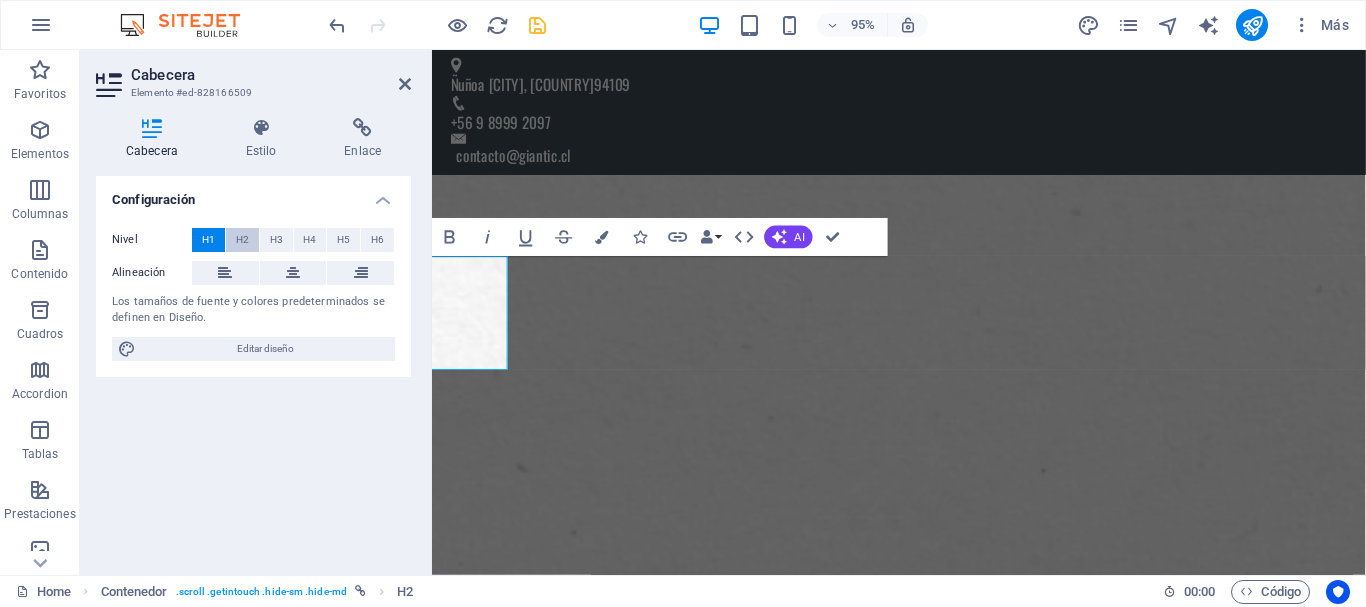 click on "H2" at bounding box center (242, 240) 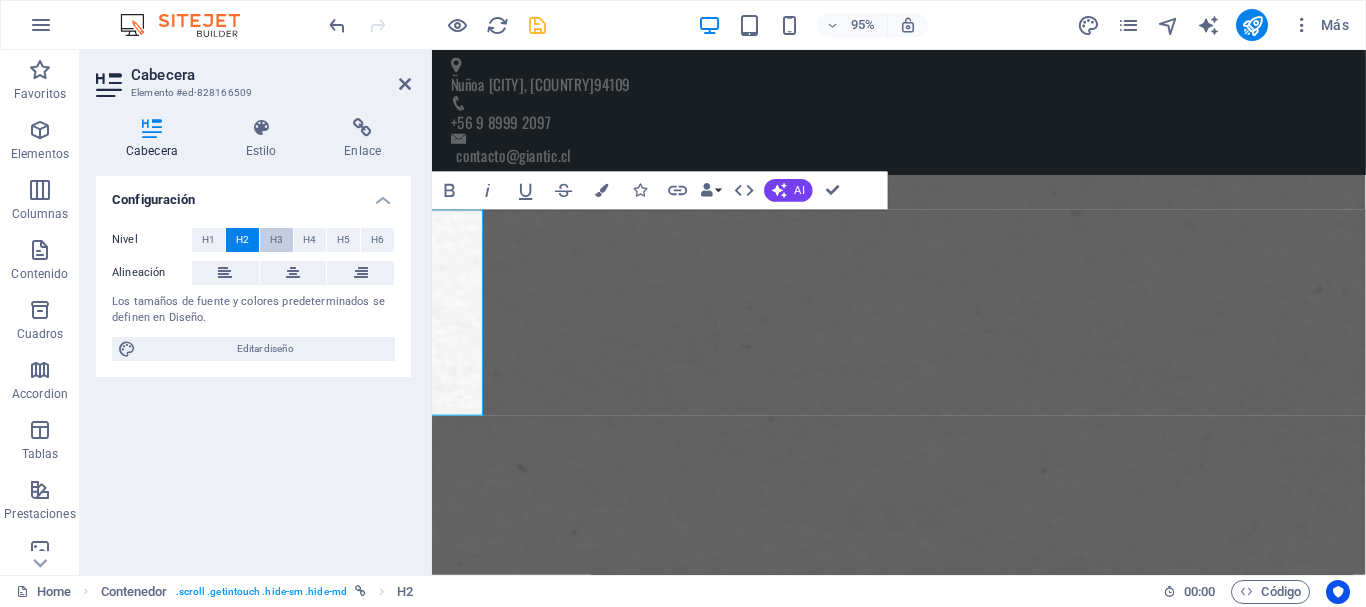 click on "H3" at bounding box center (276, 240) 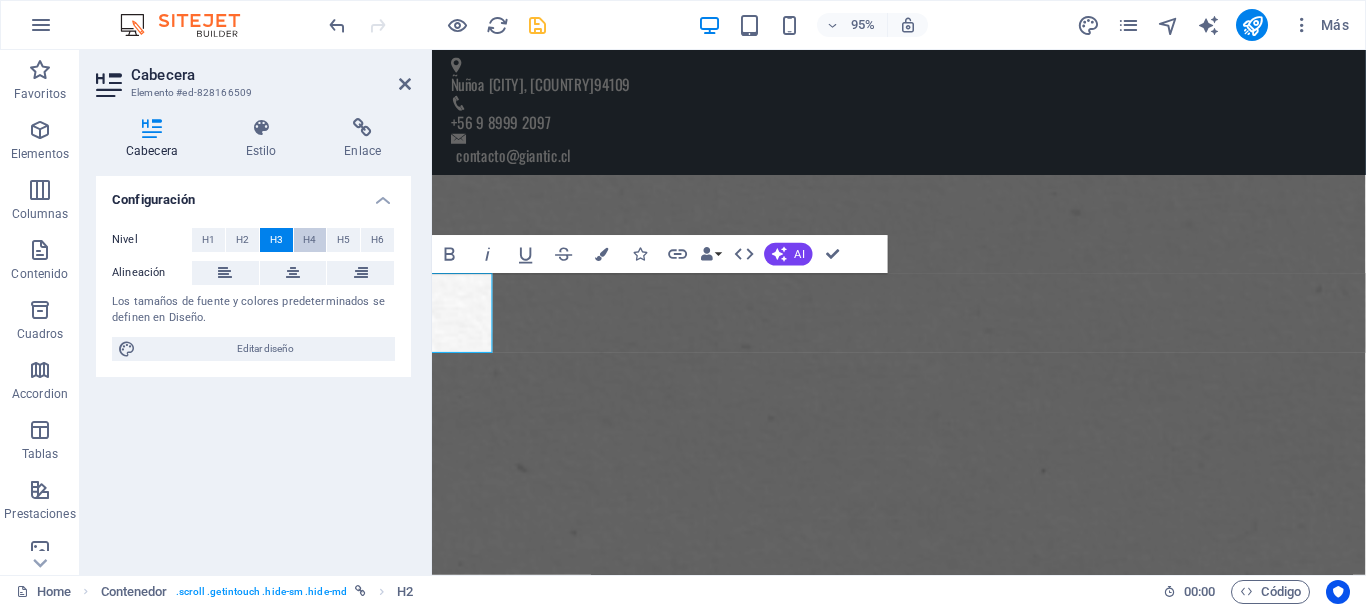 click on "H4" at bounding box center (309, 240) 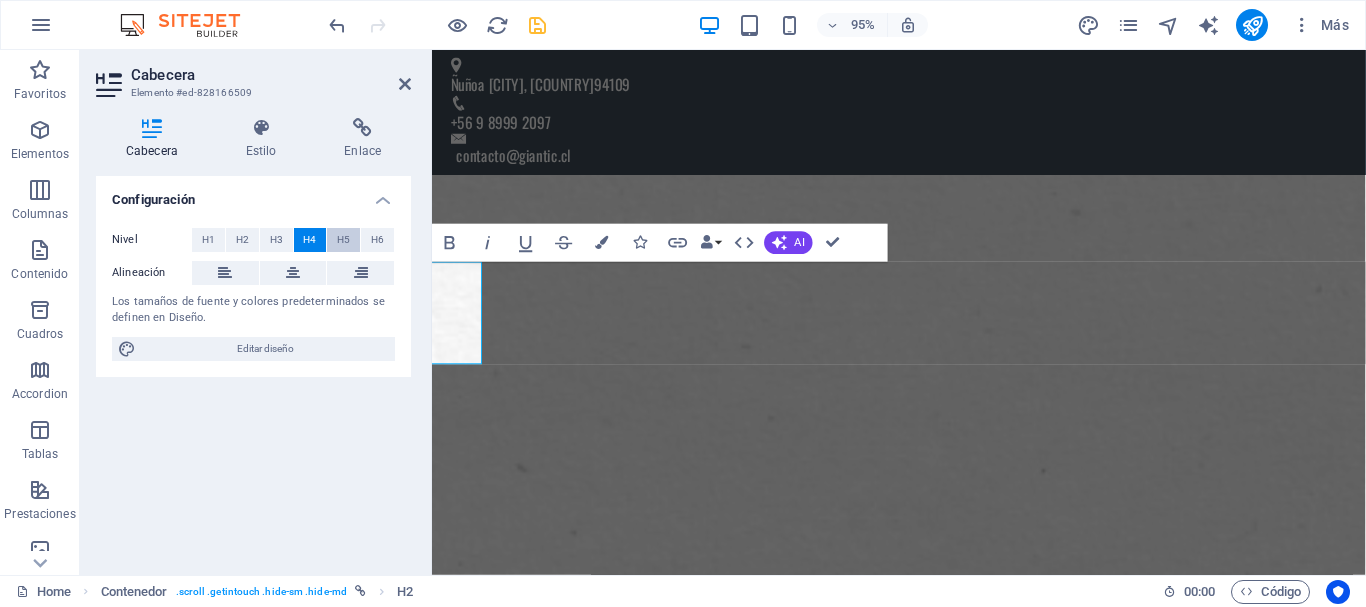 click on "H5" at bounding box center [343, 240] 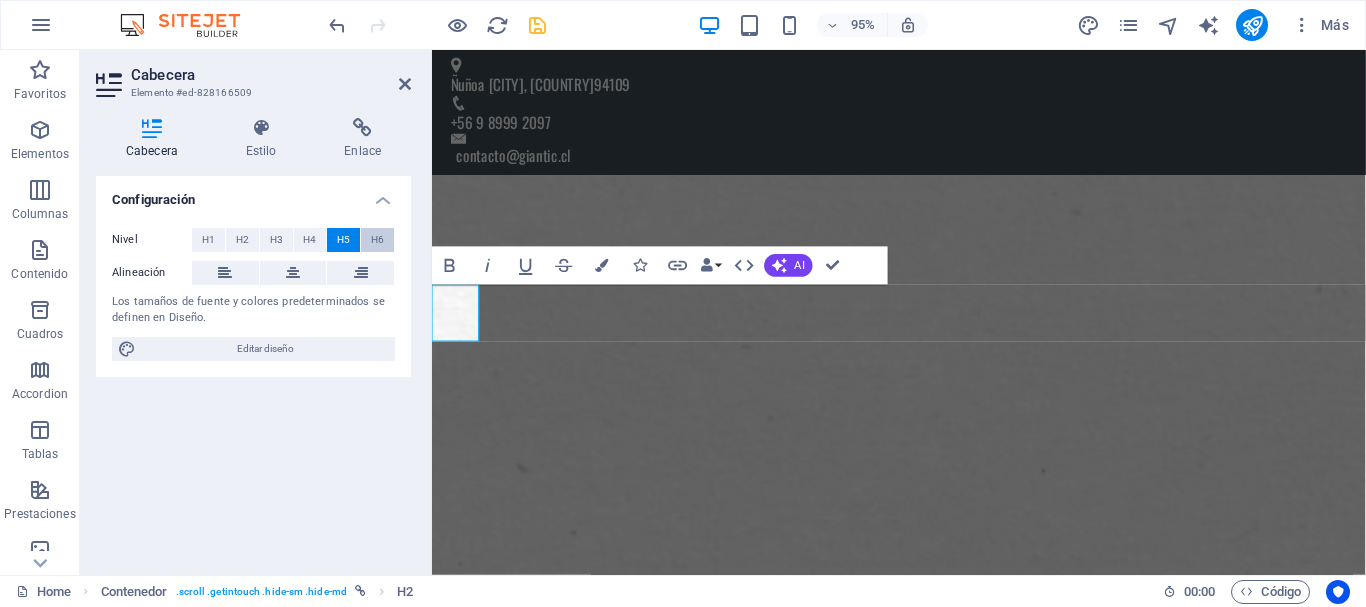 click on "H6" at bounding box center (377, 240) 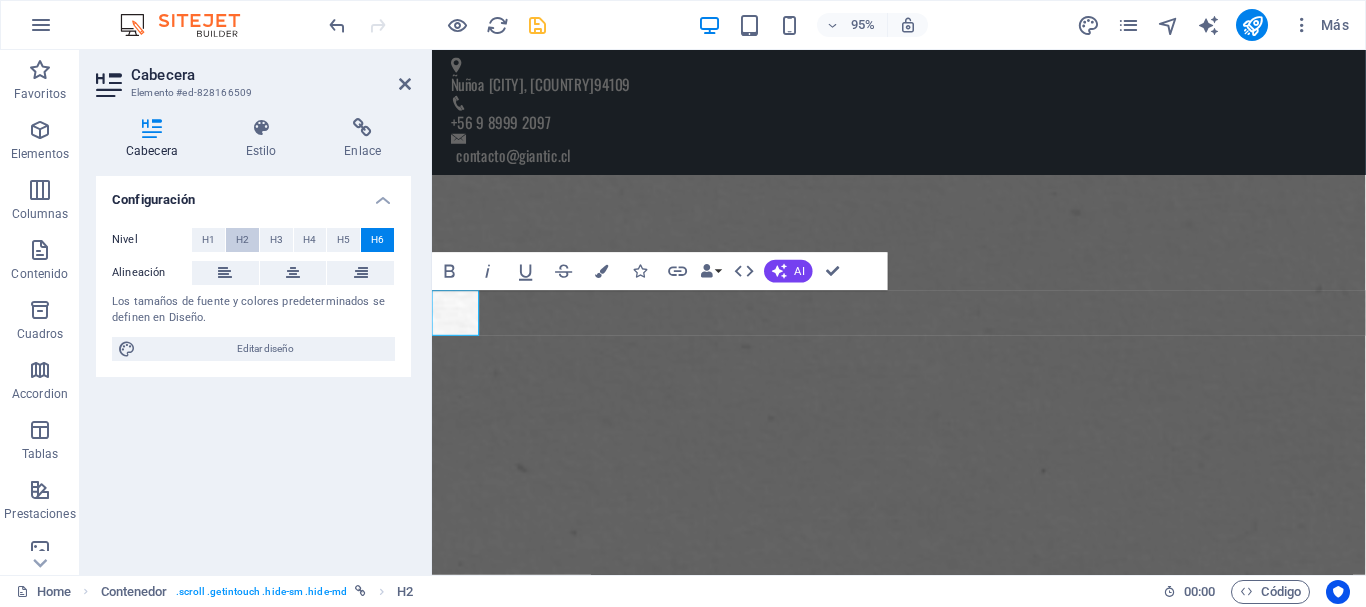 click on "H2" at bounding box center (242, 240) 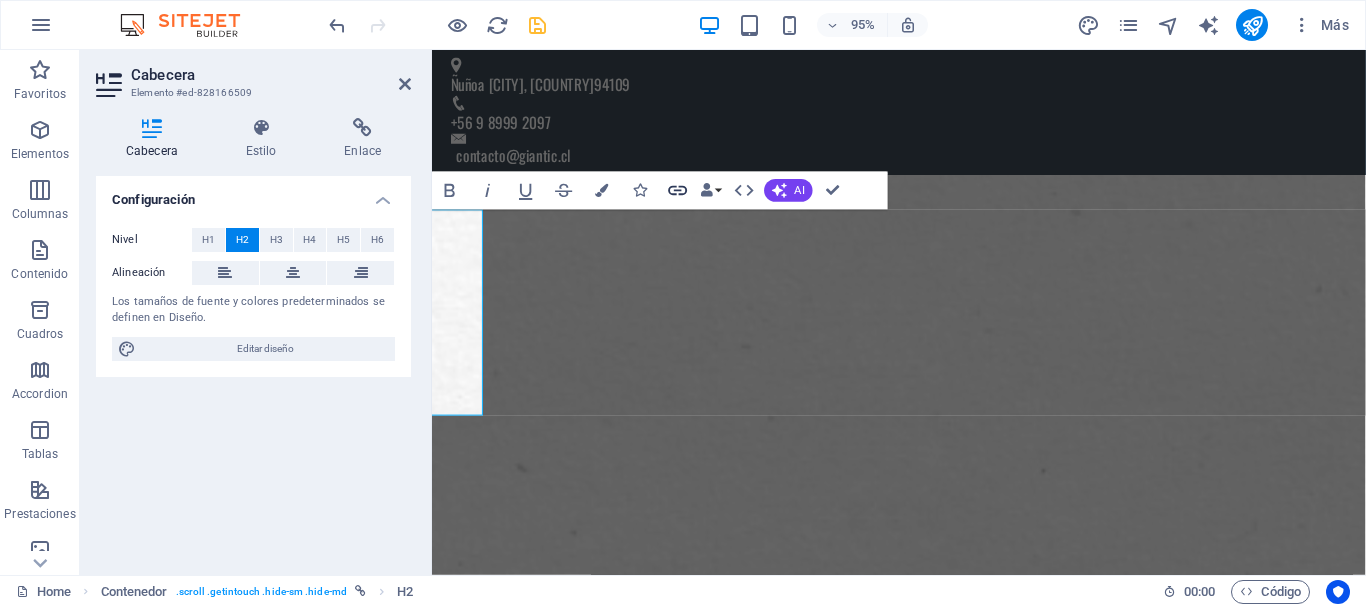 click 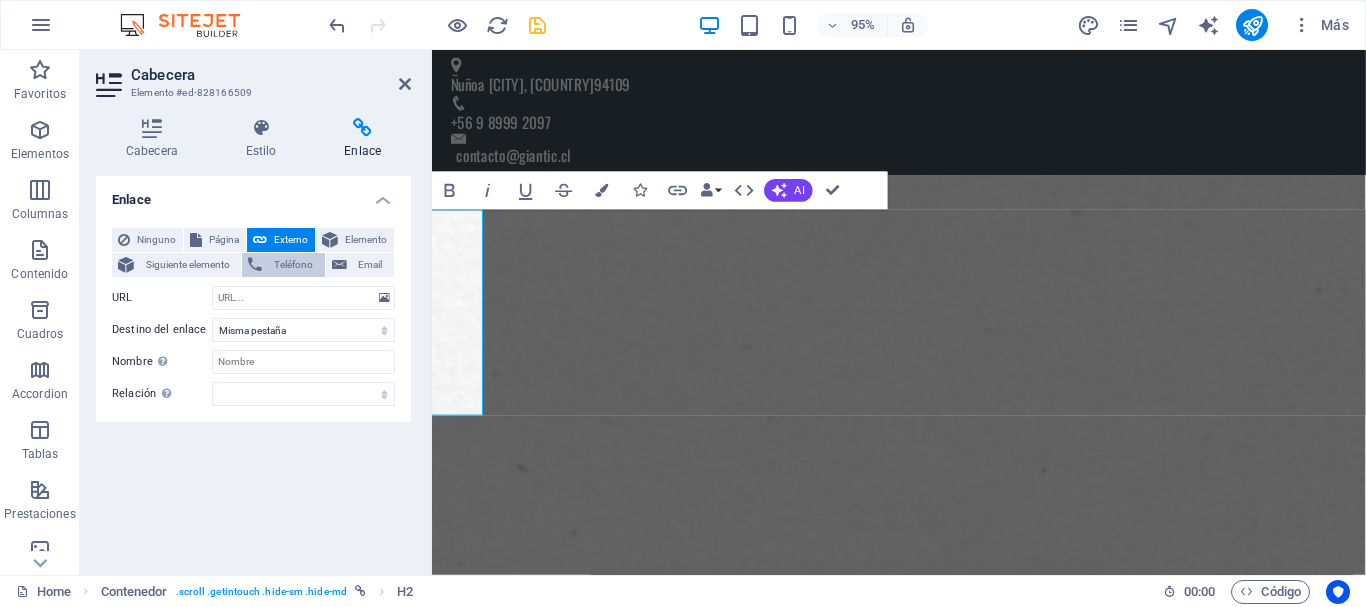 click on "Teléfono" at bounding box center (293, 265) 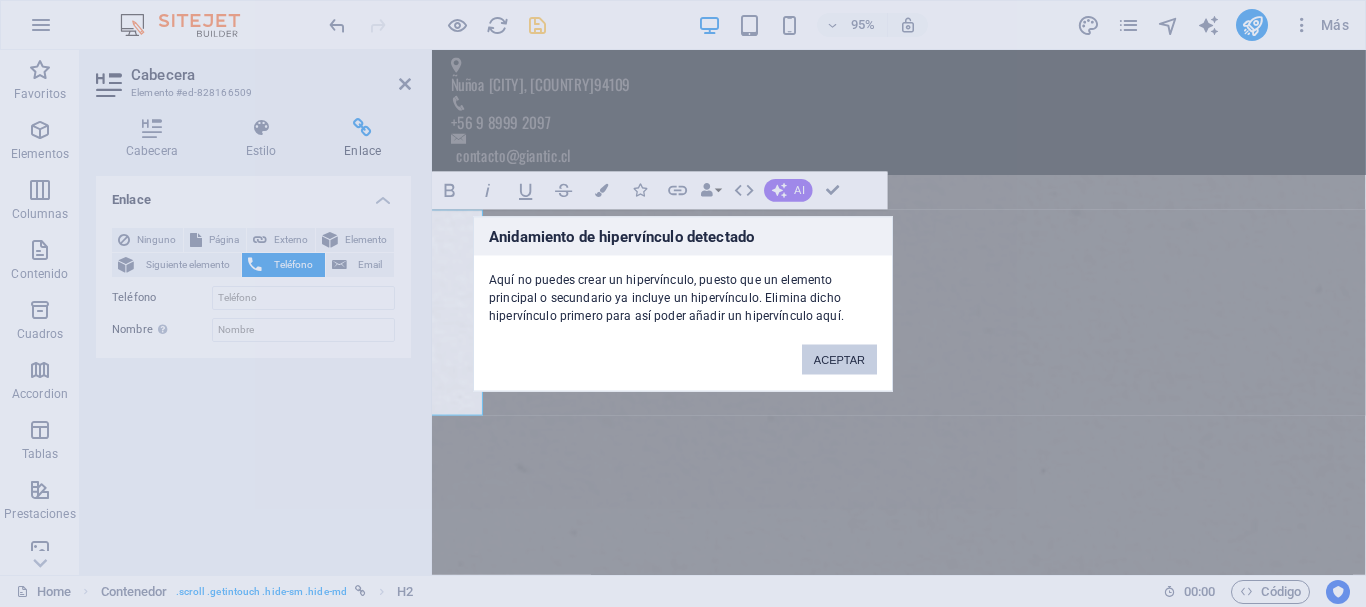 click on "ACEPTAR" at bounding box center (839, 359) 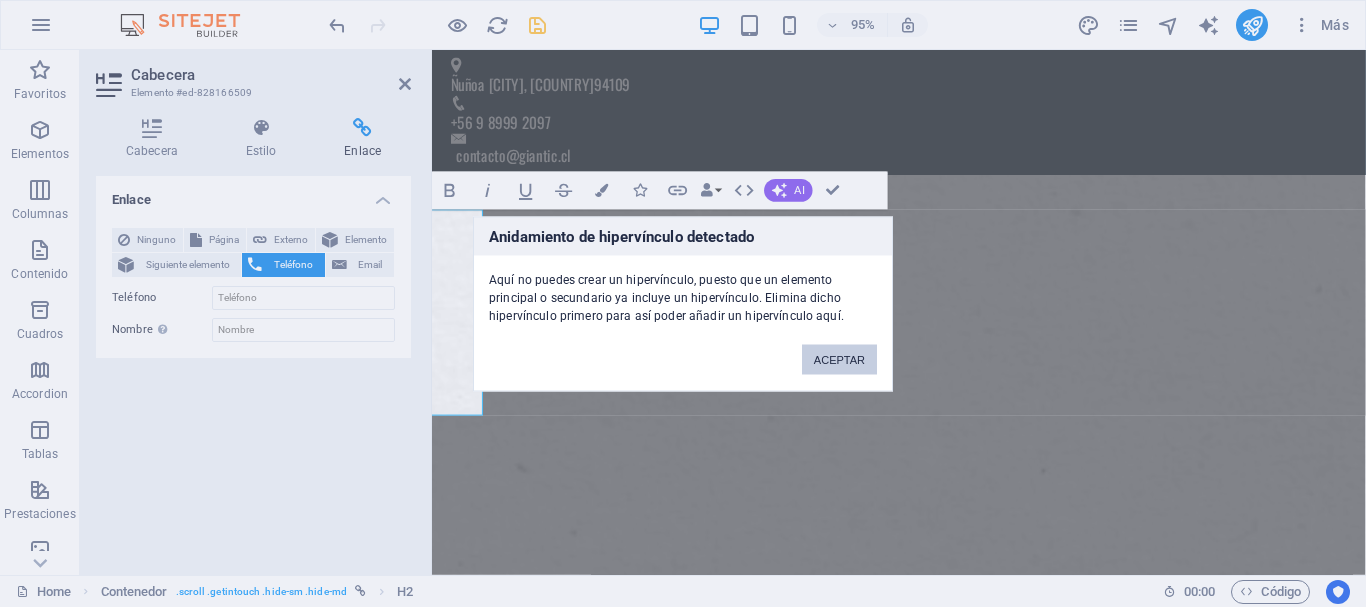 click on "ACEPTAR" at bounding box center (839, 359) 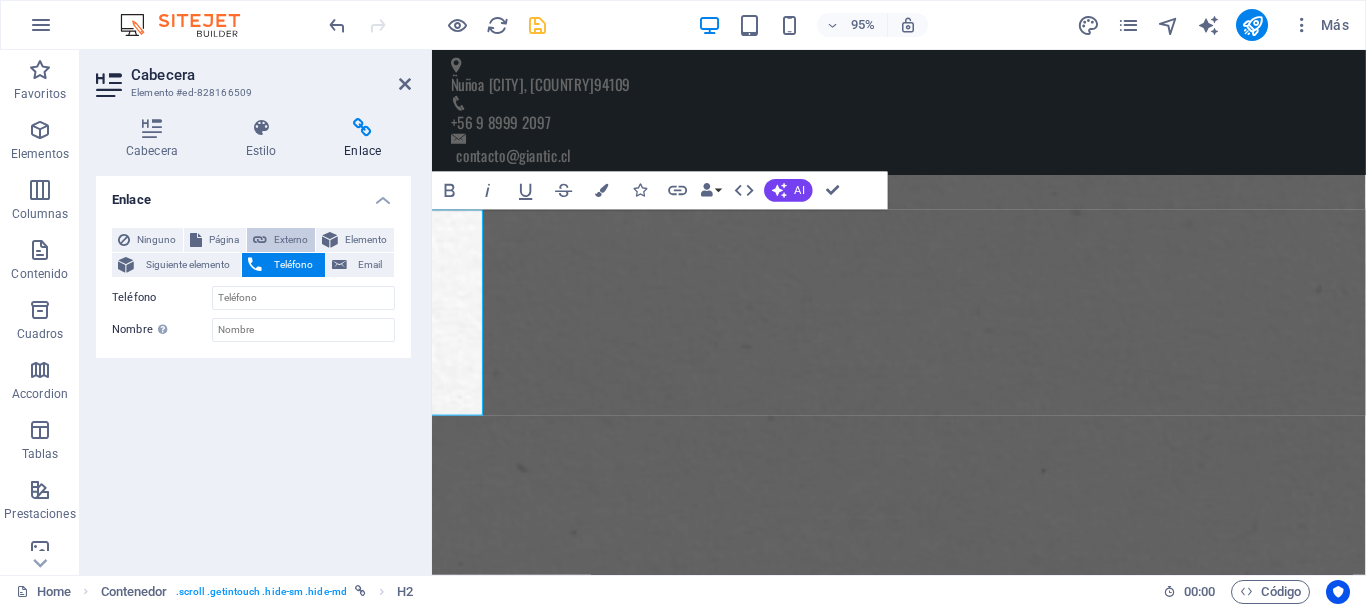 click on "Externo" at bounding box center (291, 240) 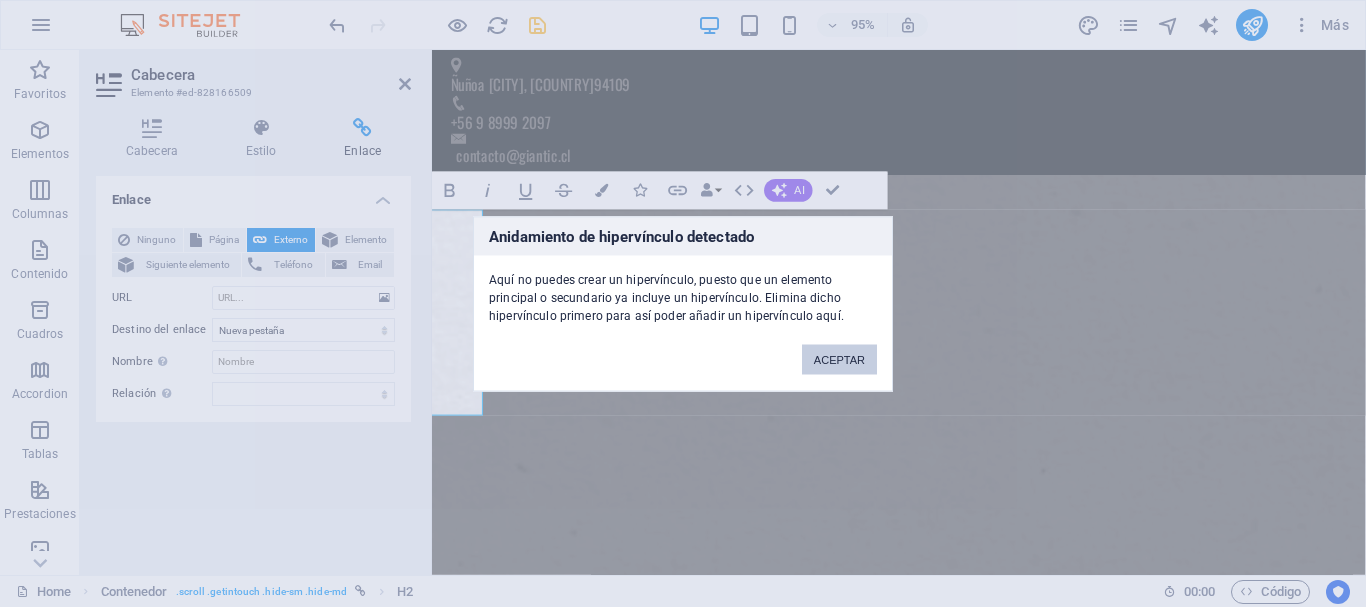 click on "ACEPTAR" at bounding box center [839, 359] 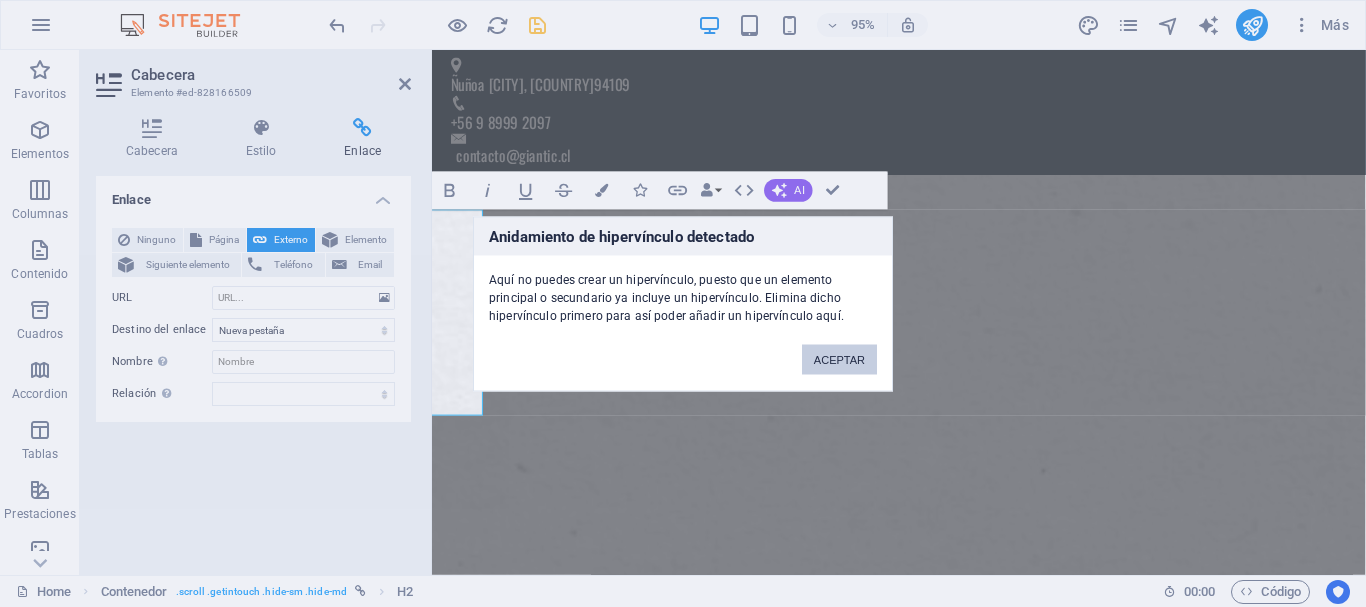 click on "ACEPTAR" at bounding box center (839, 359) 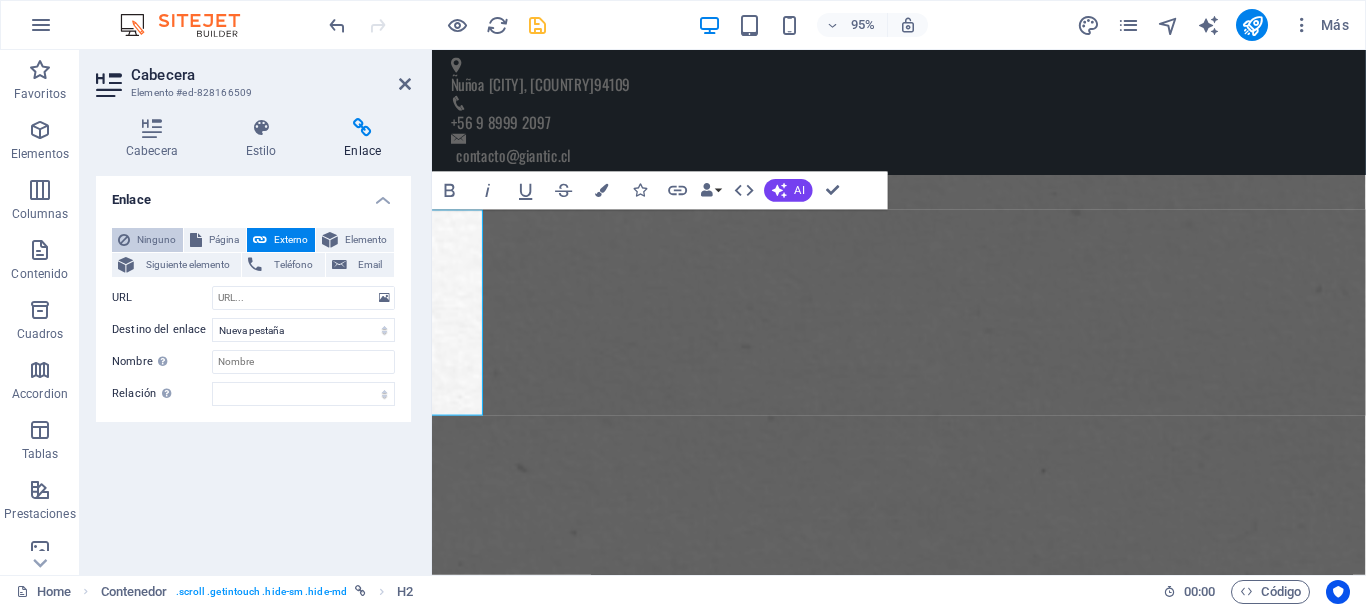 click on "Ninguno" at bounding box center (156, 240) 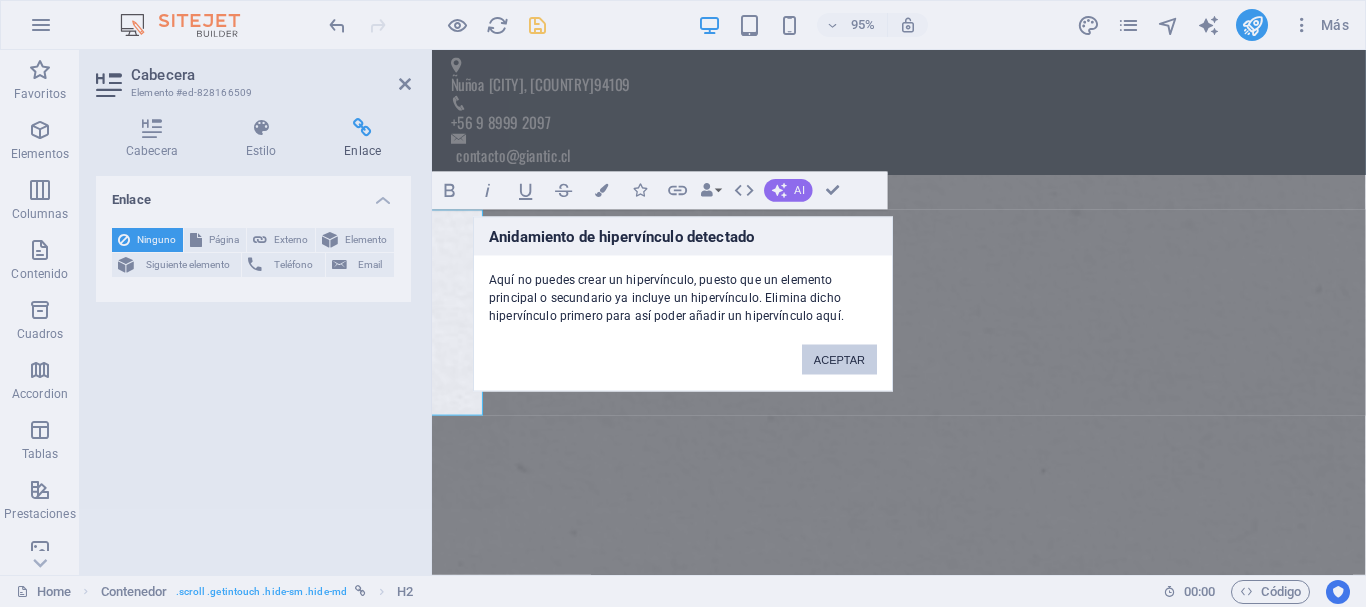 click on "ACEPTAR" at bounding box center (839, 359) 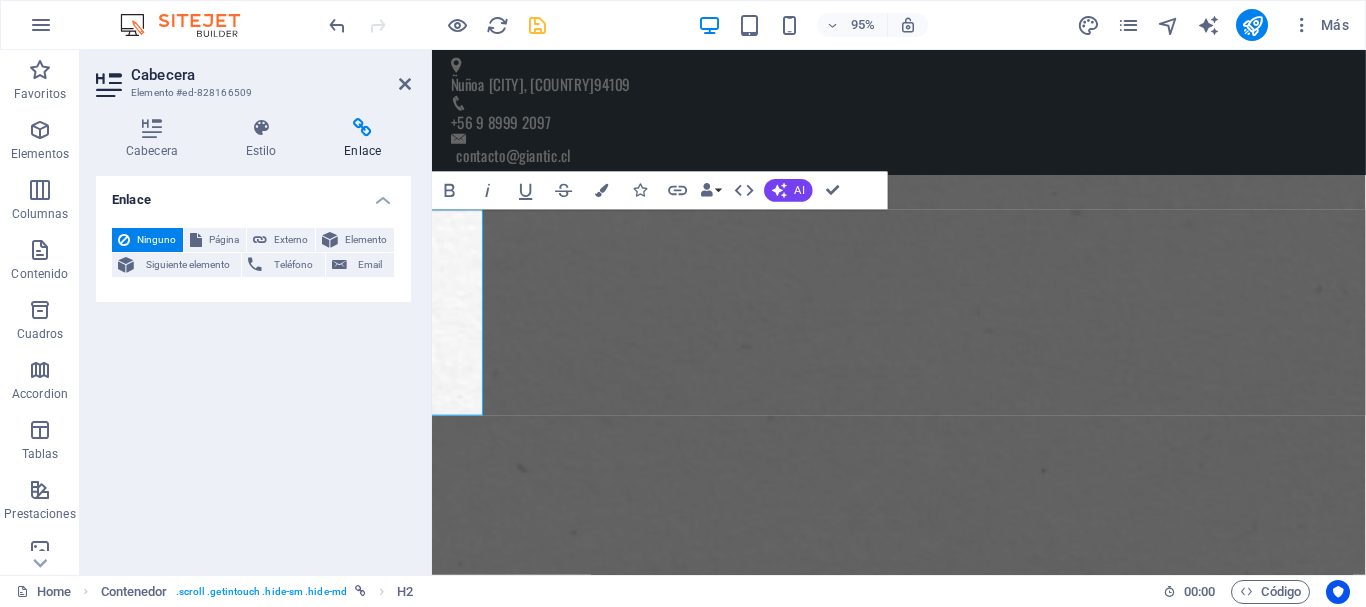 click on "Elemento #ed-828166509" at bounding box center [251, 93] 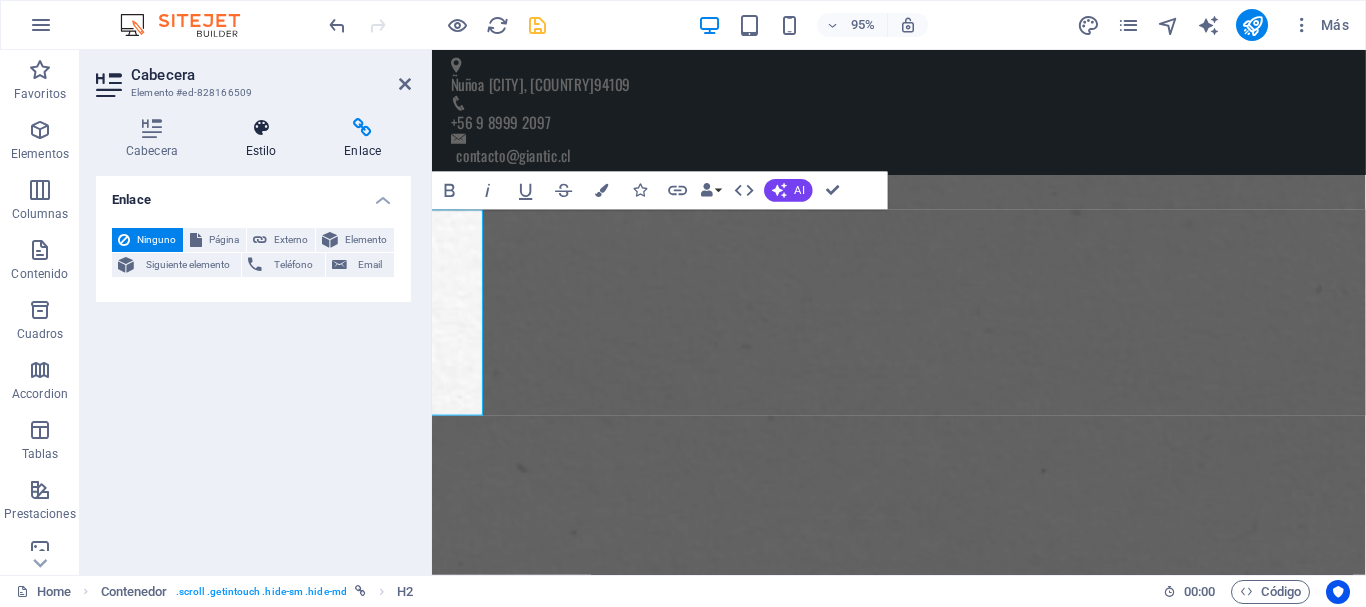 click at bounding box center (261, 128) 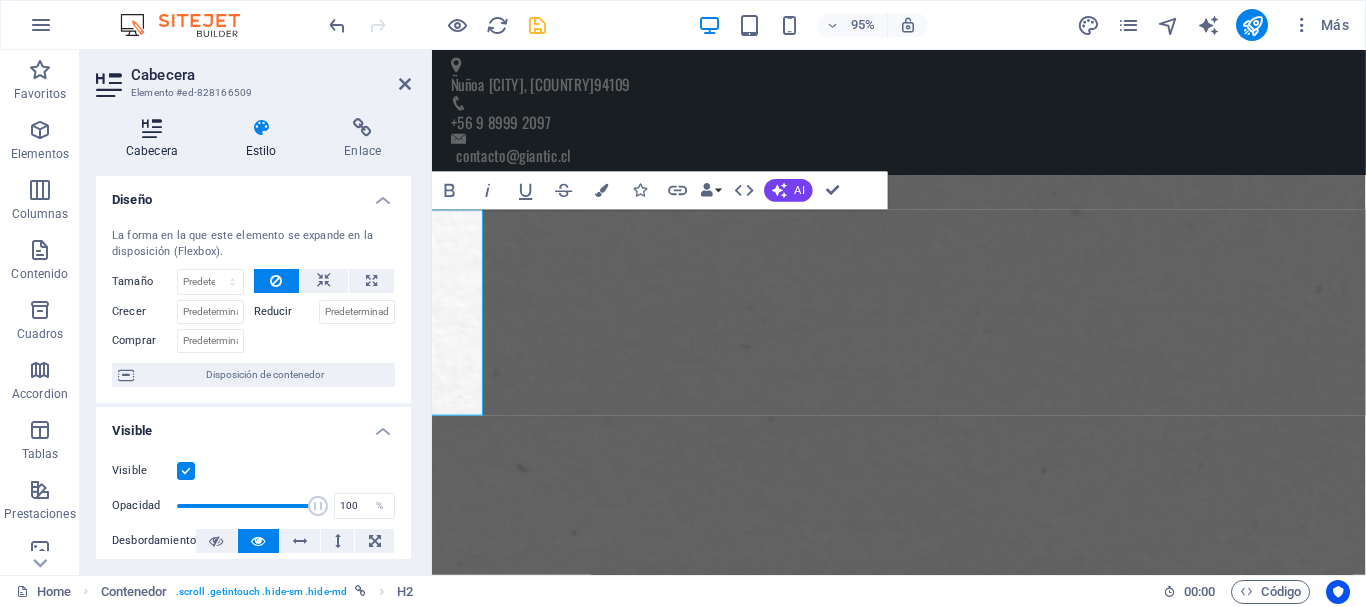 click at bounding box center (152, 128) 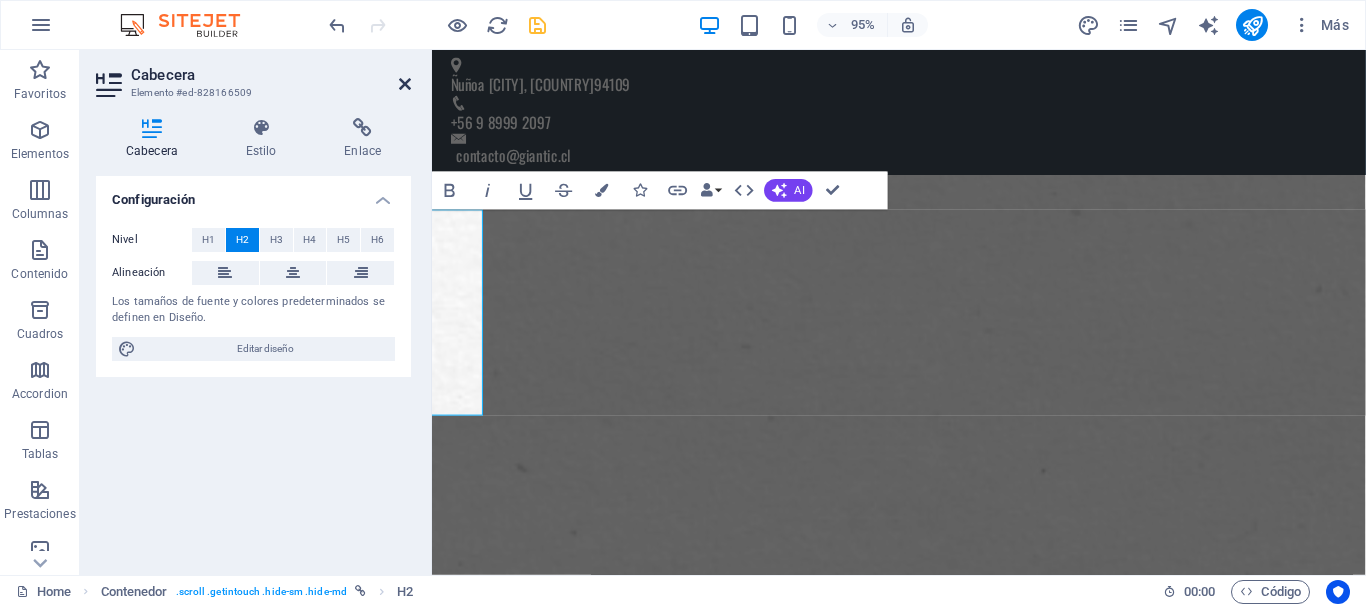 click at bounding box center [405, 84] 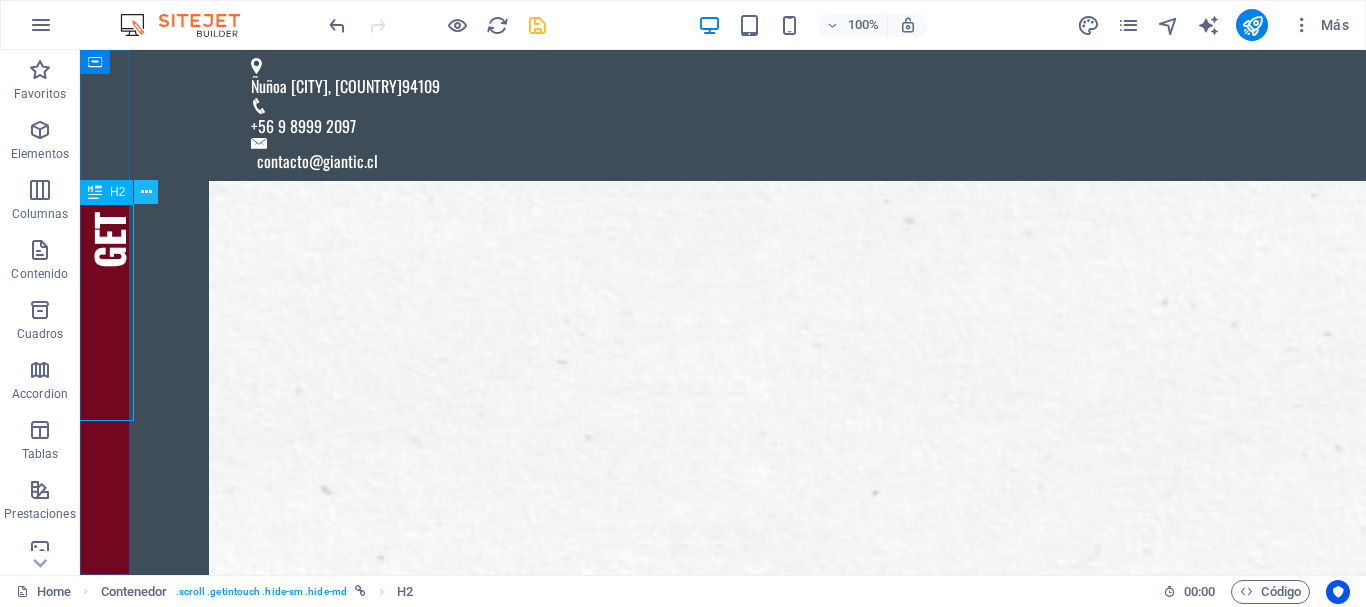 click at bounding box center [146, 192] 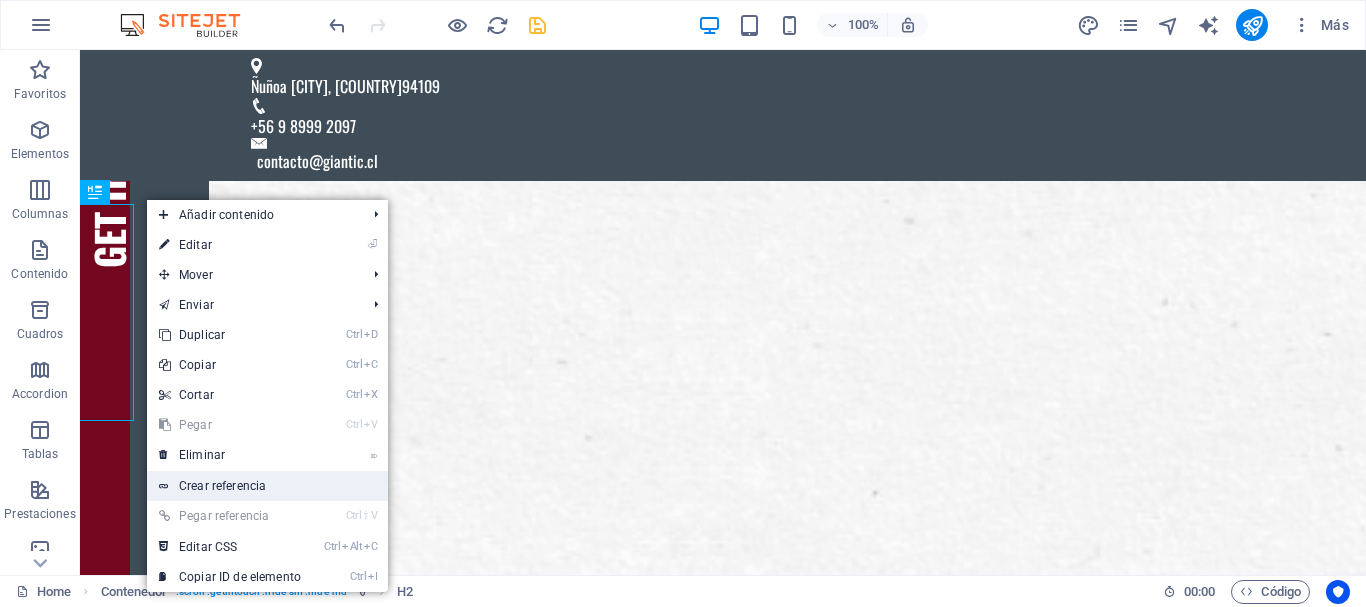 click on "Crear referencia" at bounding box center [267, 486] 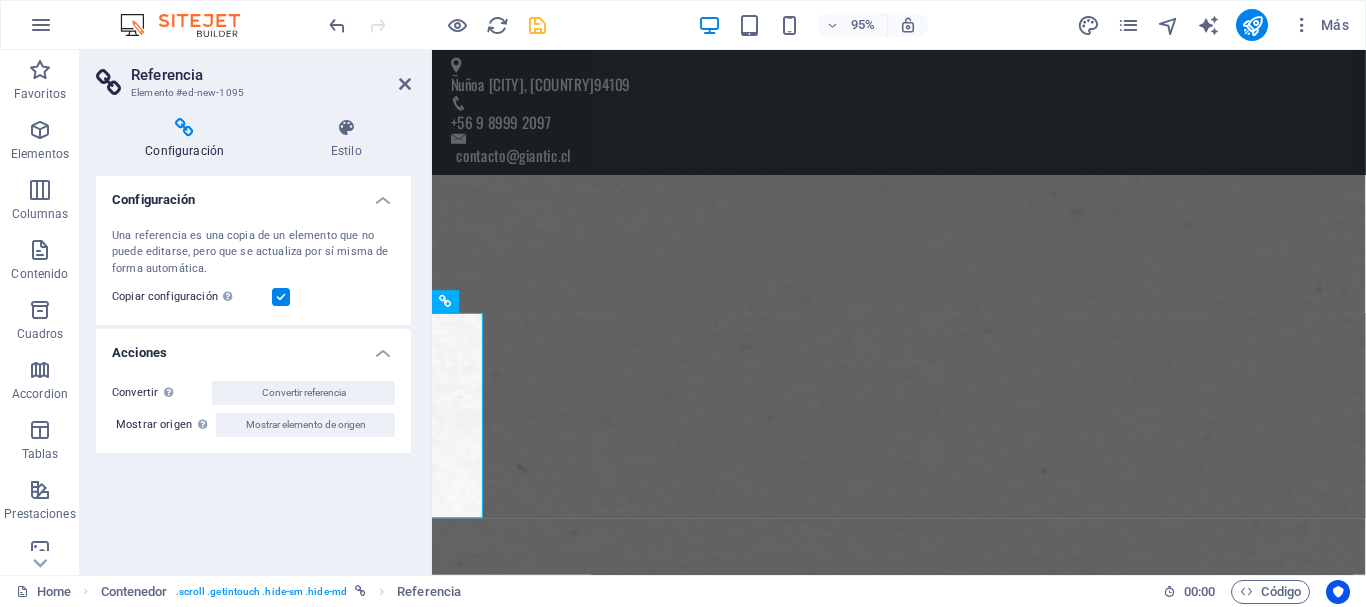 drag, startPoint x: 216, startPoint y: 336, endPoint x: 127, endPoint y: 489, distance: 177.00282 